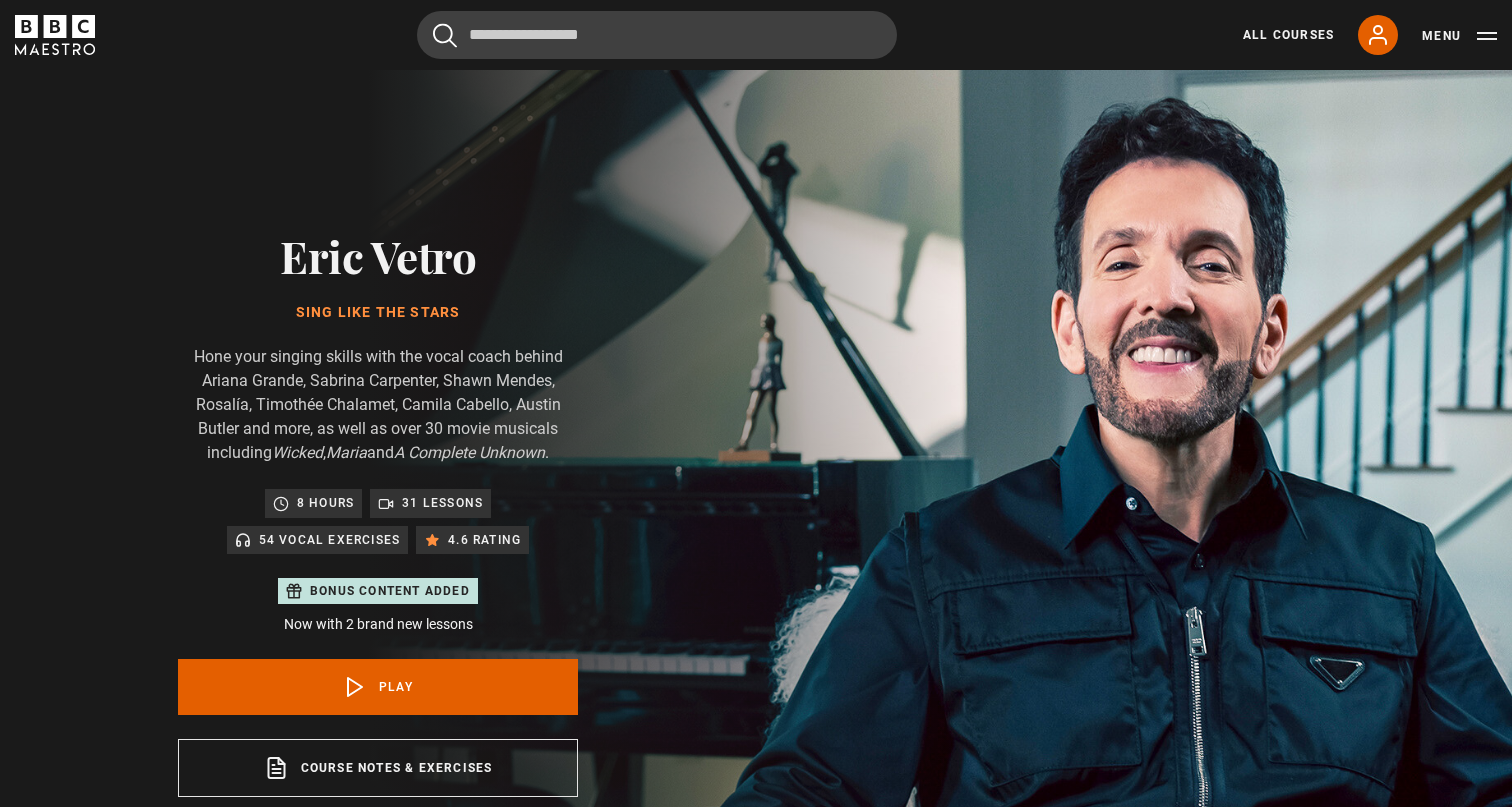 scroll, scrollTop: 956, scrollLeft: 0, axis: vertical 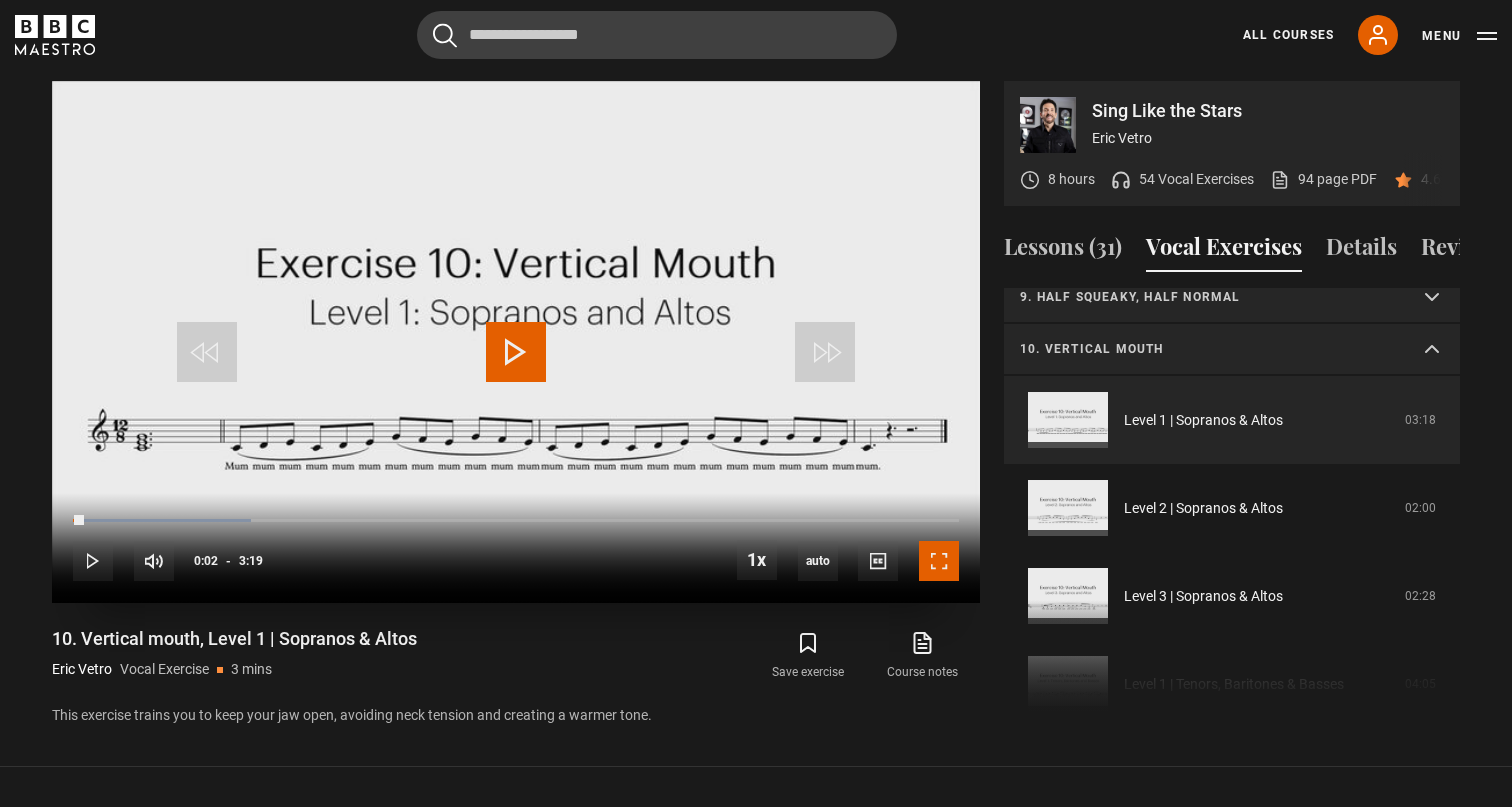 click at bounding box center [939, 561] 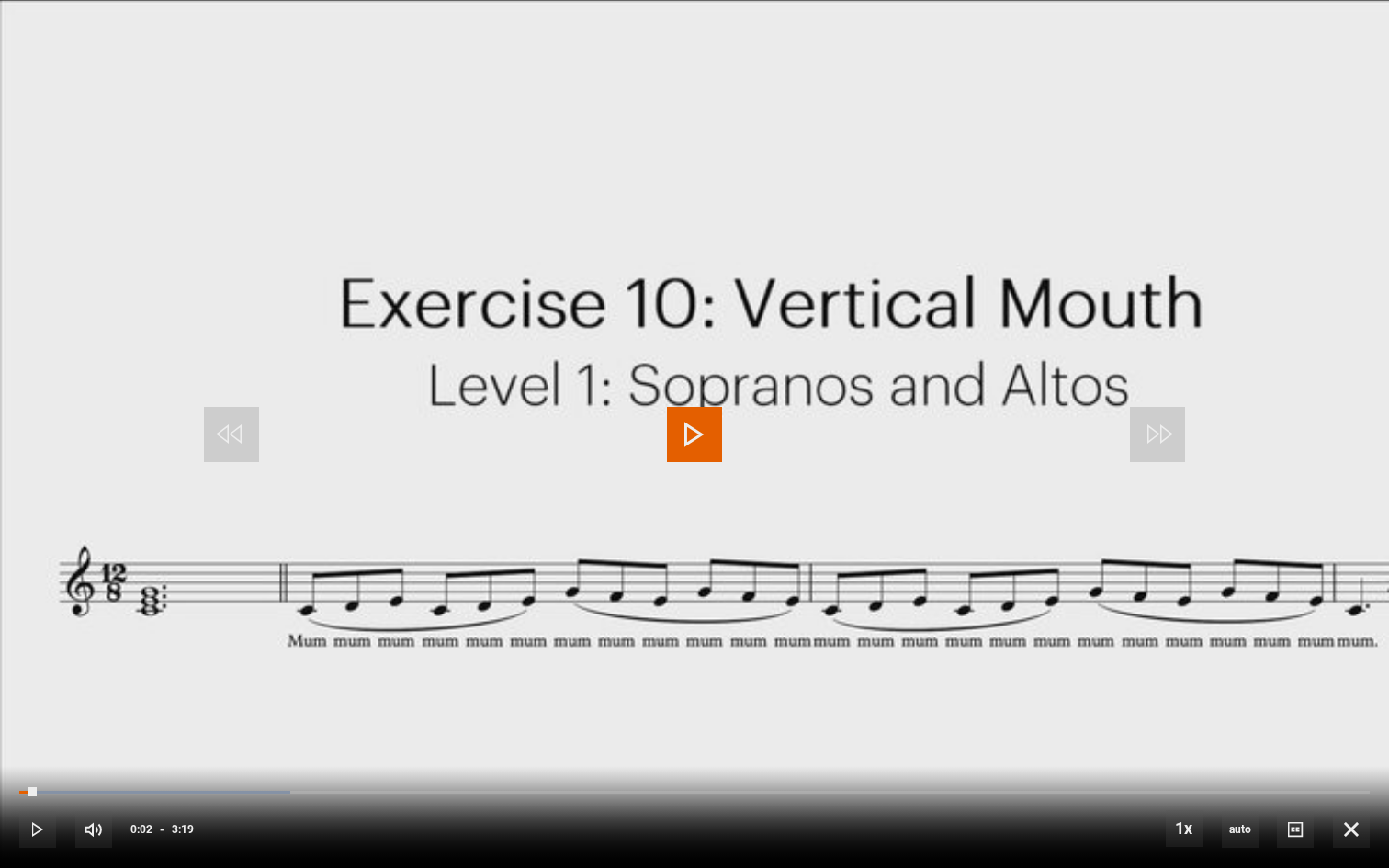 click at bounding box center (694, 434) 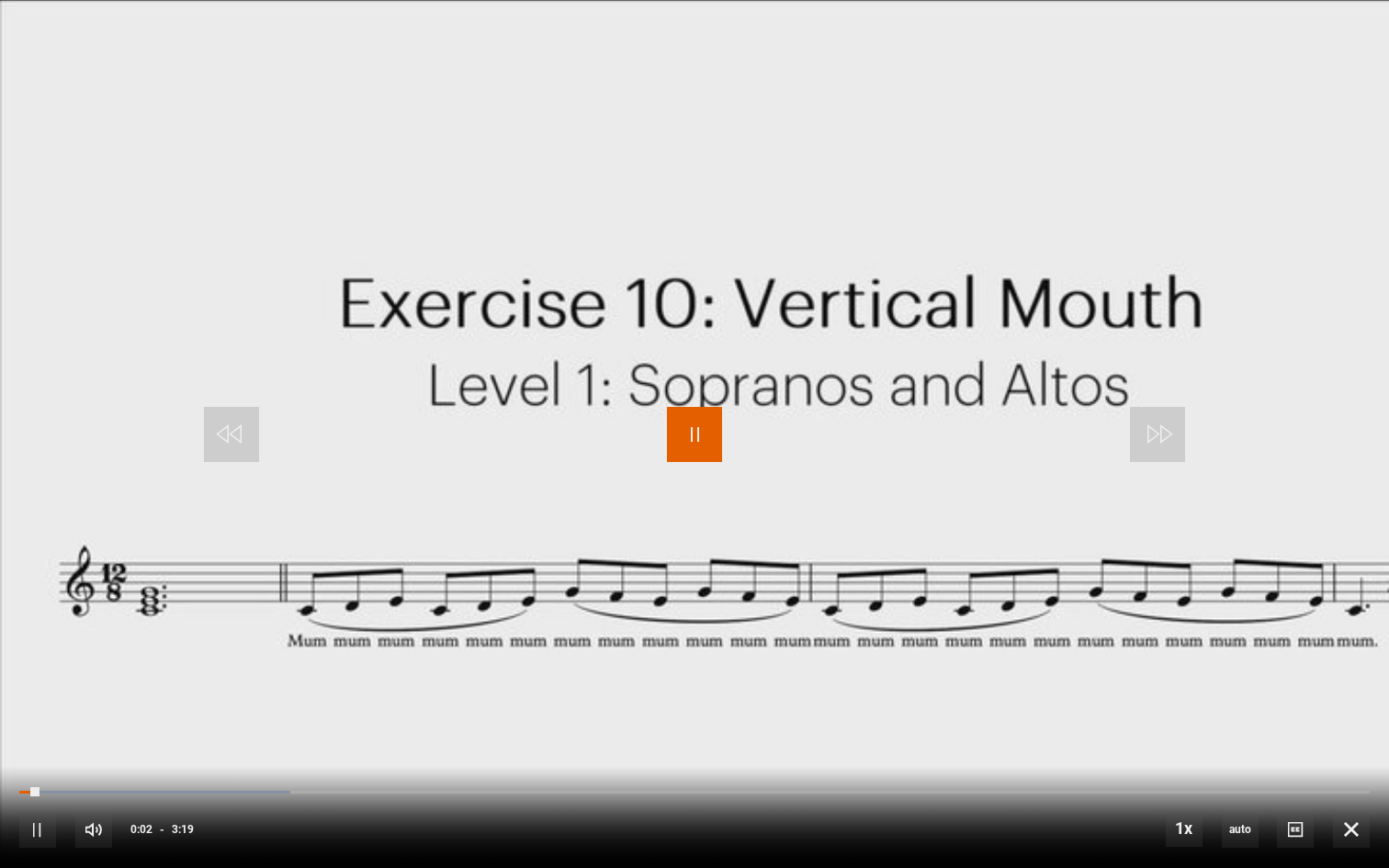 click at bounding box center [694, 434] 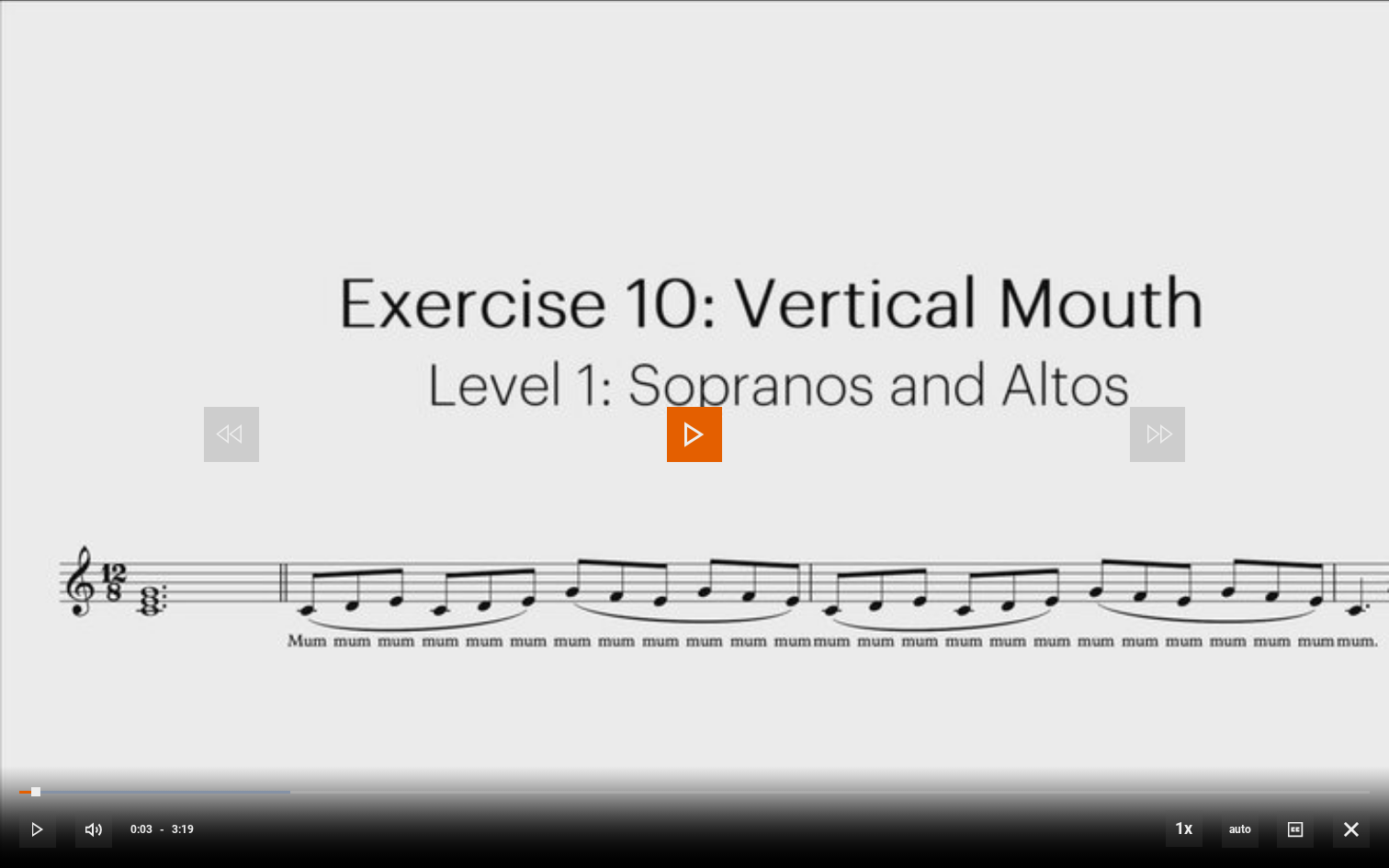 click at bounding box center (694, 434) 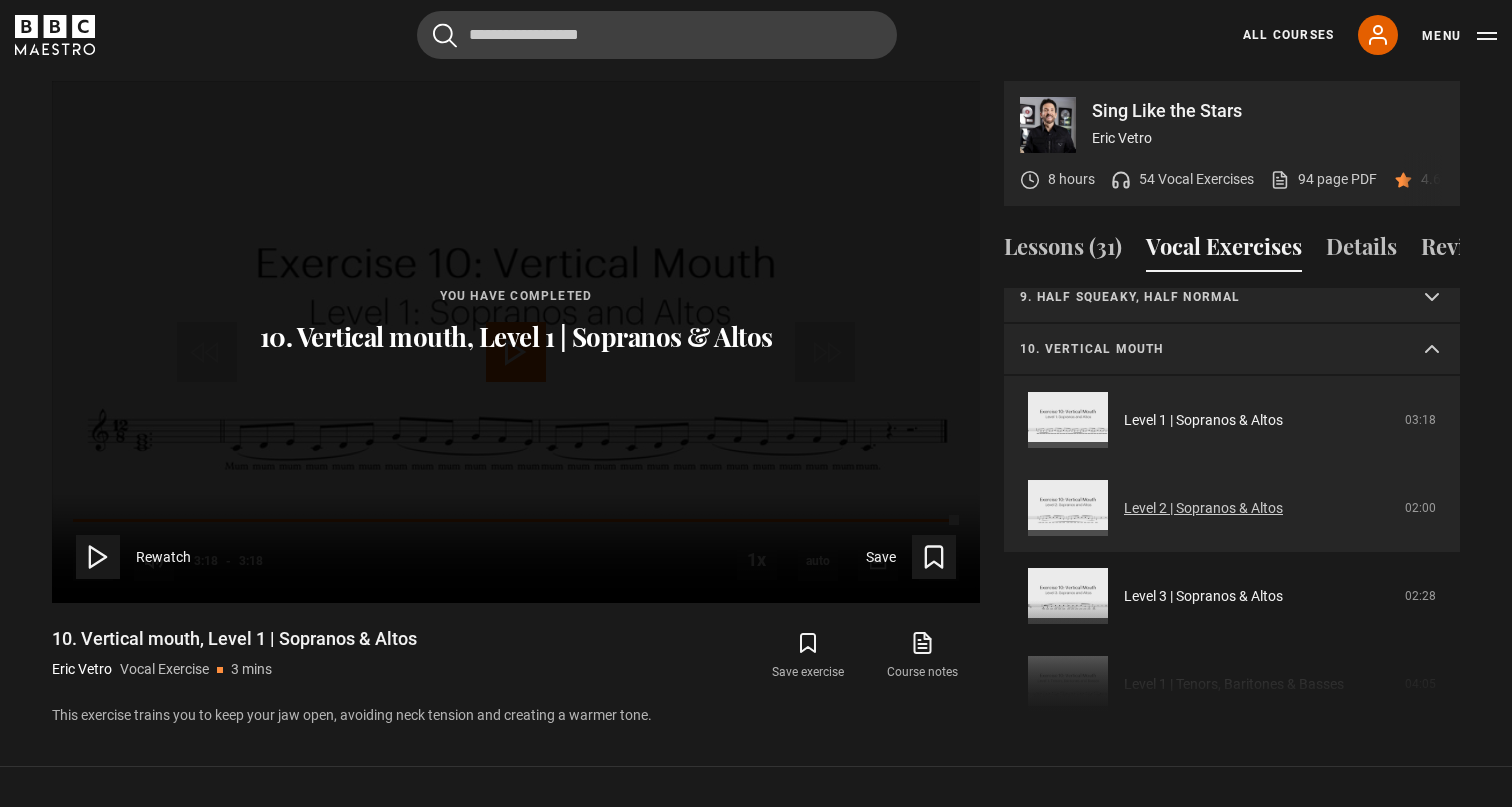 click on "Level 2 | Sopranos & Altos" at bounding box center (1203, 508) 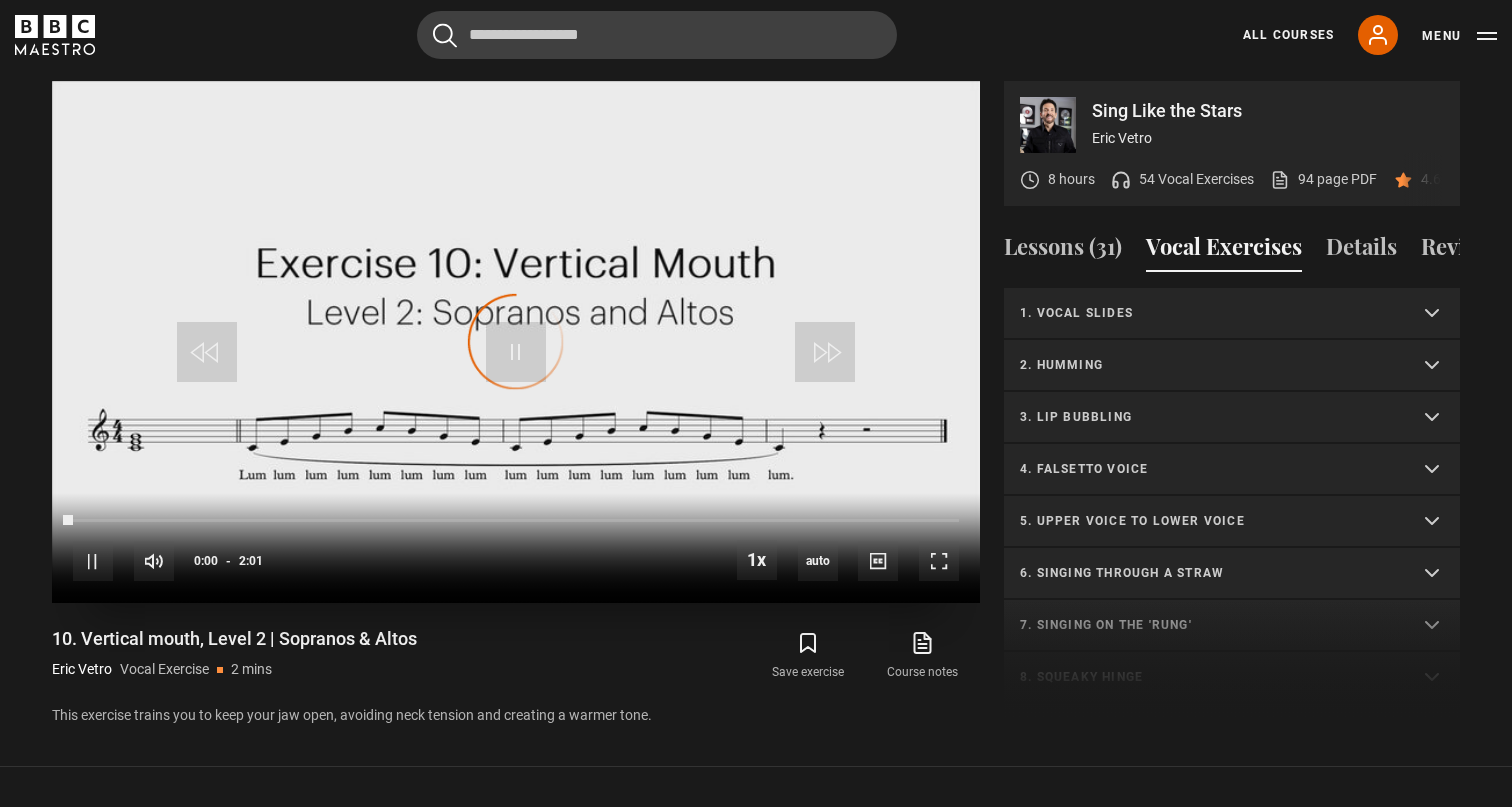 scroll, scrollTop: 0, scrollLeft: 0, axis: both 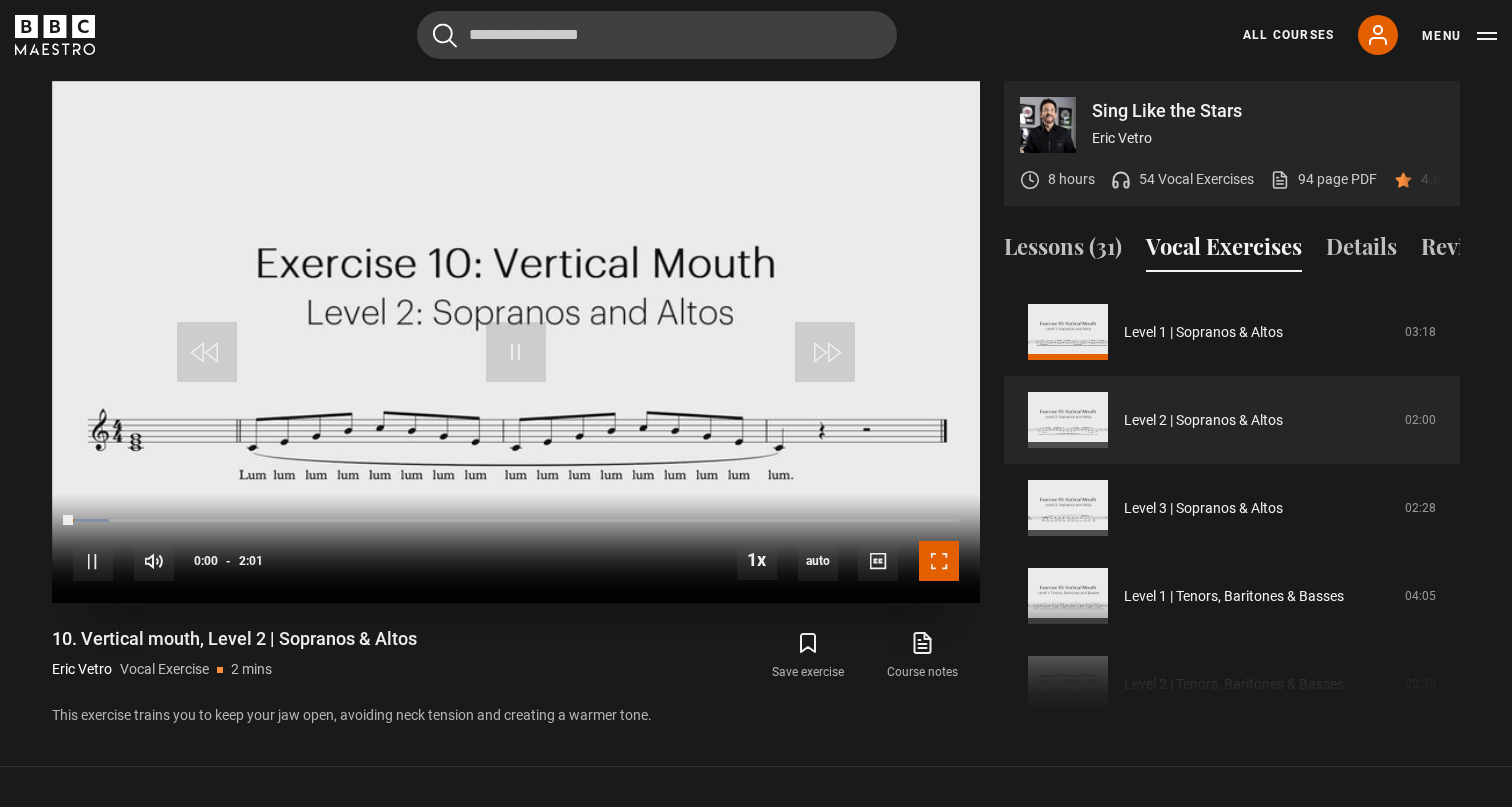 click at bounding box center (939, 561) 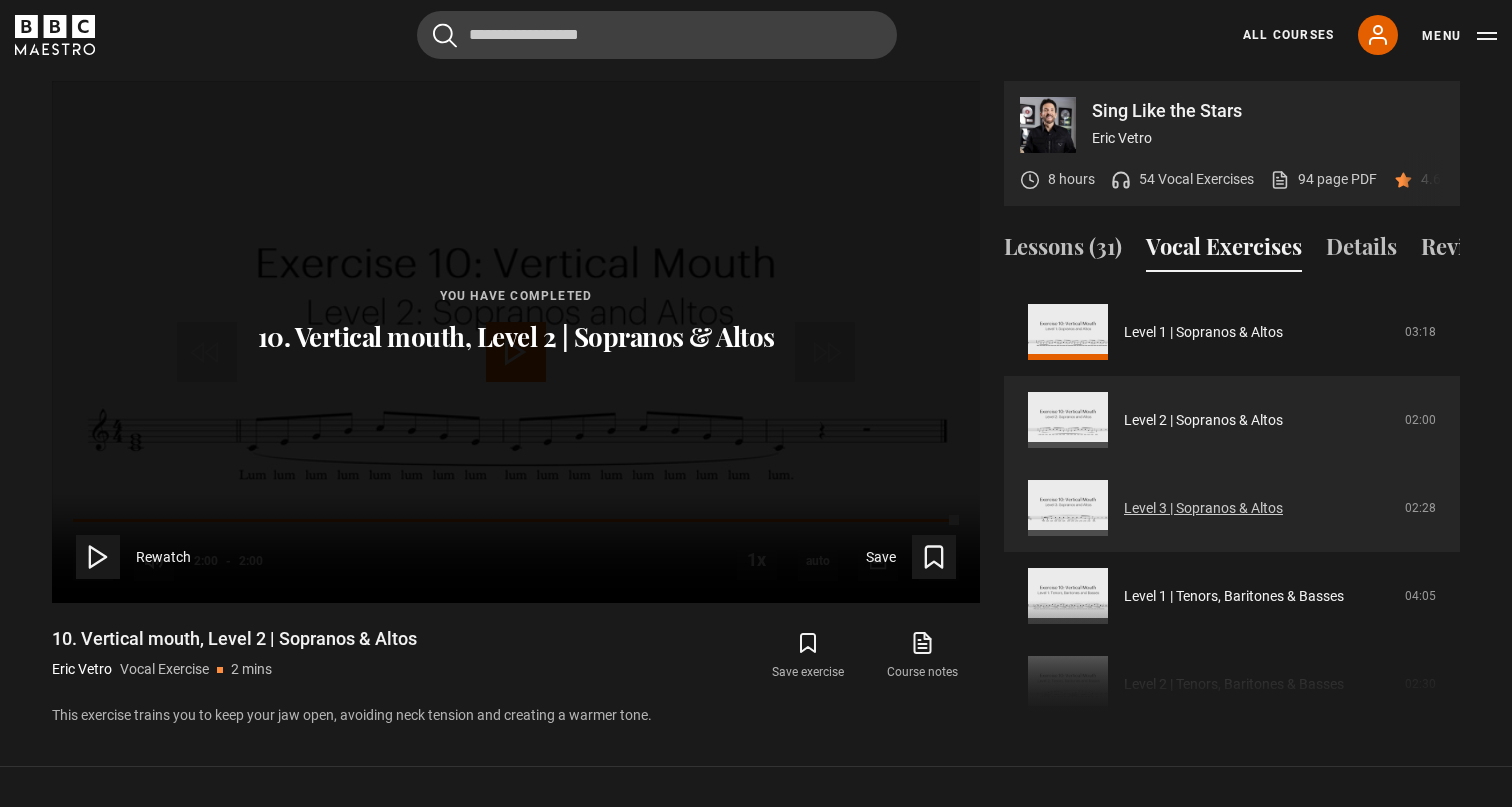 click on "Level 3 | Sopranos & Altos" at bounding box center [1203, 508] 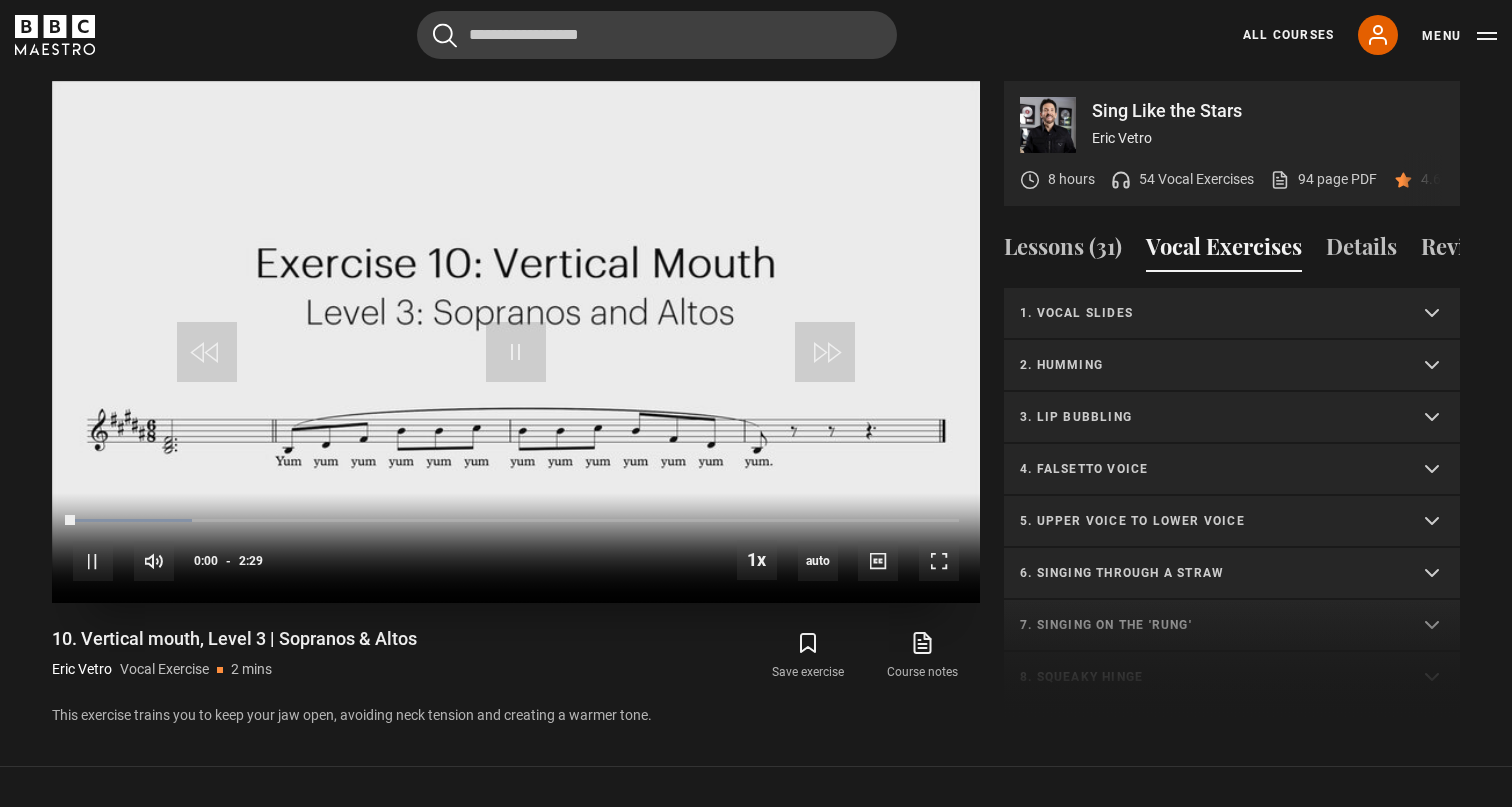 scroll, scrollTop: 0, scrollLeft: 0, axis: both 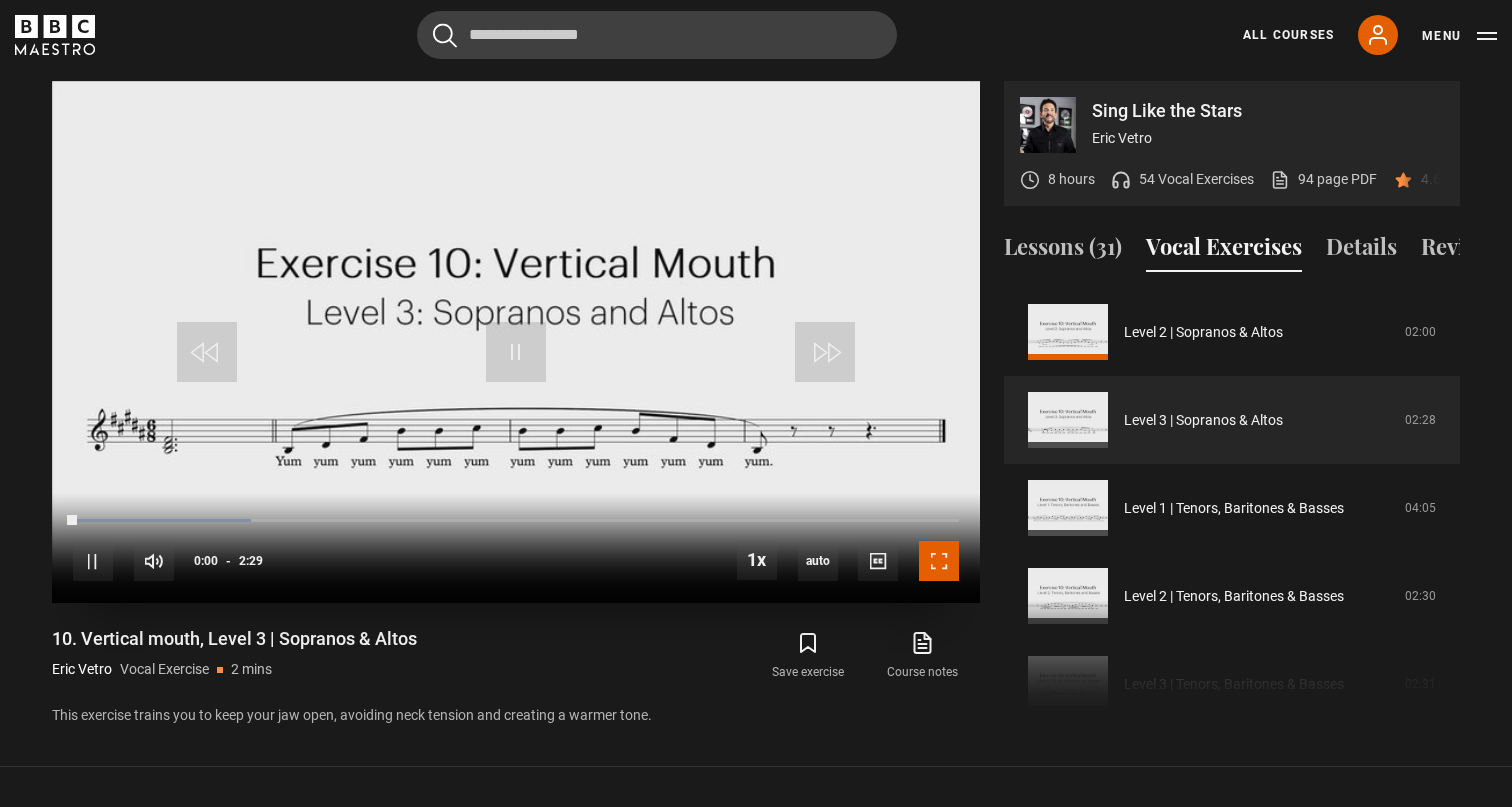 click at bounding box center (939, 561) 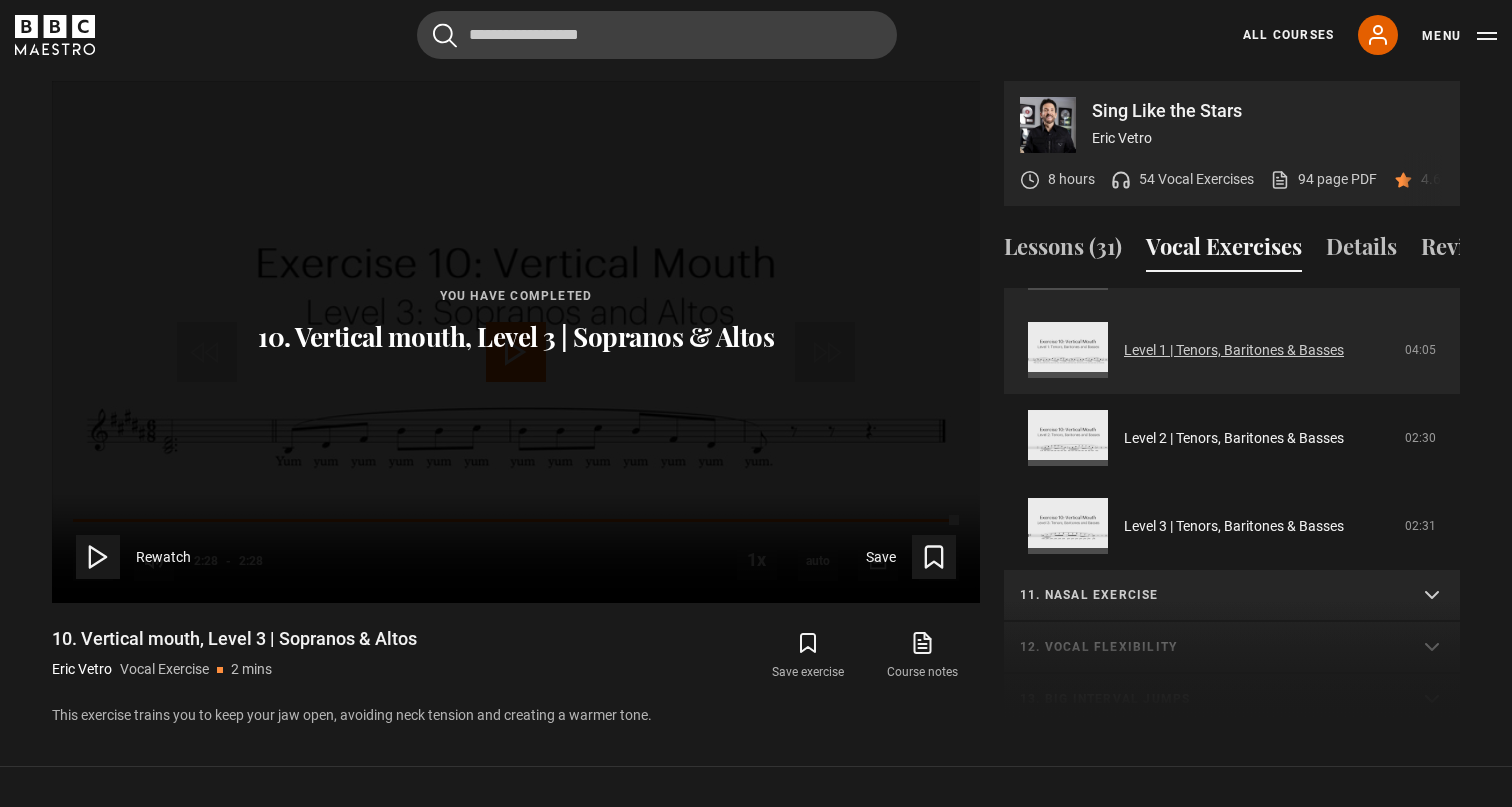 scroll, scrollTop: 779, scrollLeft: 0, axis: vertical 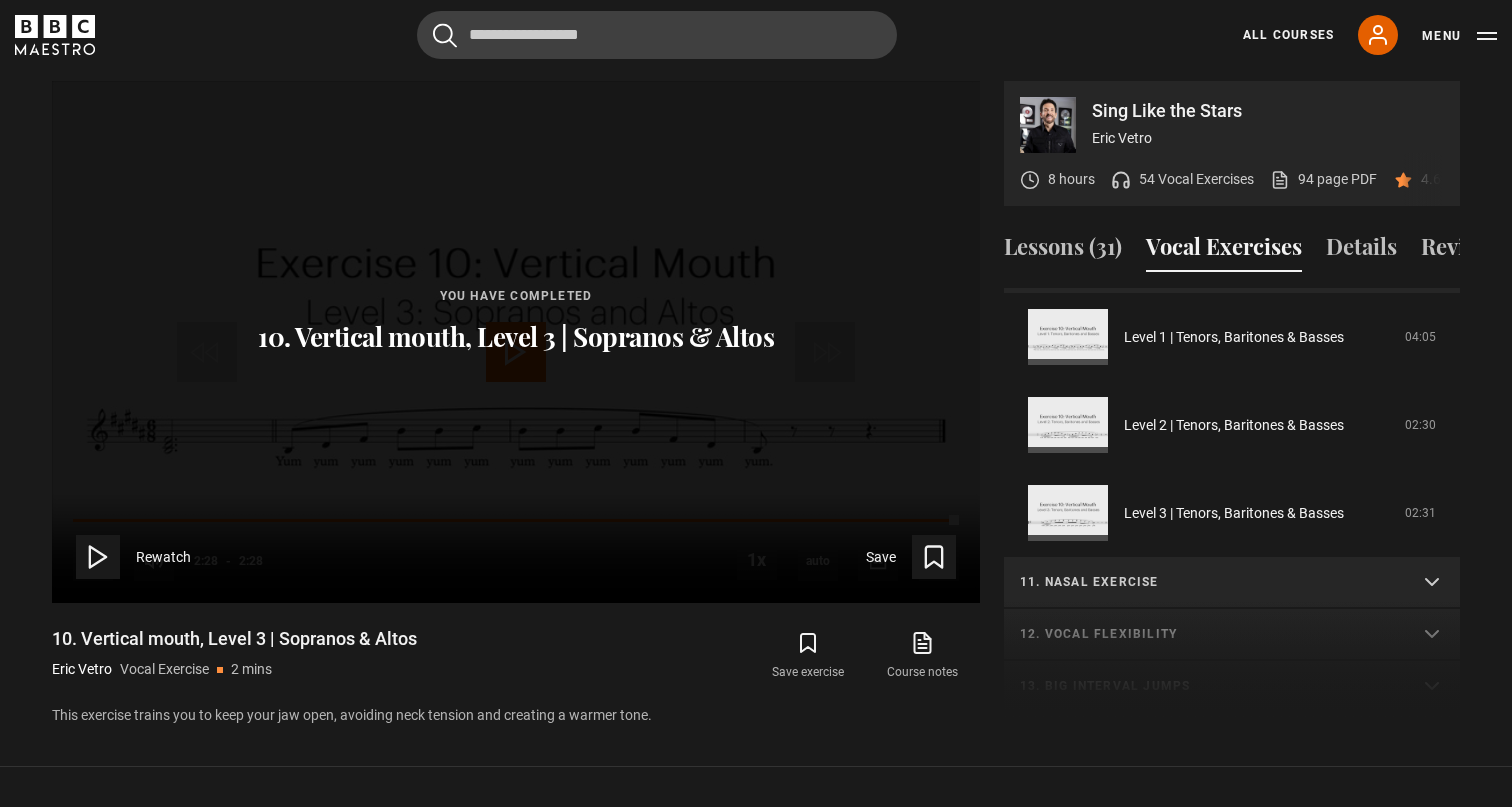 click on "11. Nasal exercise" at bounding box center [1232, 583] 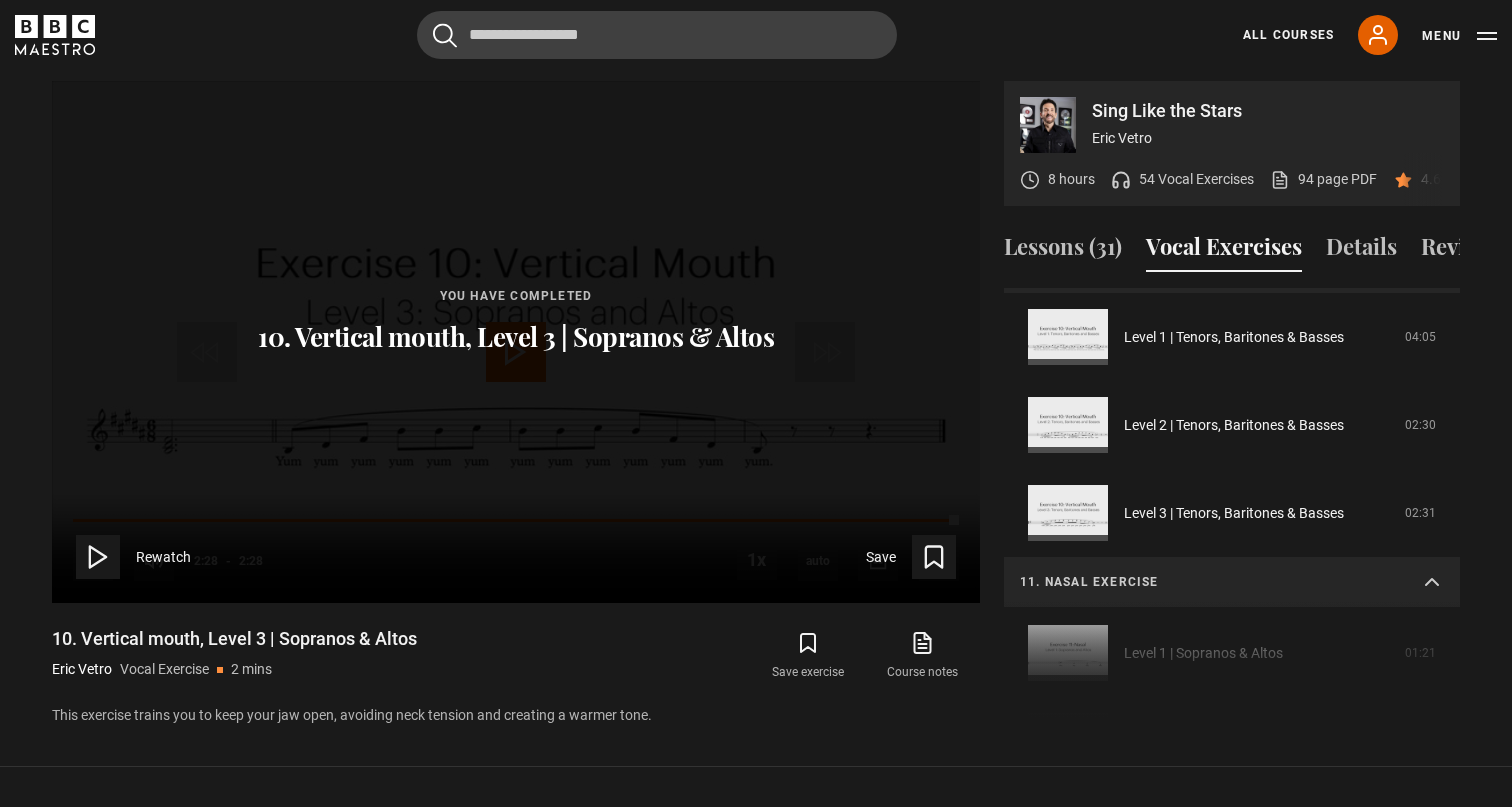 scroll, scrollTop: 981, scrollLeft: 0, axis: vertical 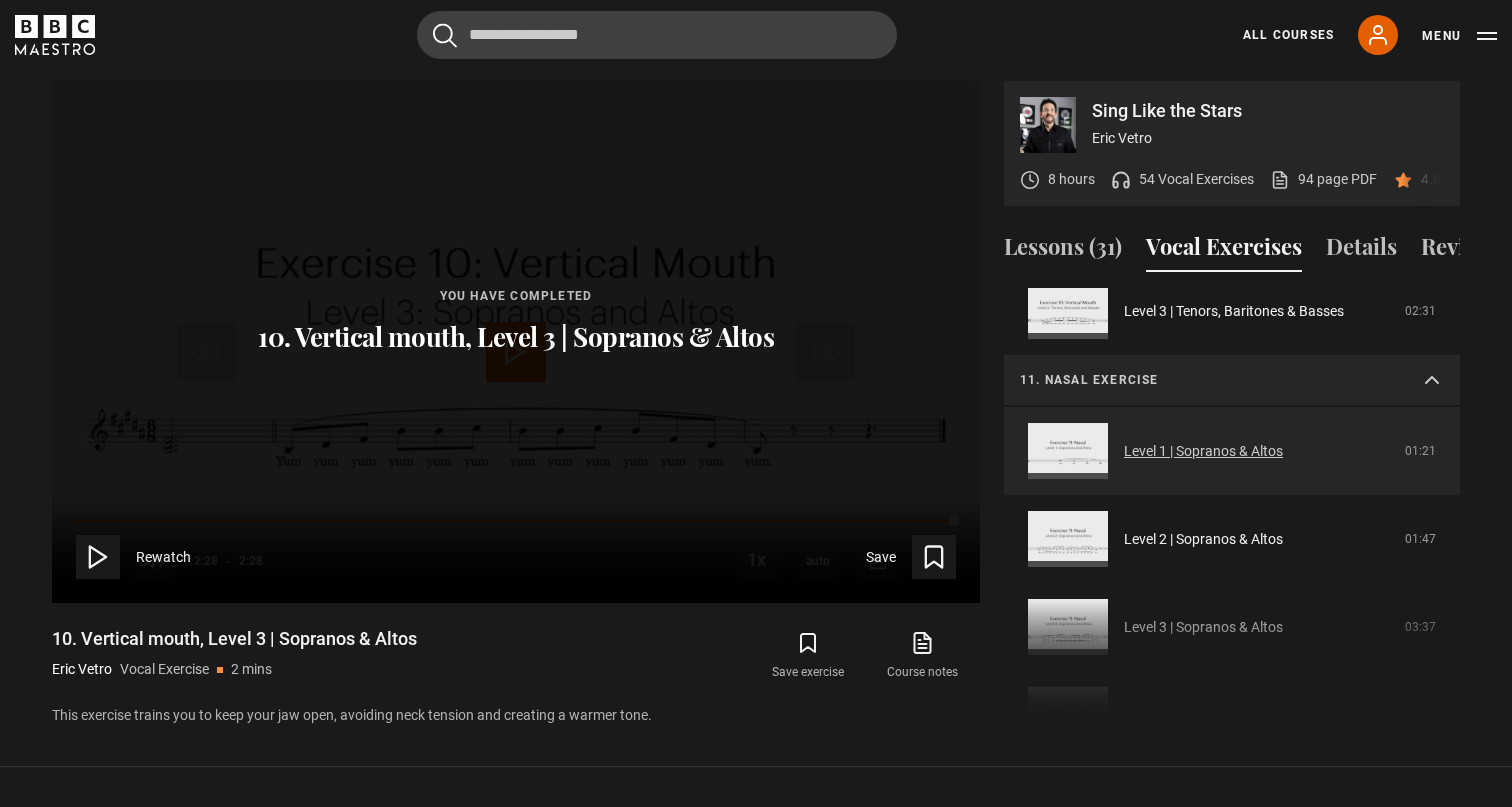 click on "Level 1 | Sopranos & Altos" at bounding box center [1203, 451] 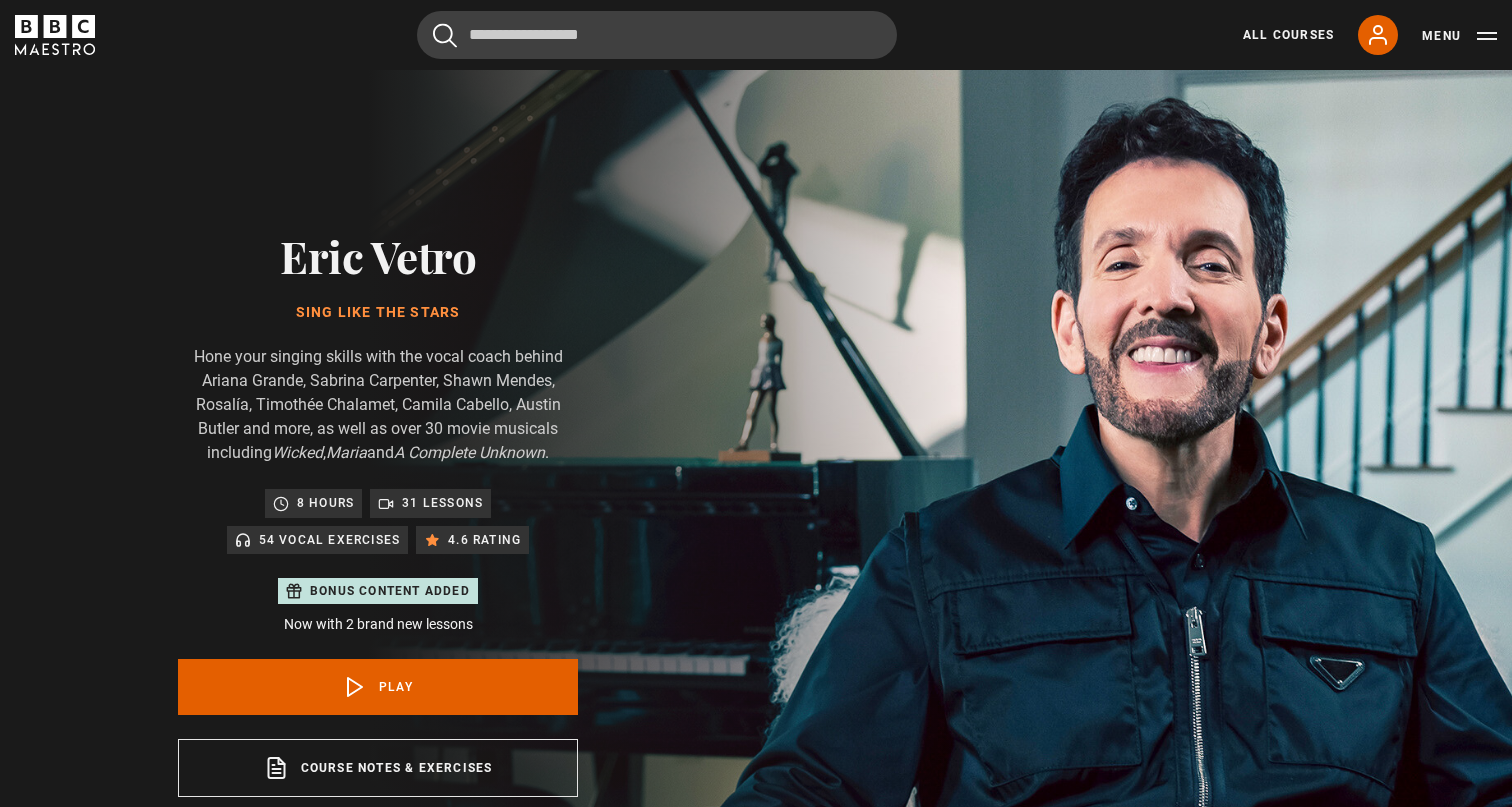 scroll, scrollTop: 956, scrollLeft: 0, axis: vertical 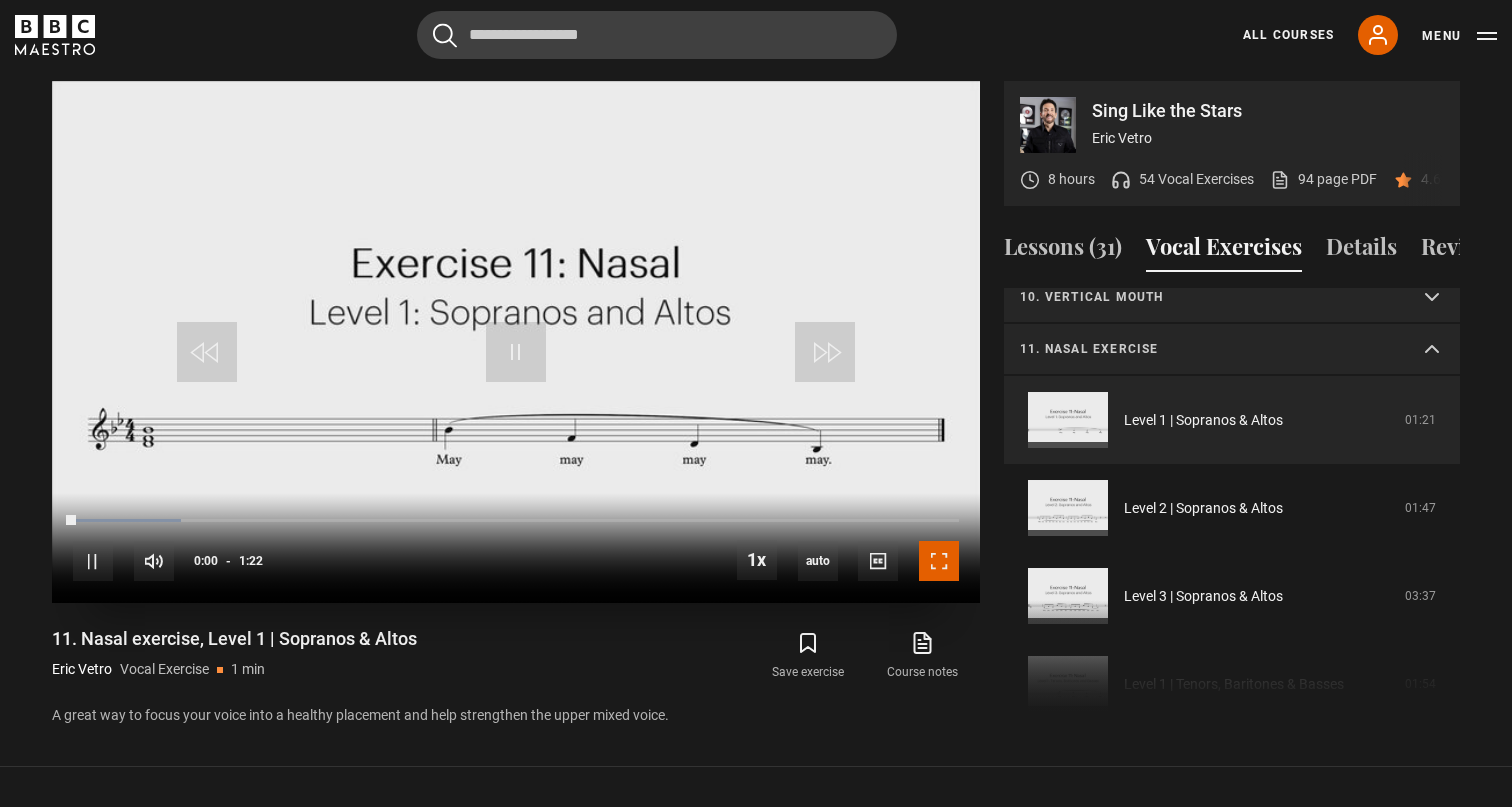 click at bounding box center (939, 561) 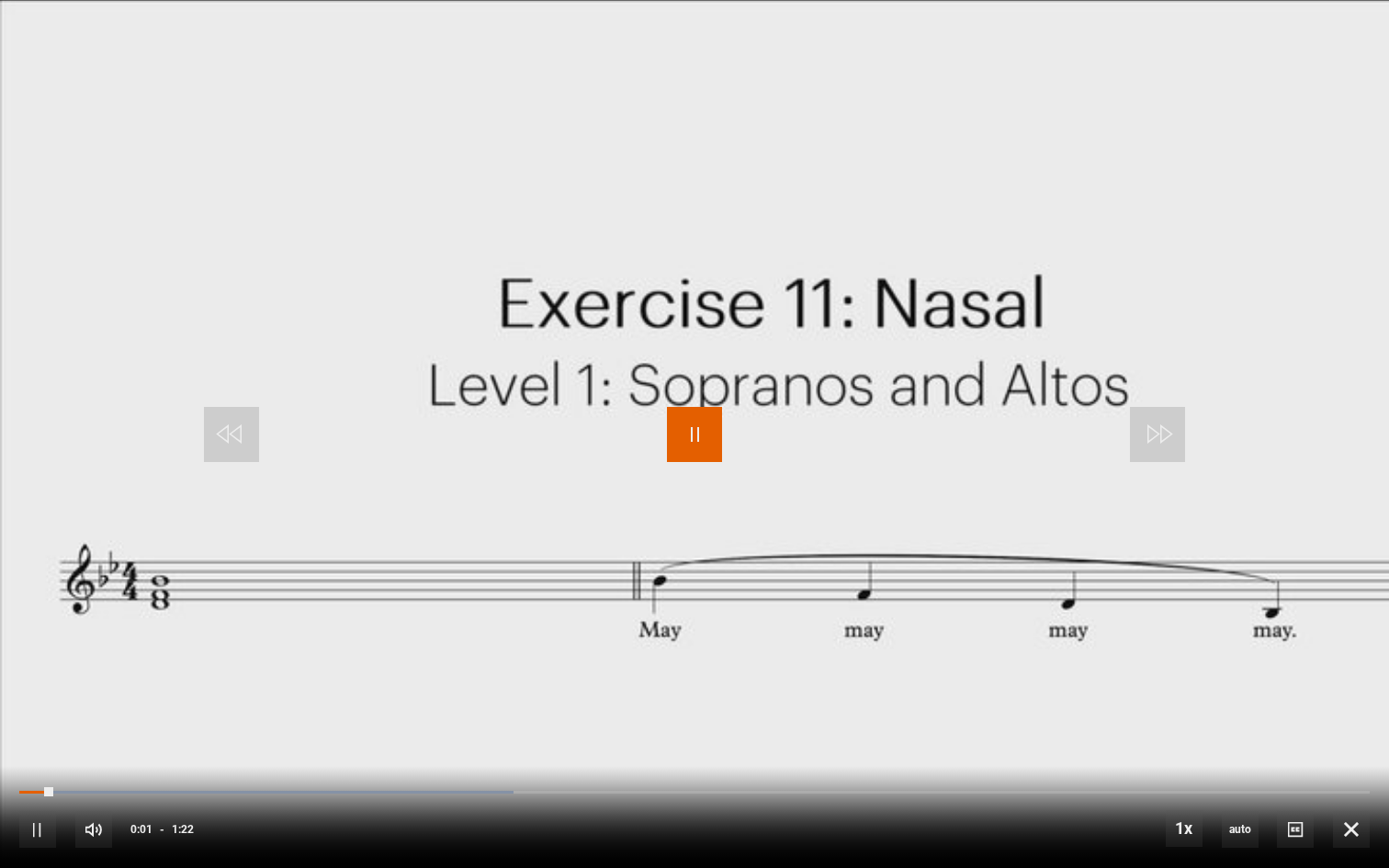 click at bounding box center [694, 434] 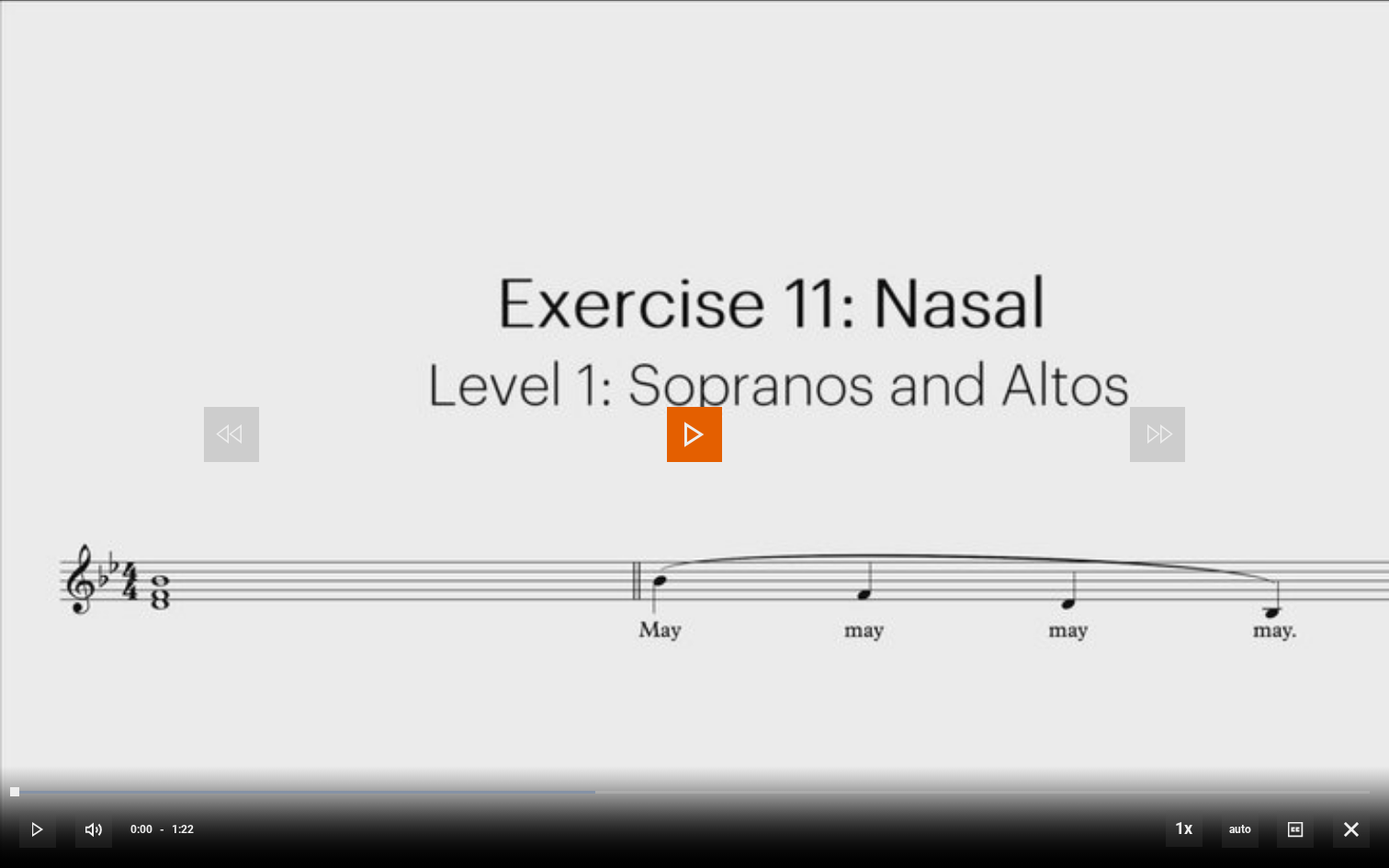 click at bounding box center (694, 434) 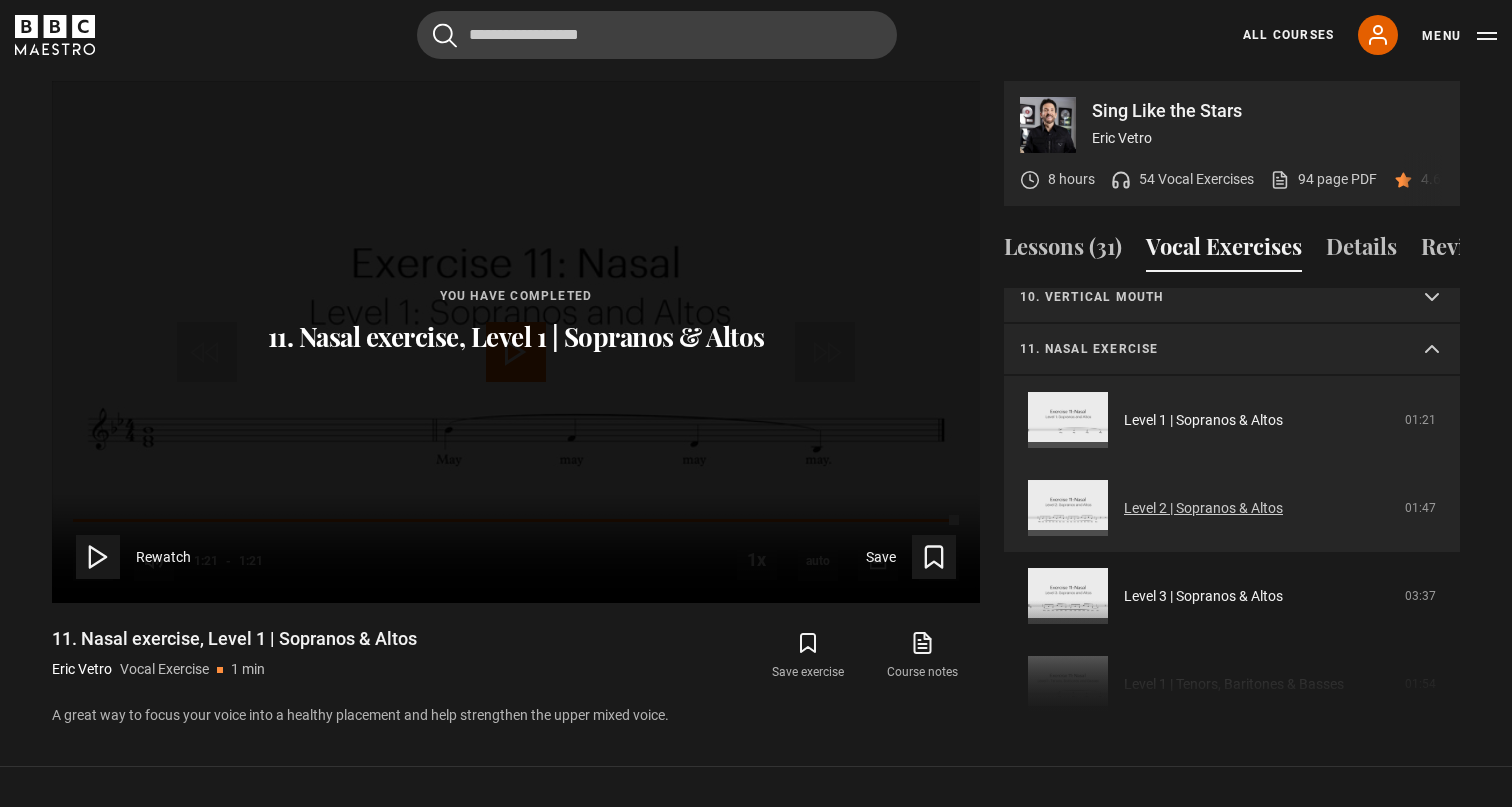 click on "Level 2 | Sopranos & Altos" at bounding box center [1203, 508] 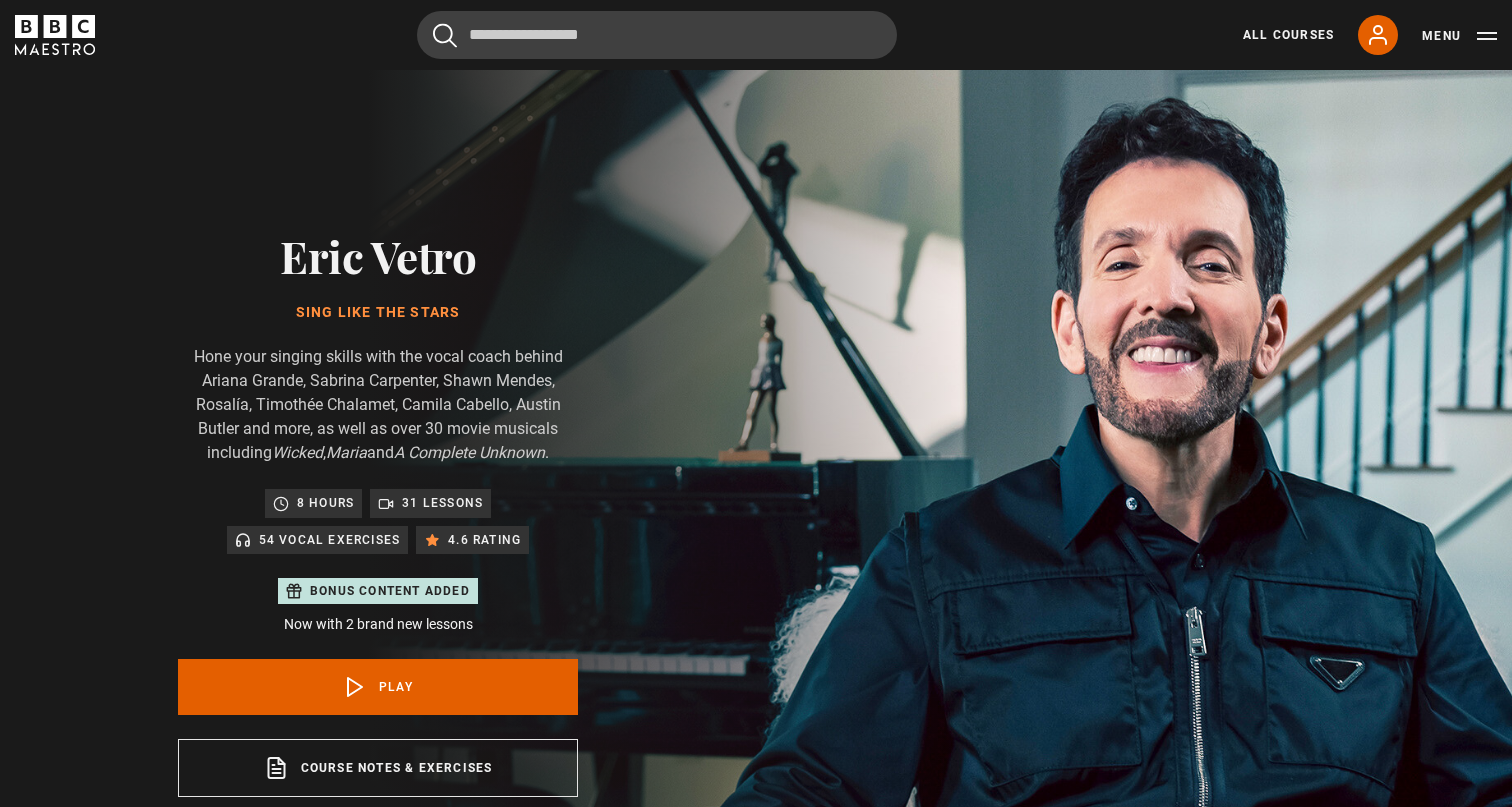scroll, scrollTop: 956, scrollLeft: 0, axis: vertical 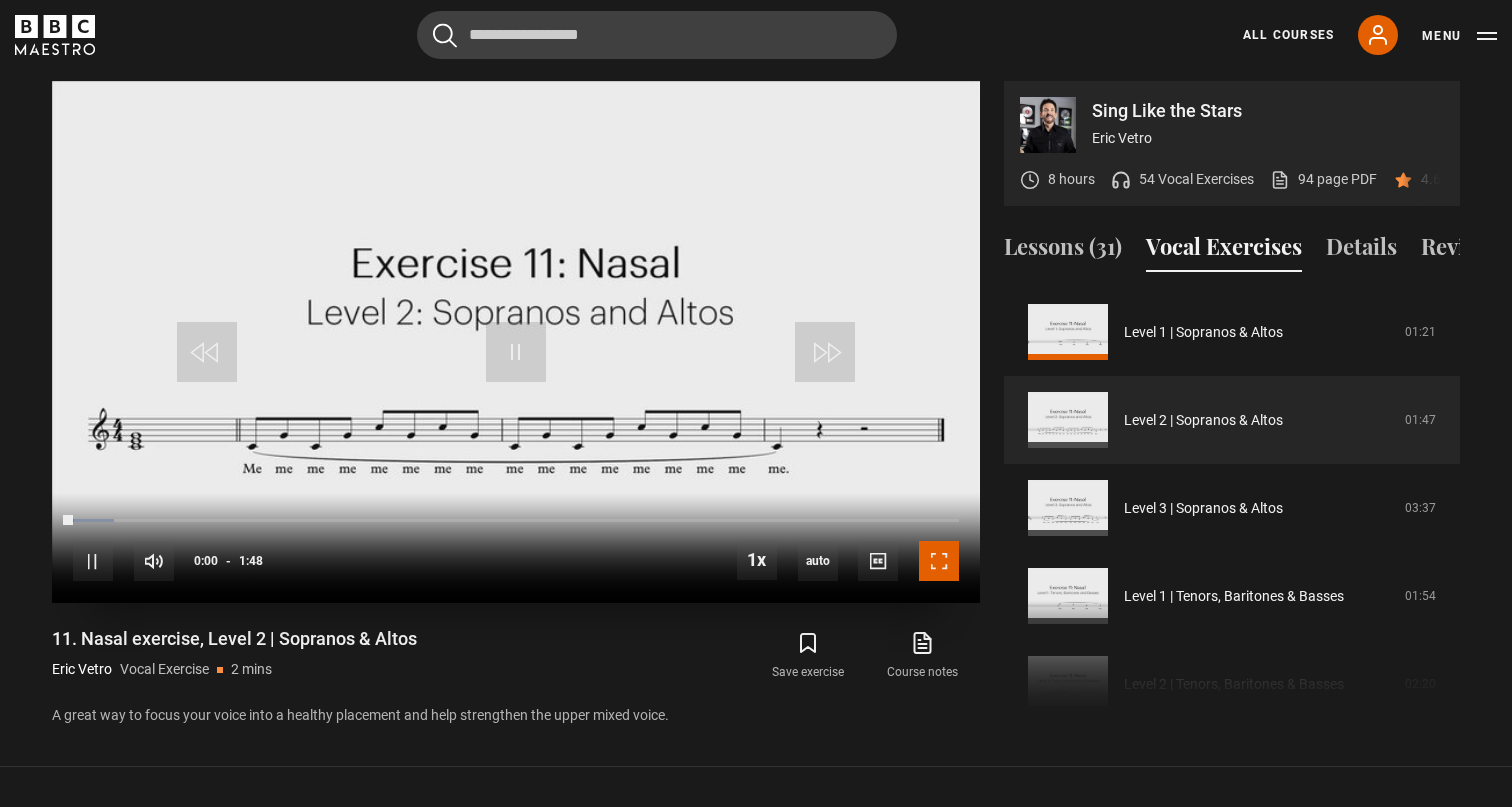 click at bounding box center [939, 561] 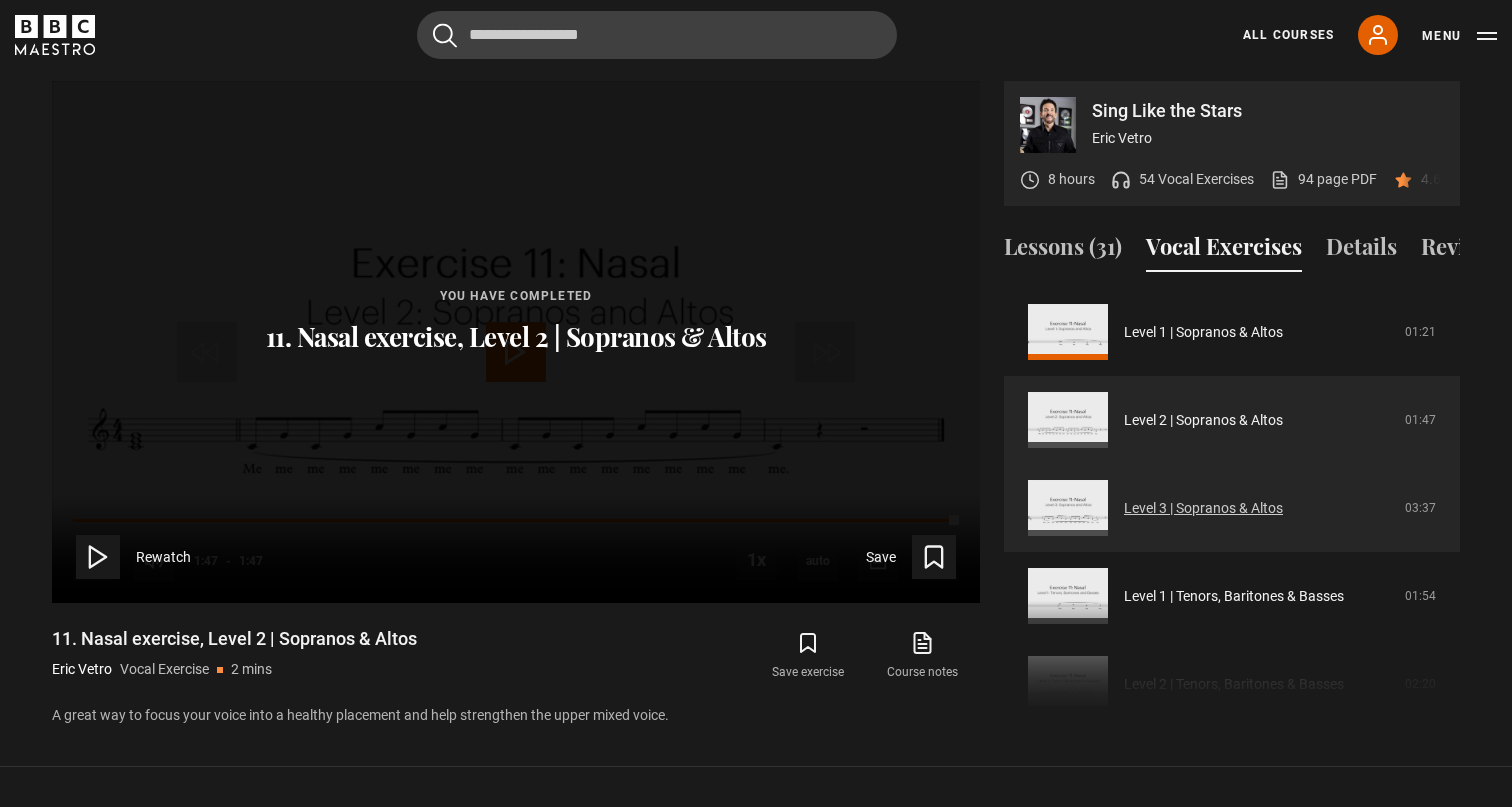 click on "Level 3 | Sopranos & Altos" at bounding box center (1203, 508) 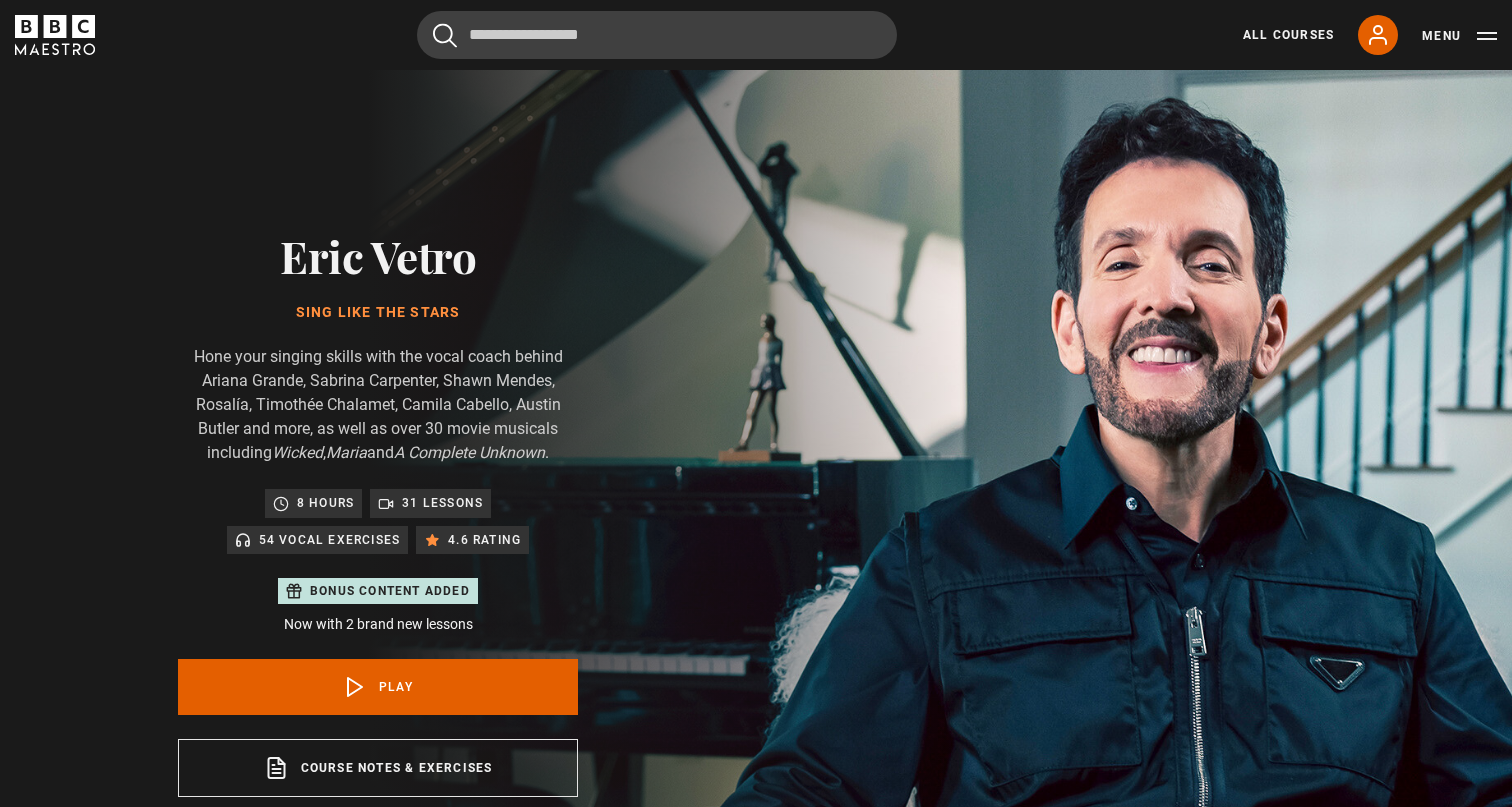 scroll, scrollTop: 956, scrollLeft: 0, axis: vertical 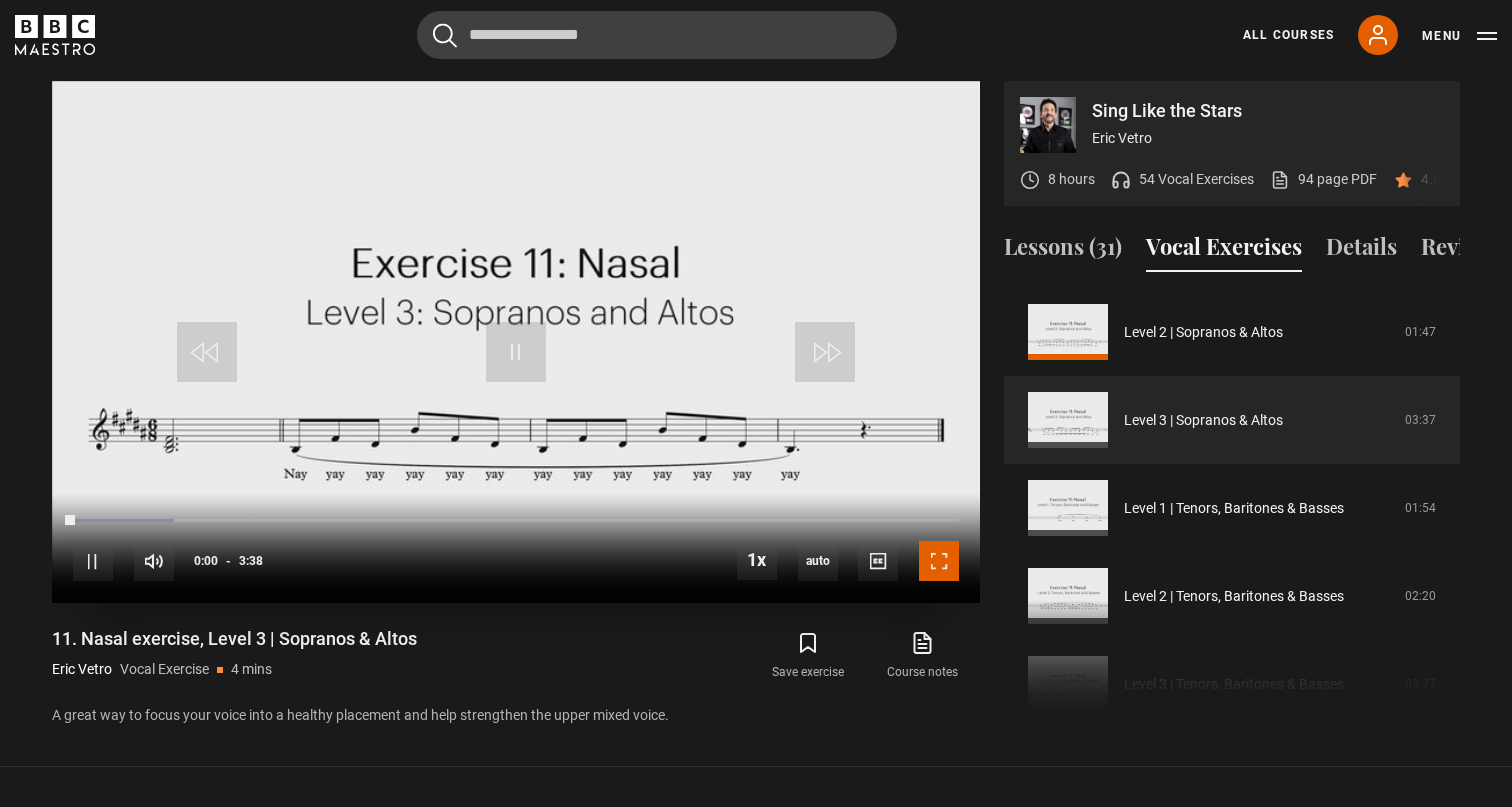 click at bounding box center (939, 561) 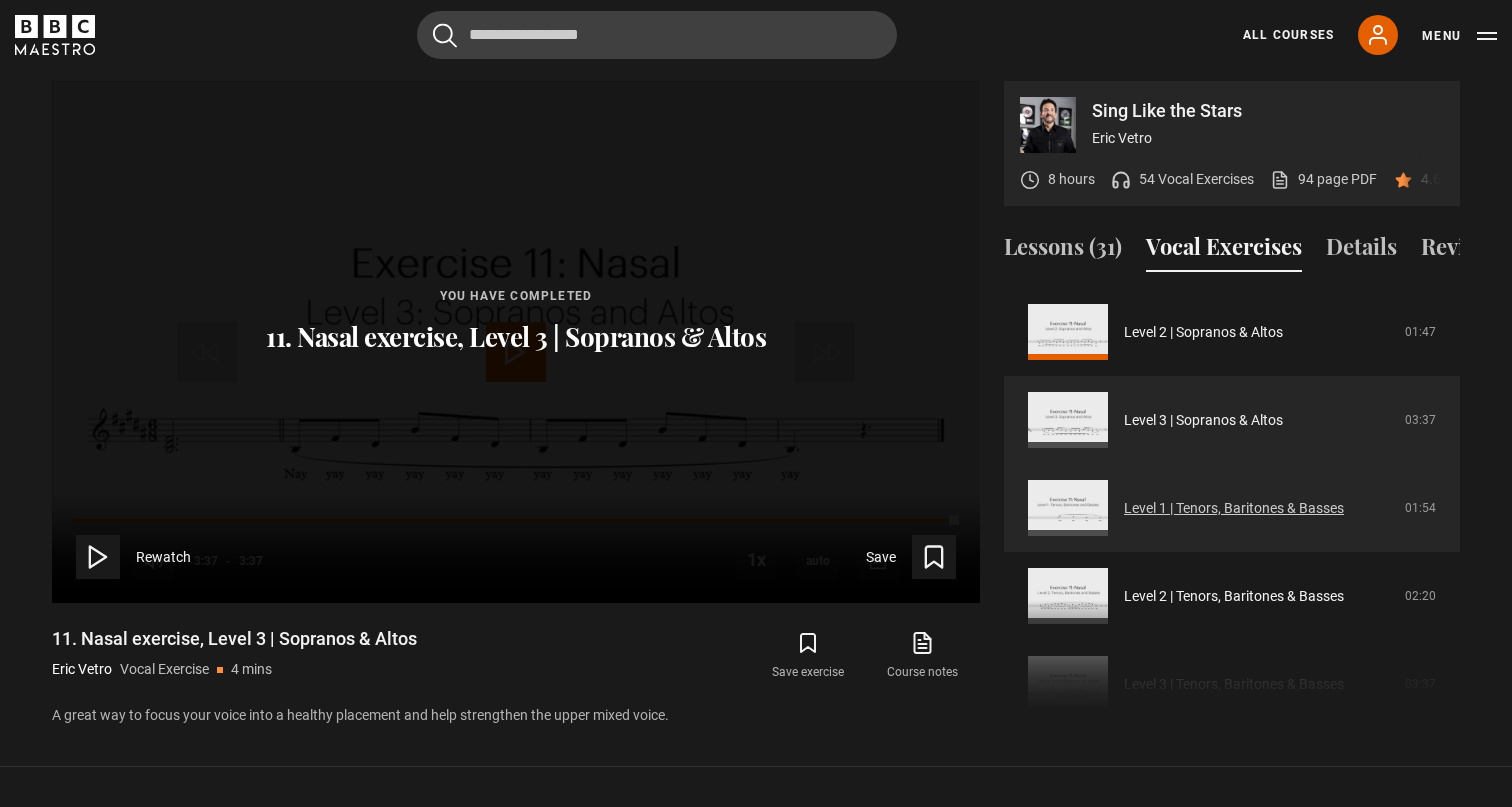 scroll, scrollTop: 694, scrollLeft: 0, axis: vertical 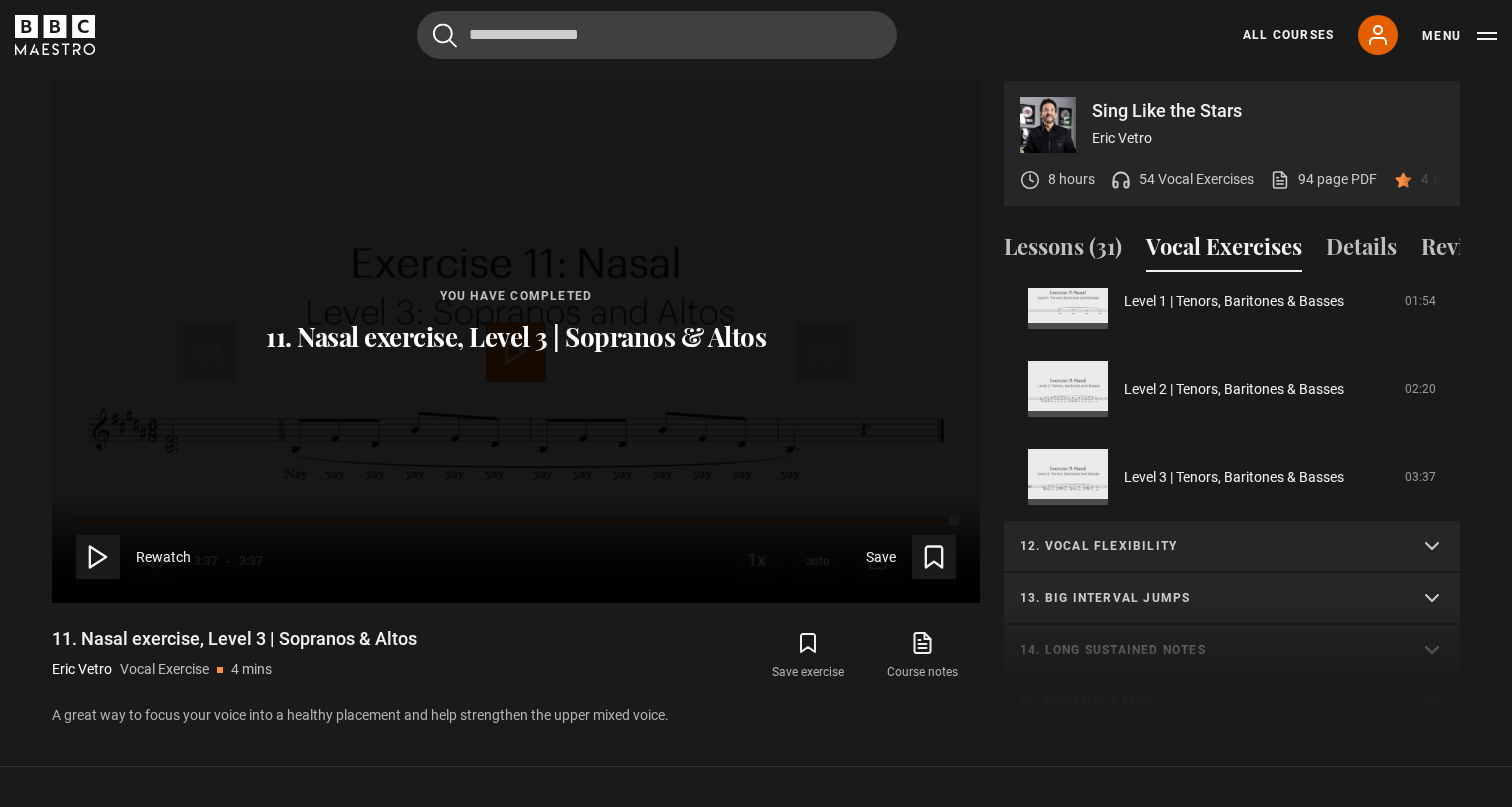 click on "12. Vocal flexibility" at bounding box center (1208, 546) 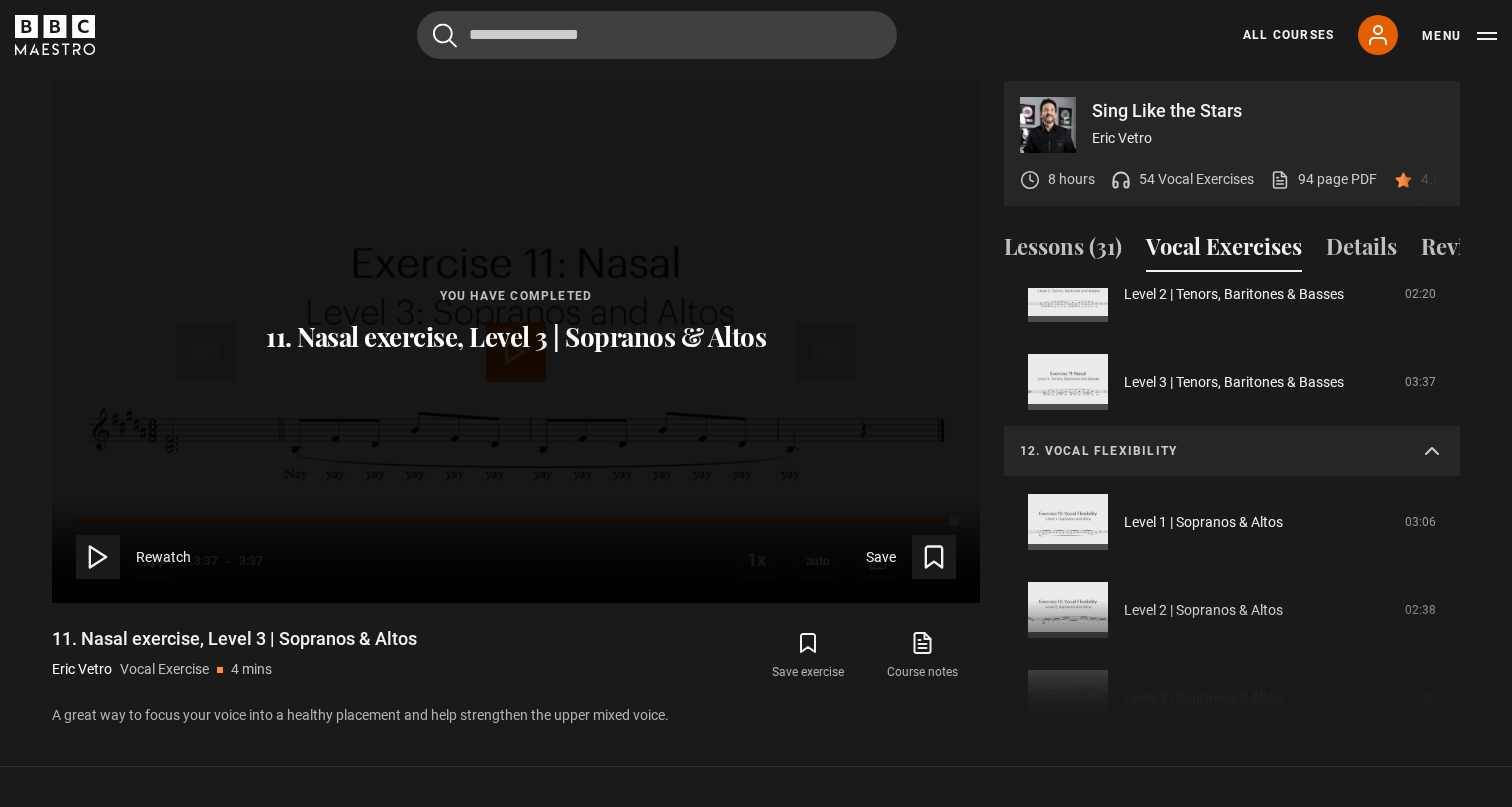 scroll, scrollTop: 1024, scrollLeft: 0, axis: vertical 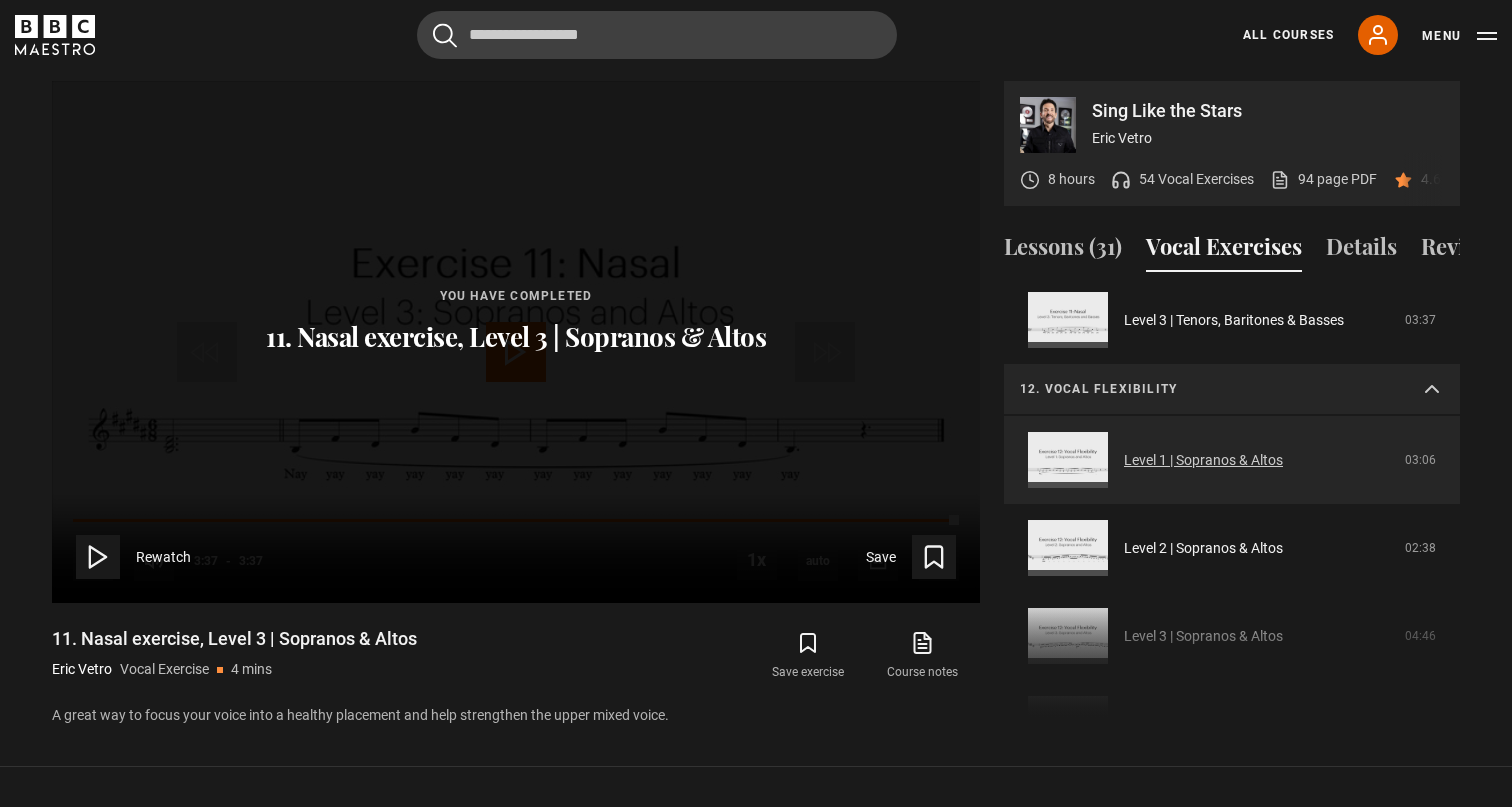 click on "Level 1 | Sopranos & Altos" at bounding box center (1203, 460) 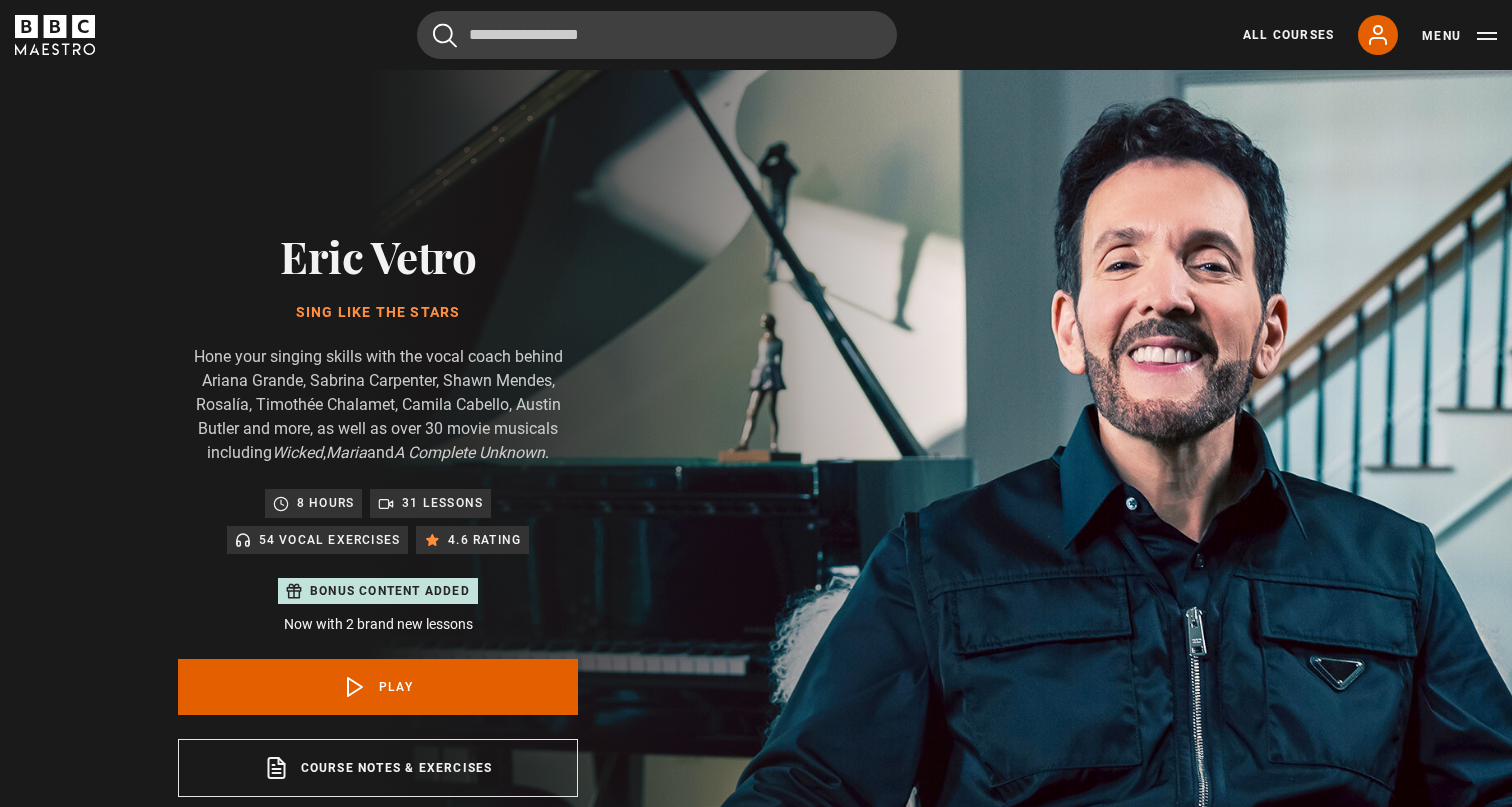 scroll, scrollTop: 956, scrollLeft: 0, axis: vertical 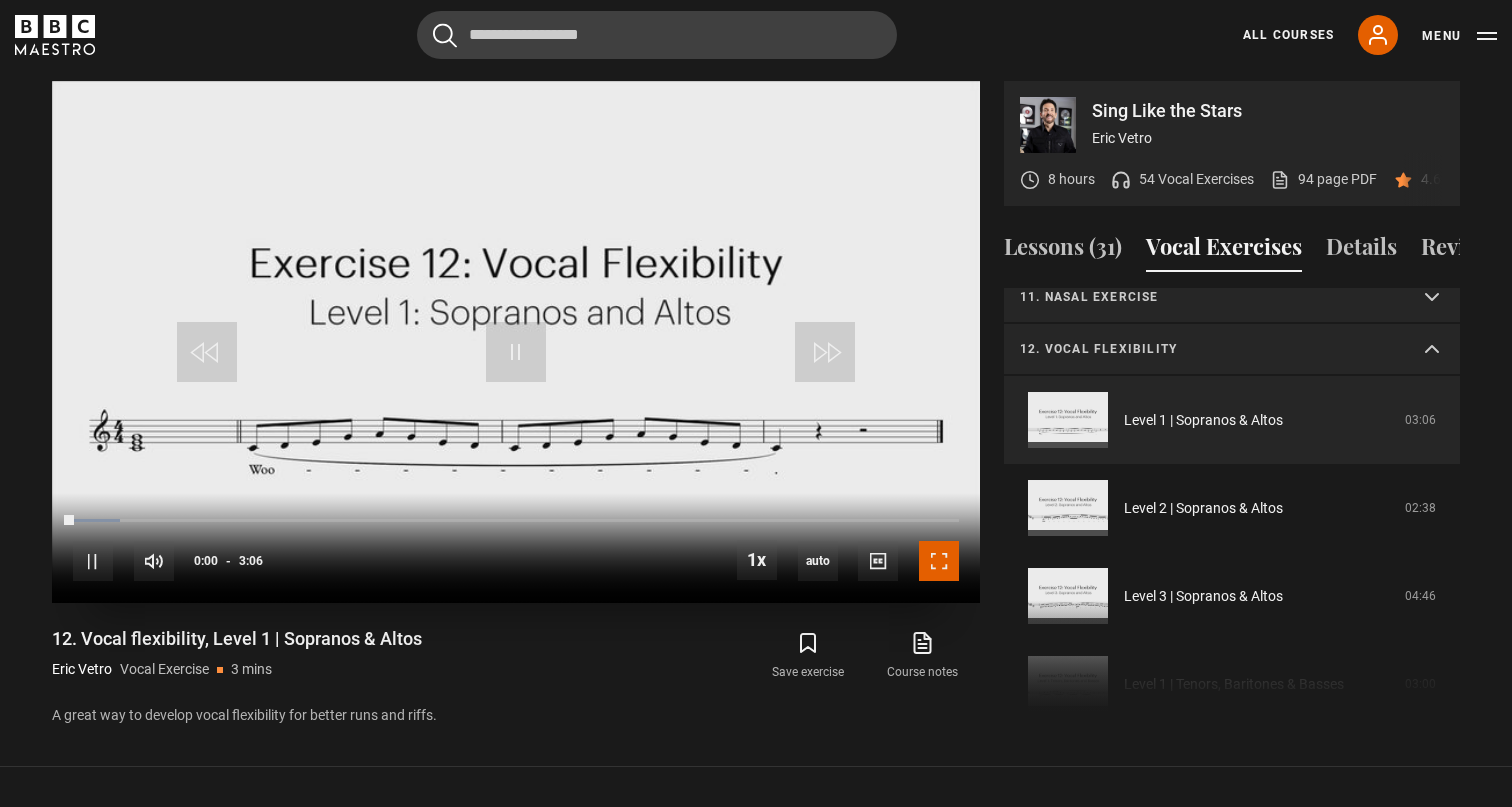 click at bounding box center (939, 561) 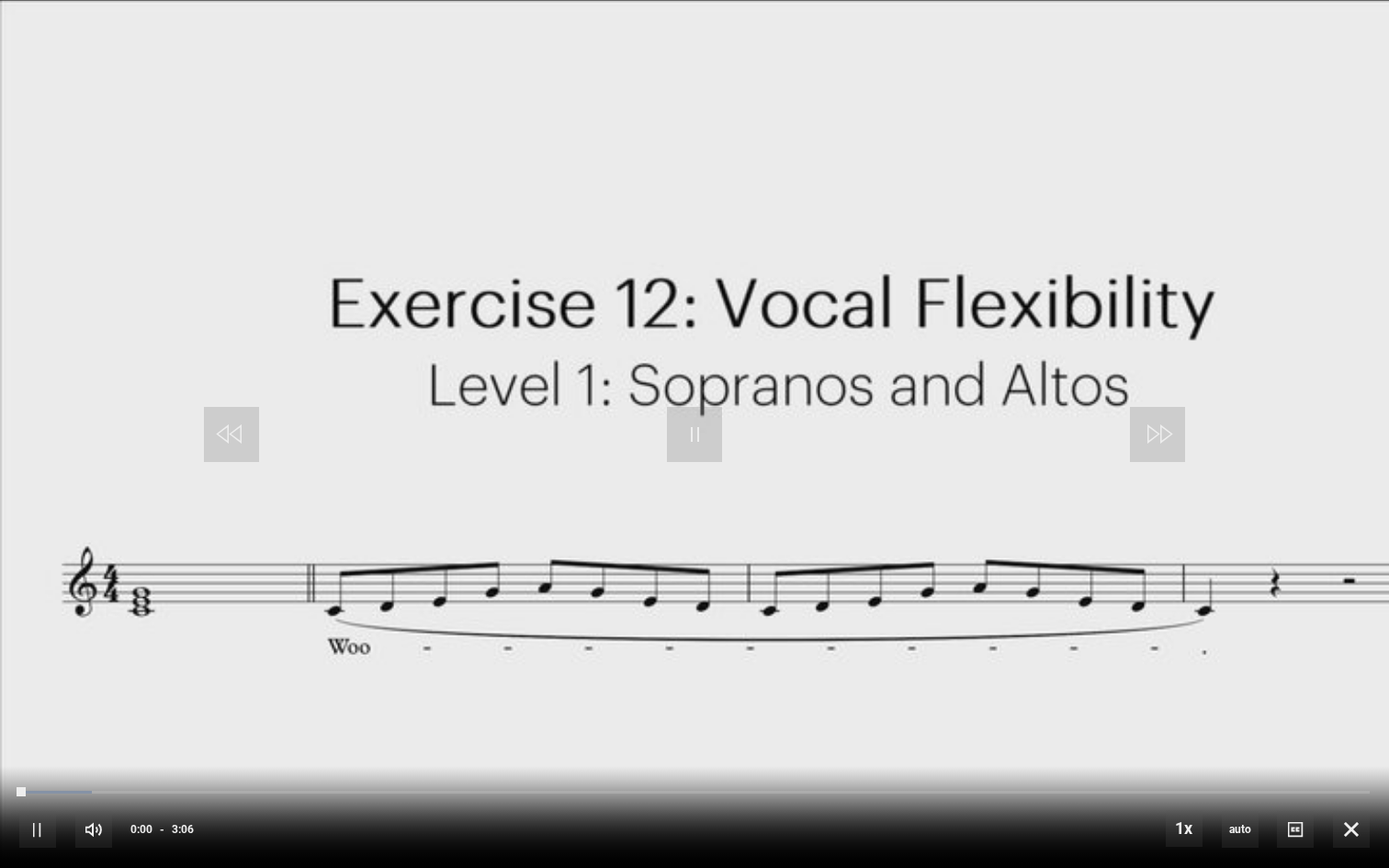 click at bounding box center [694, 434] 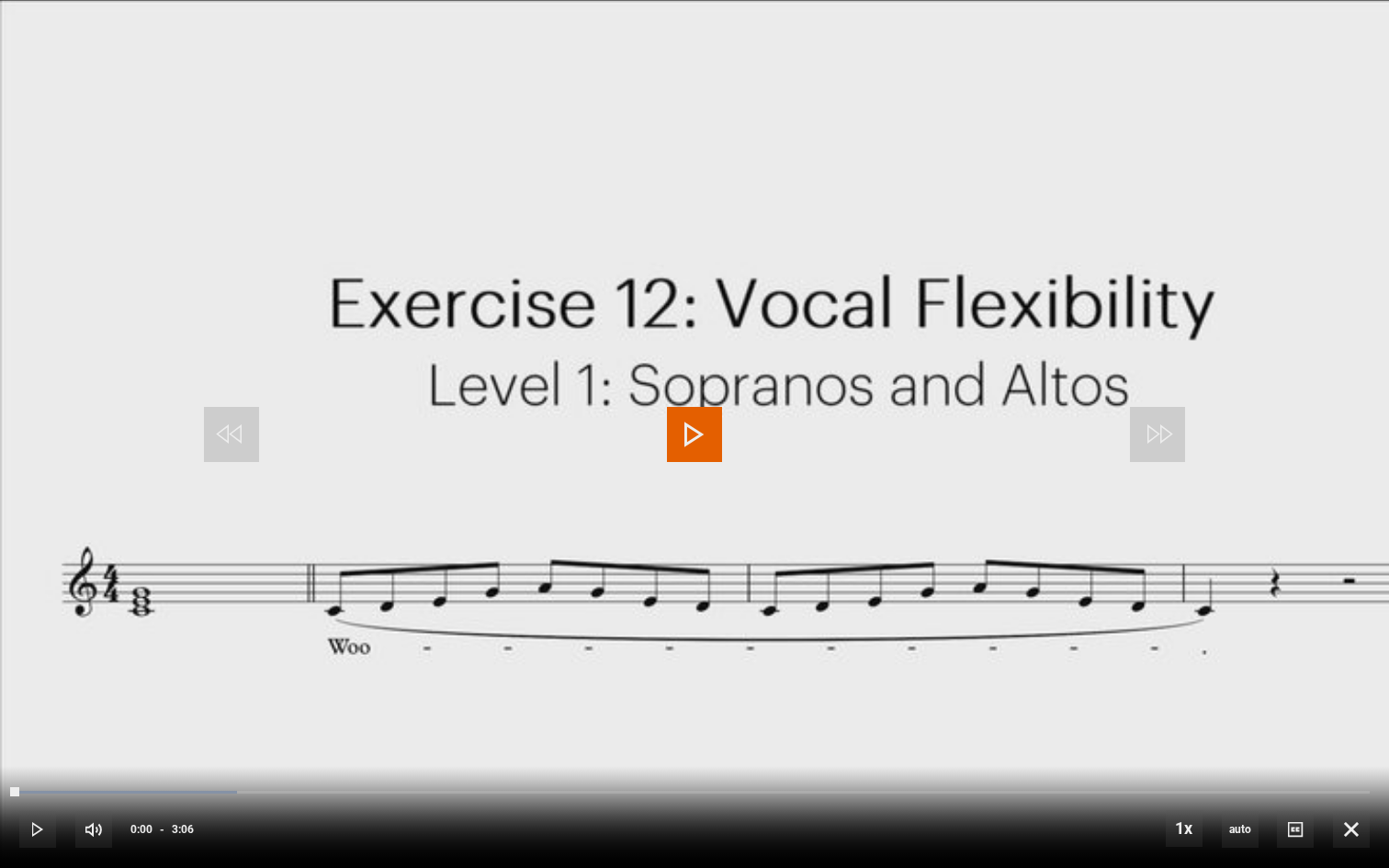click at bounding box center (694, 434) 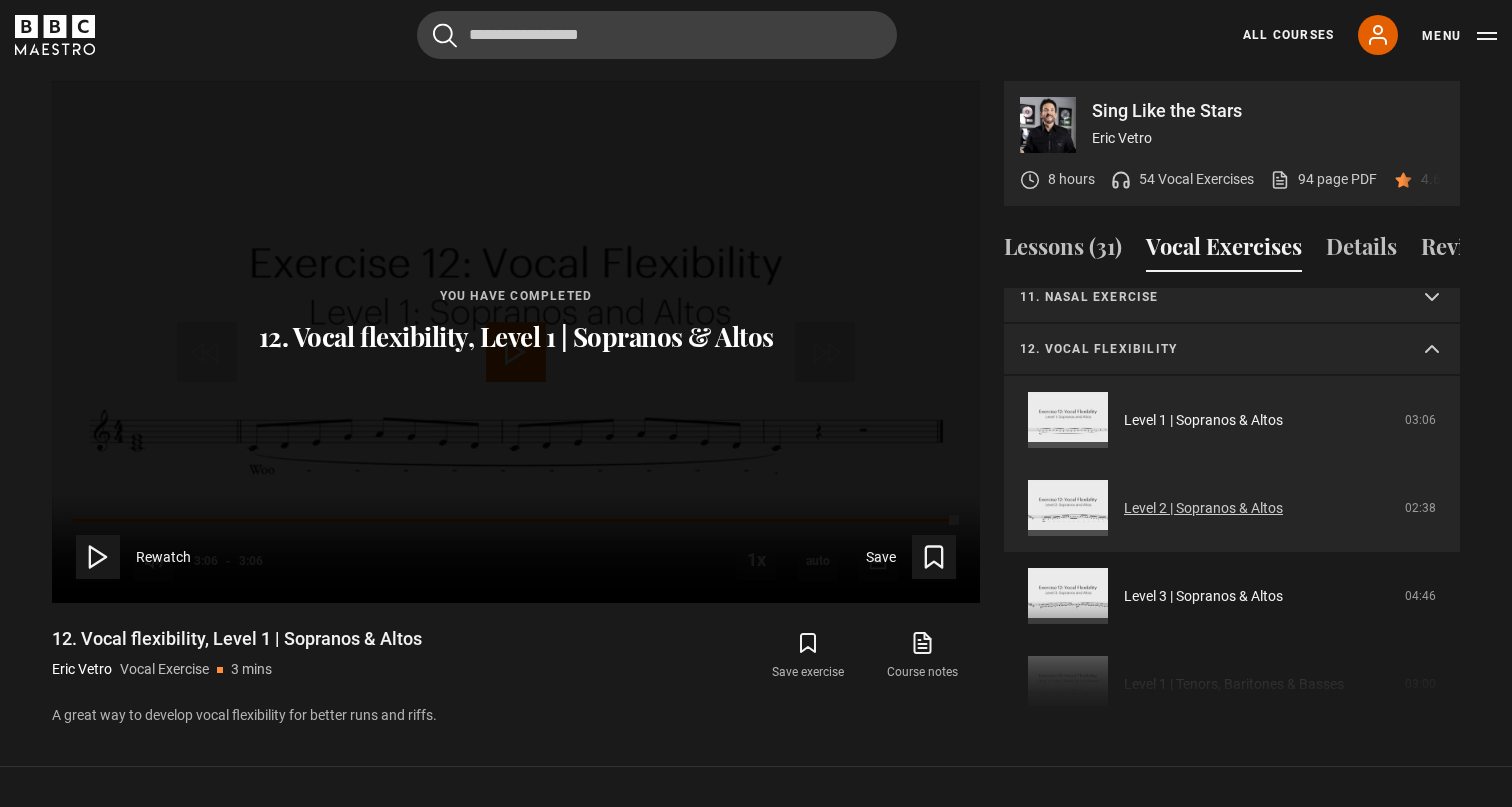 click on "Level 2 | Sopranos & Altos" at bounding box center (1203, 508) 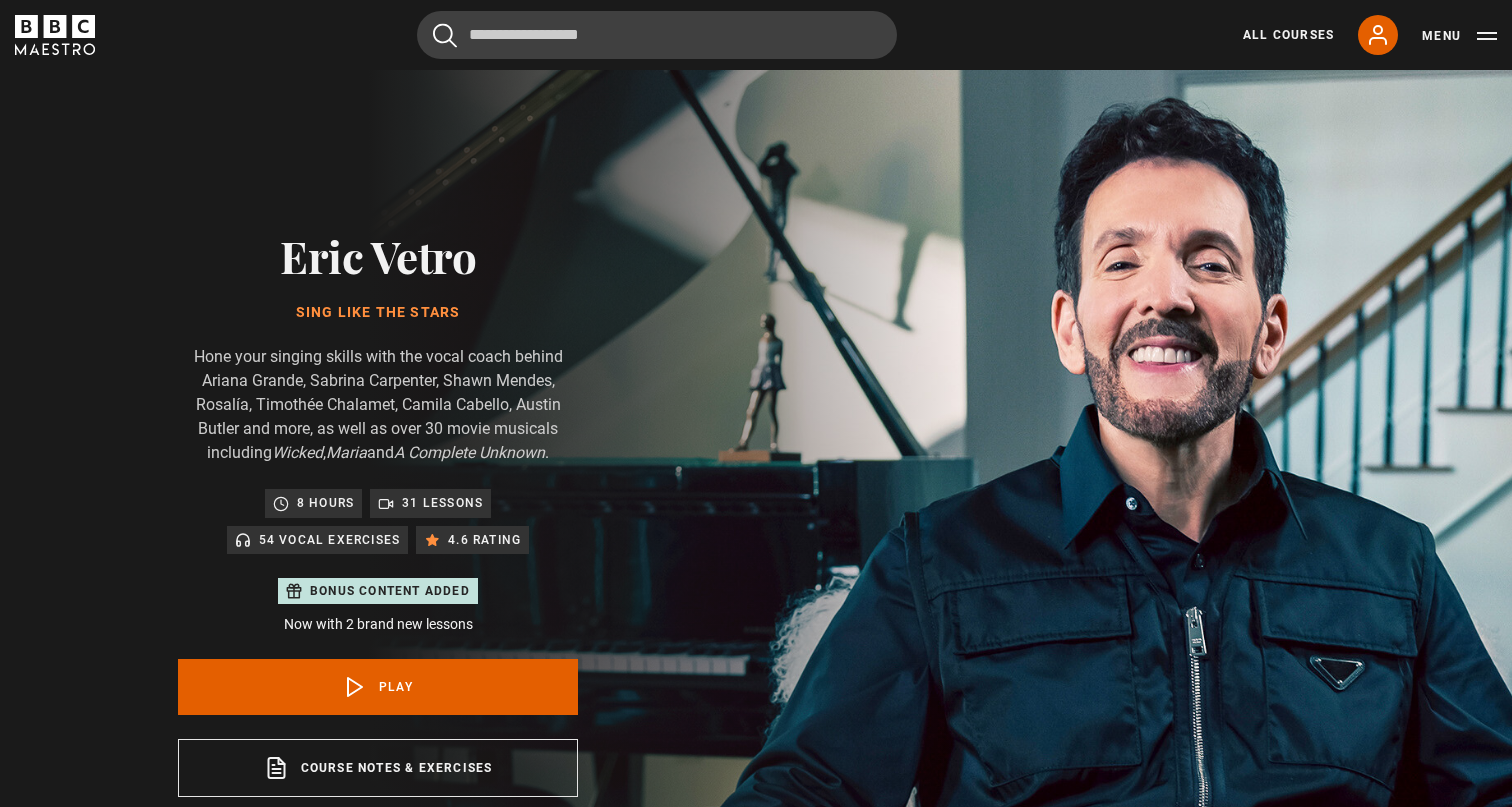 scroll, scrollTop: 956, scrollLeft: 0, axis: vertical 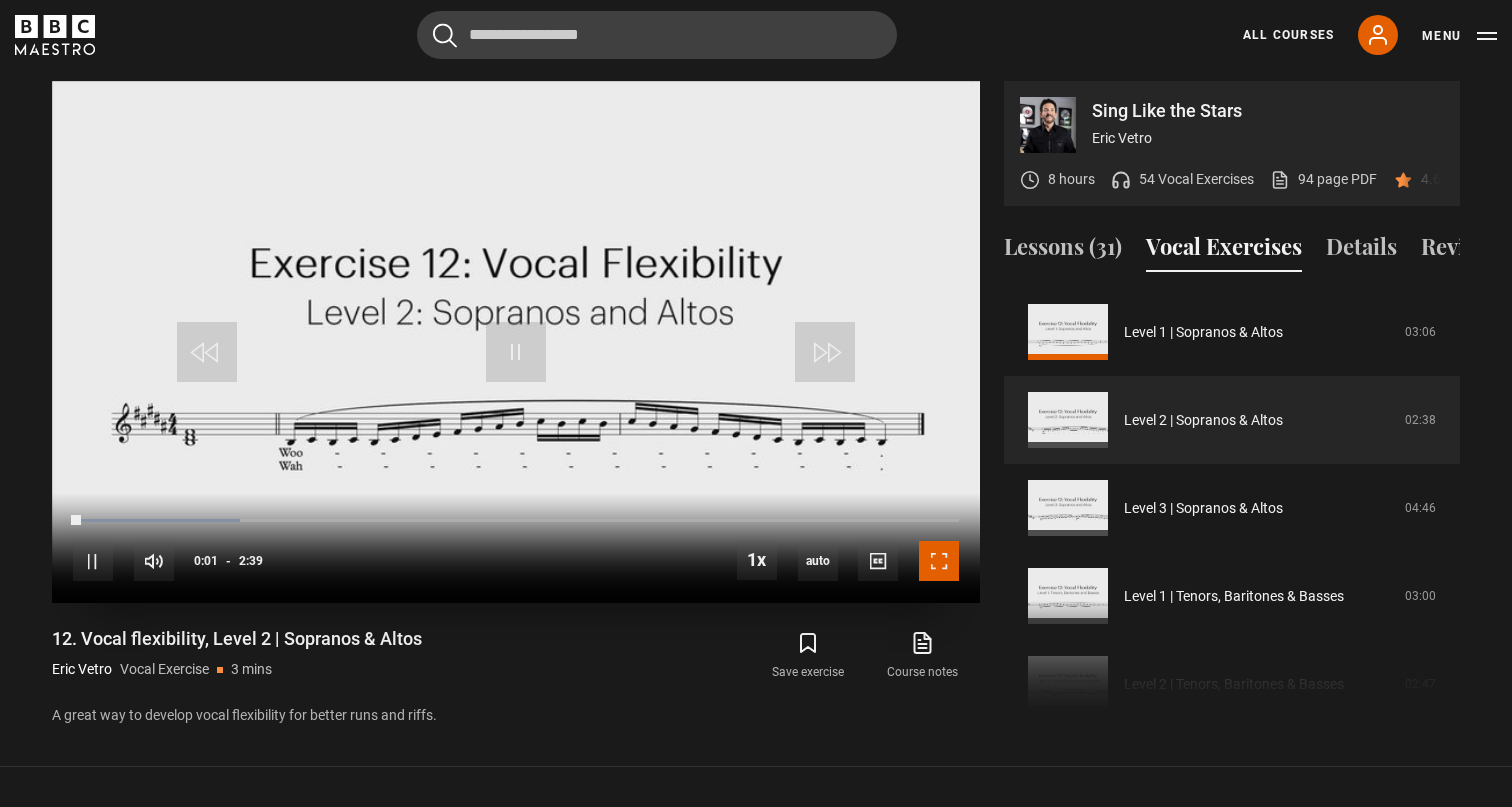 click at bounding box center (939, 561) 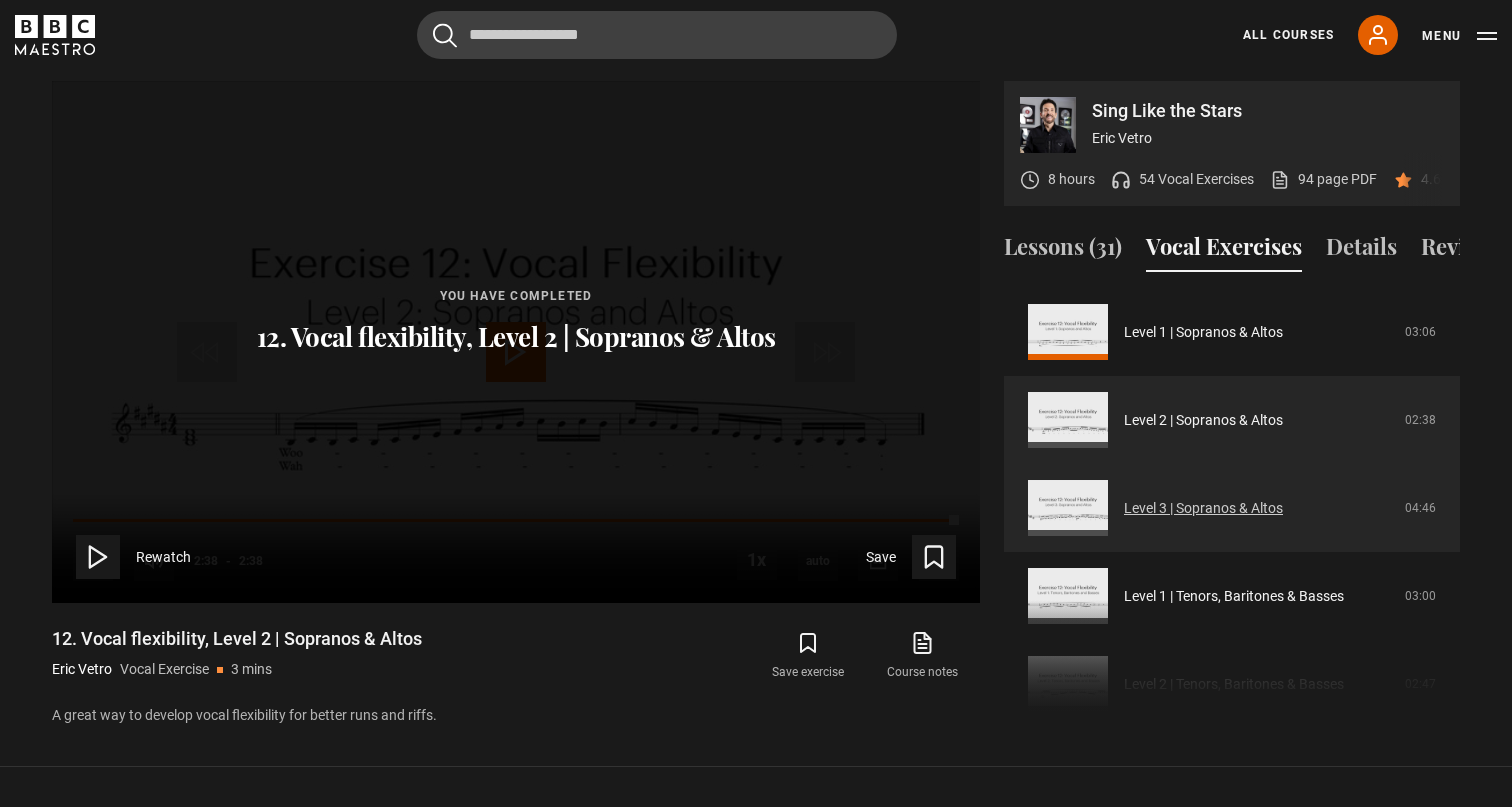 click on "Level 3 | Sopranos & Altos" at bounding box center [1203, 508] 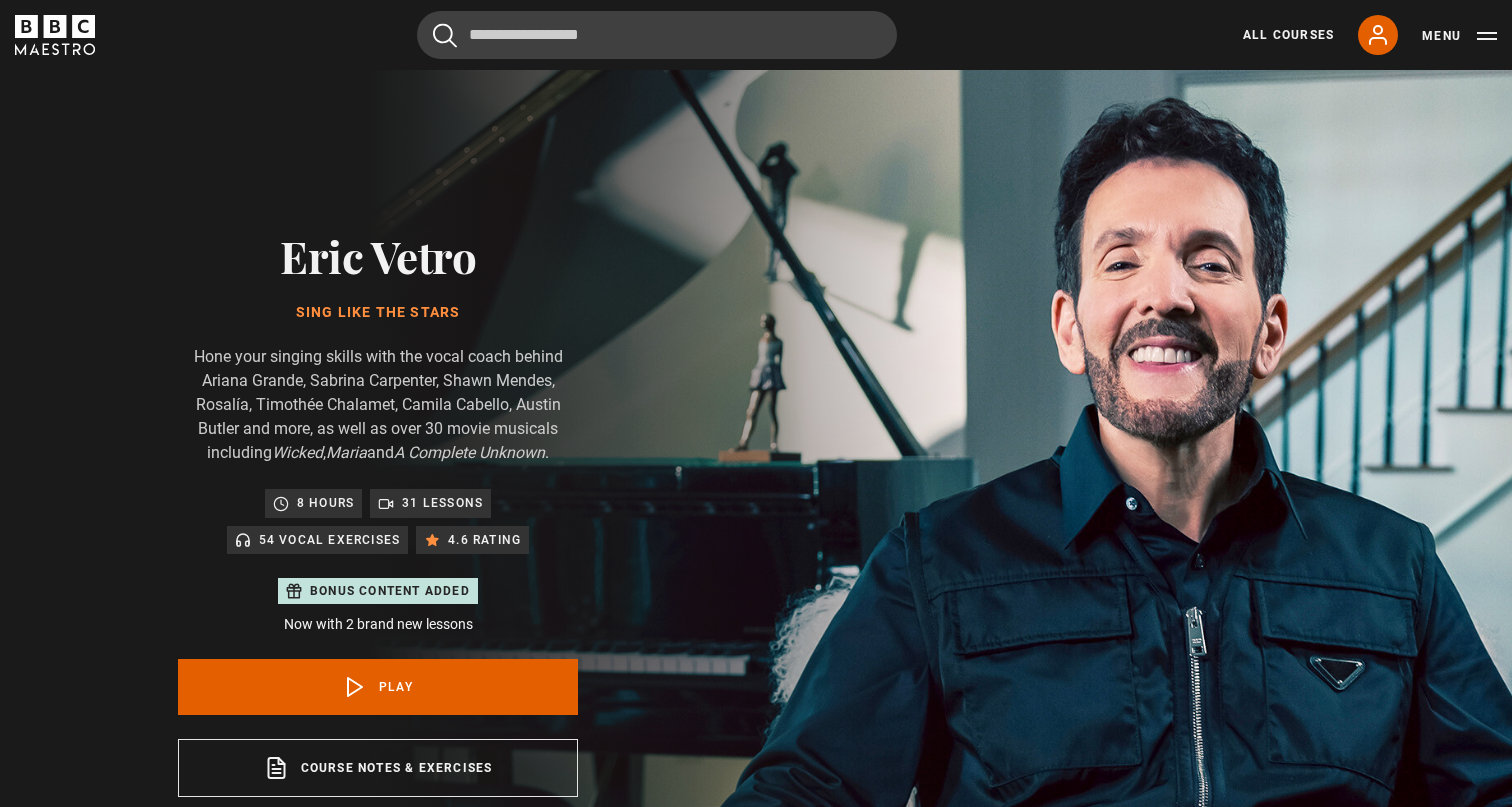 scroll, scrollTop: 956, scrollLeft: 0, axis: vertical 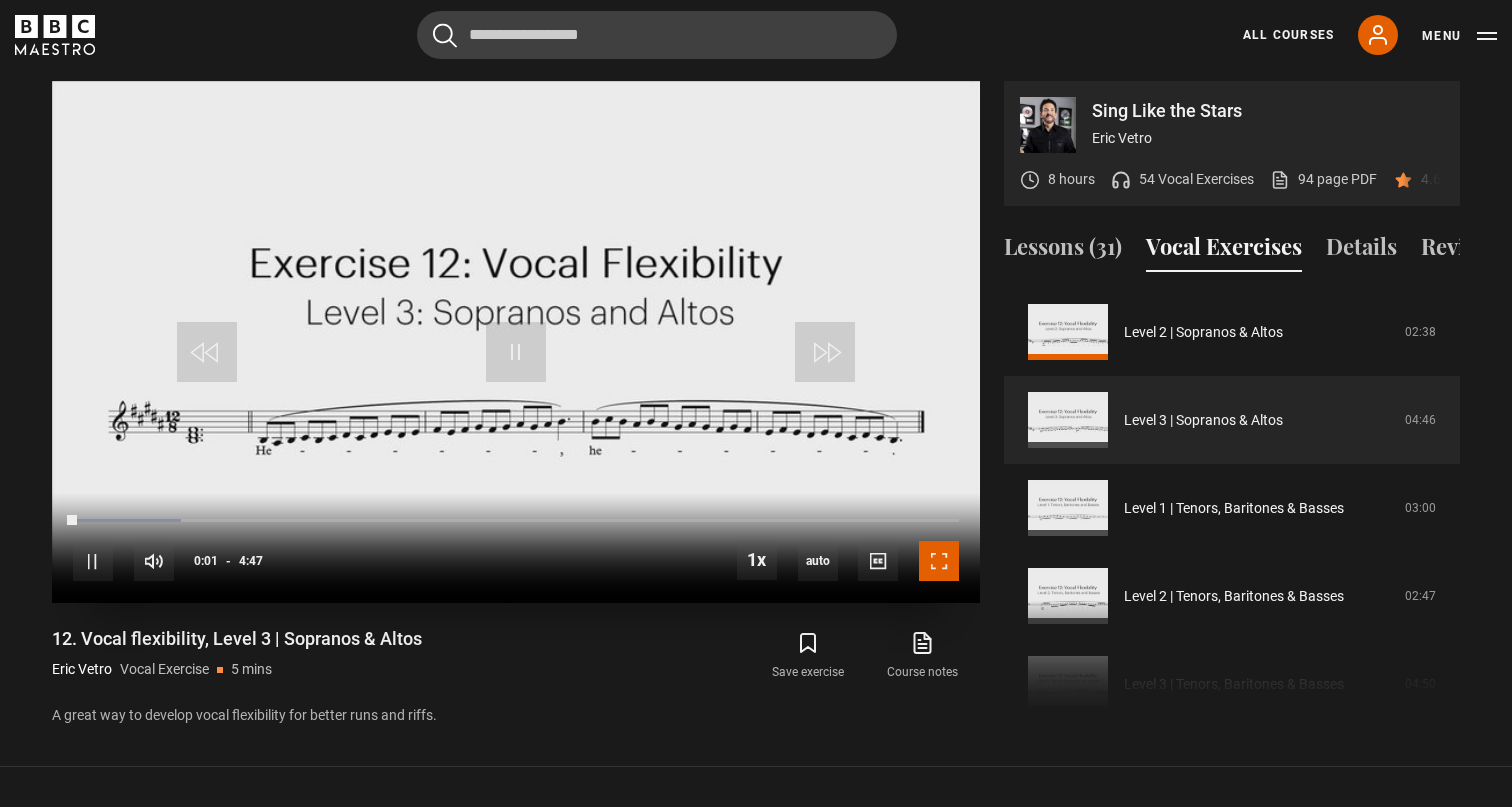 click at bounding box center (939, 561) 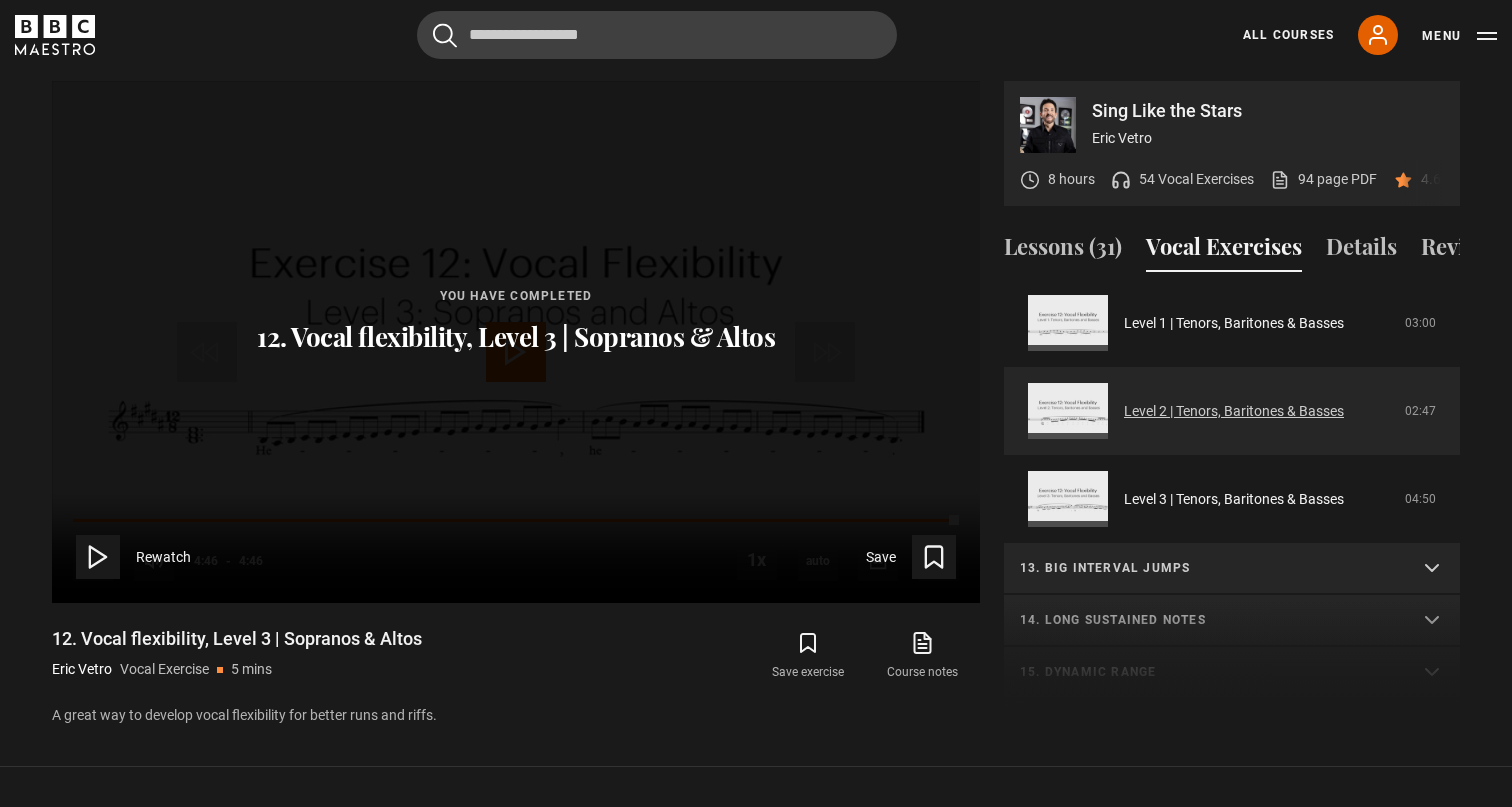 scroll, scrollTop: 905, scrollLeft: 0, axis: vertical 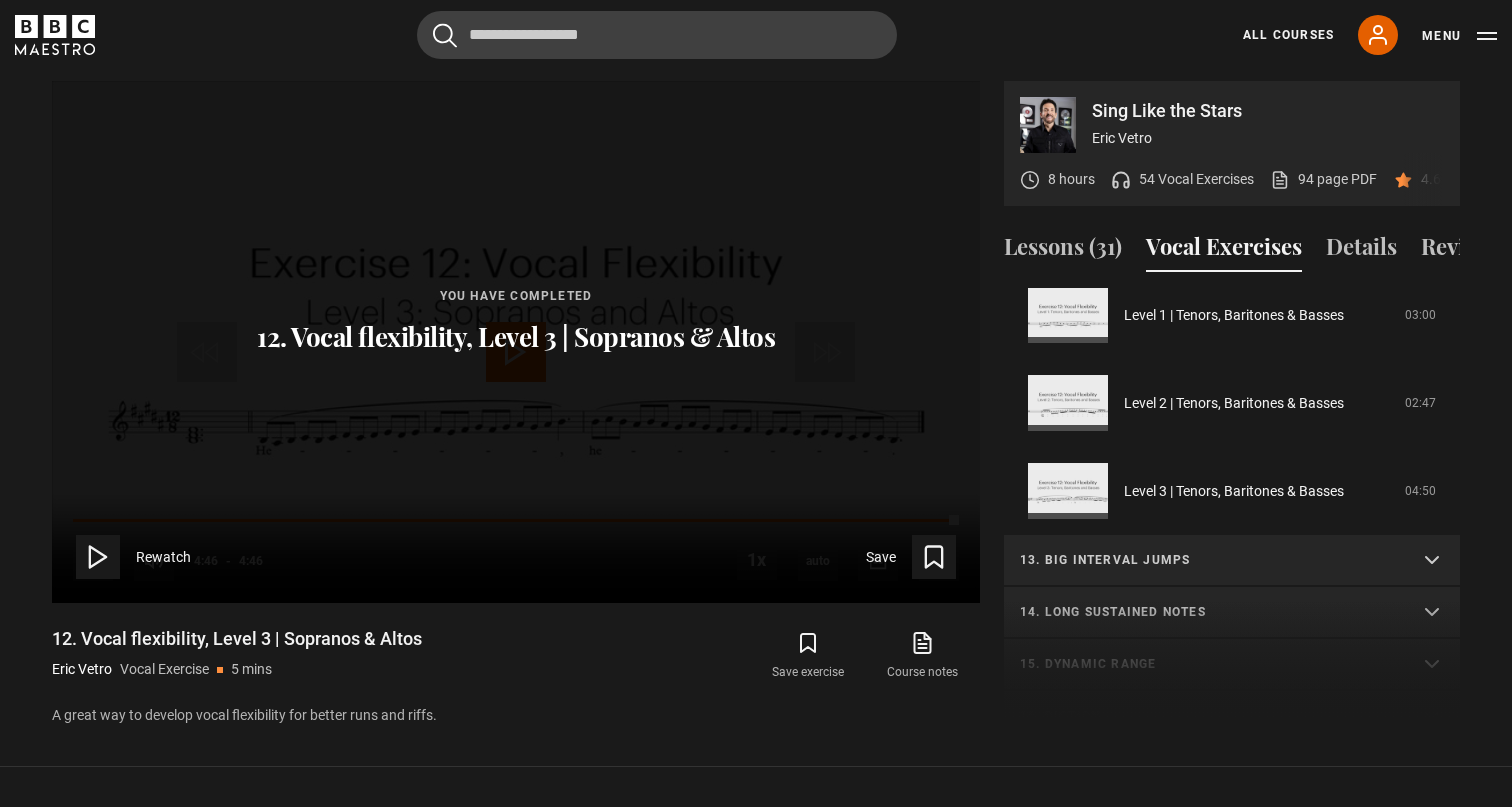click on "13. Big interval jumps" at bounding box center [1208, 560] 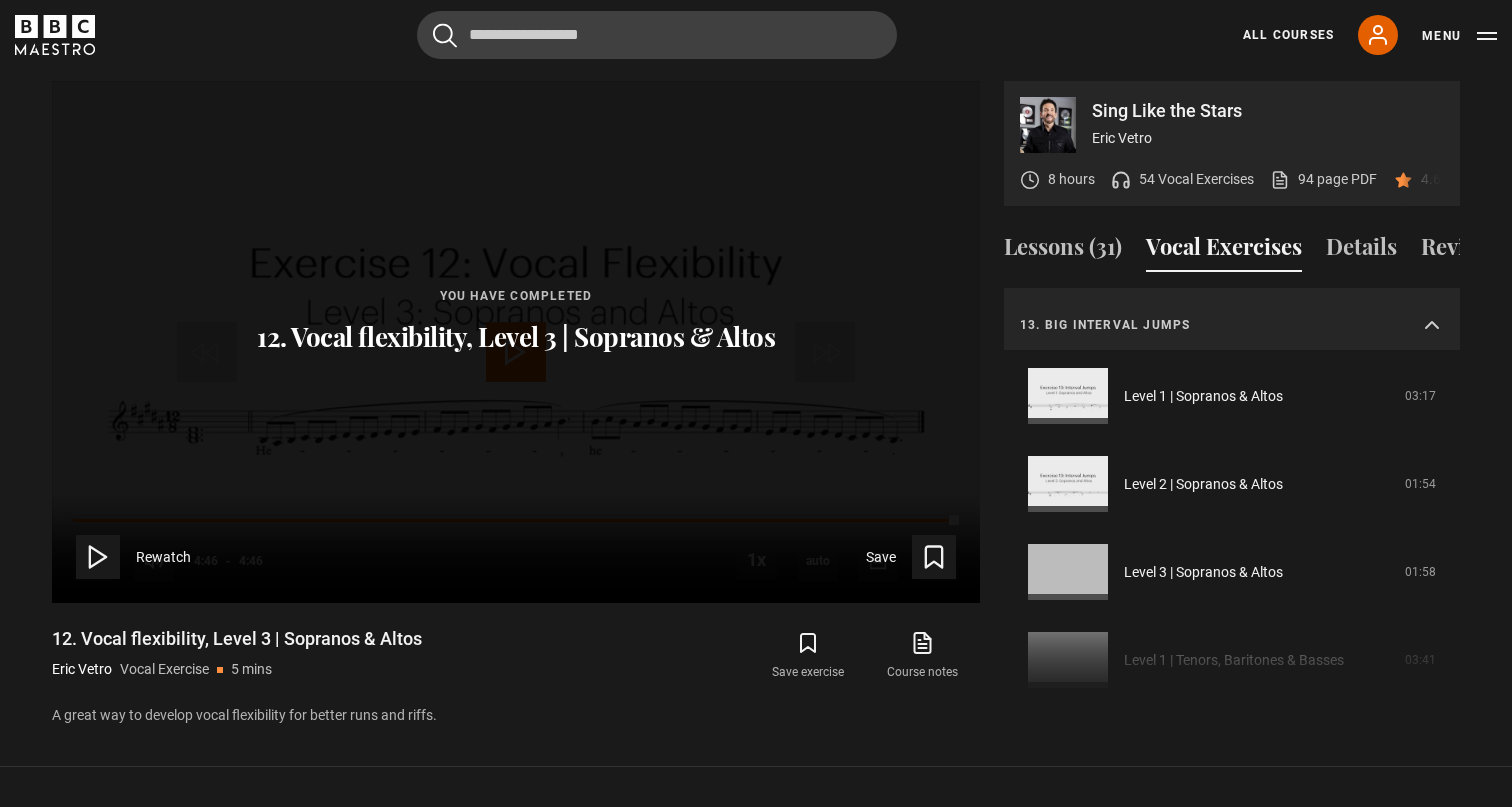 scroll, scrollTop: 1174, scrollLeft: 0, axis: vertical 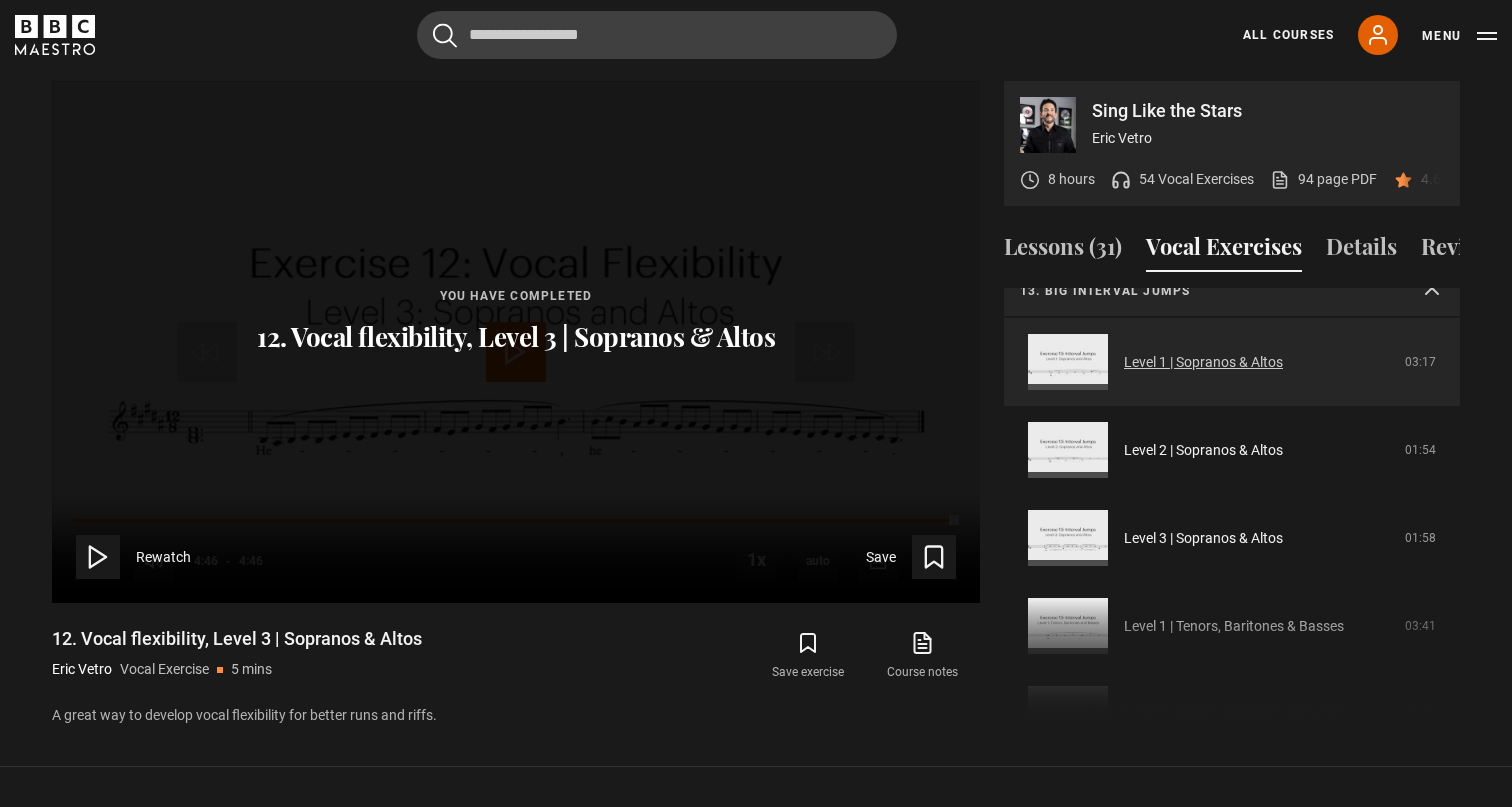 click on "Level 1 | Sopranos & Altos" at bounding box center [1203, 362] 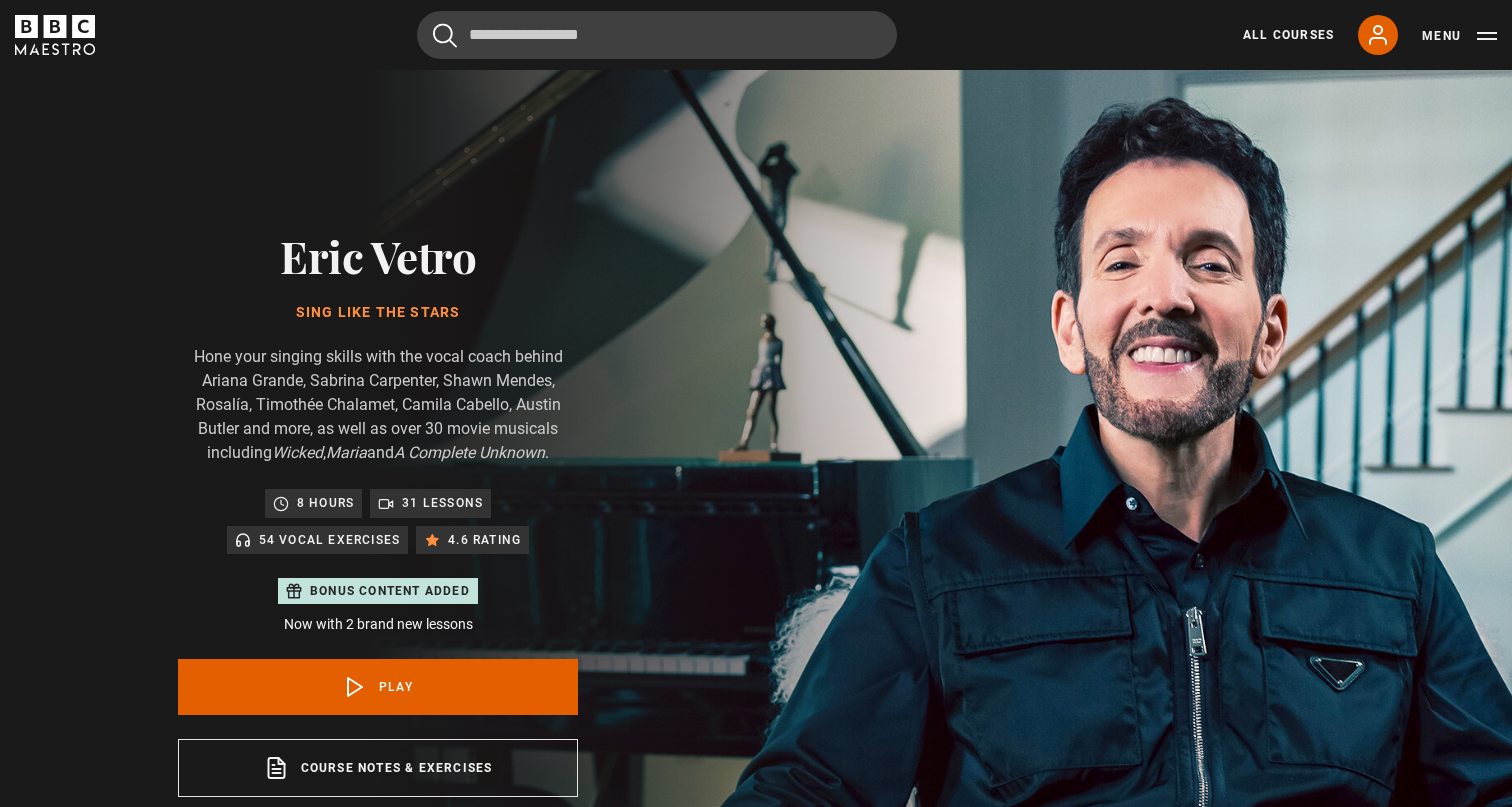scroll, scrollTop: 956, scrollLeft: 0, axis: vertical 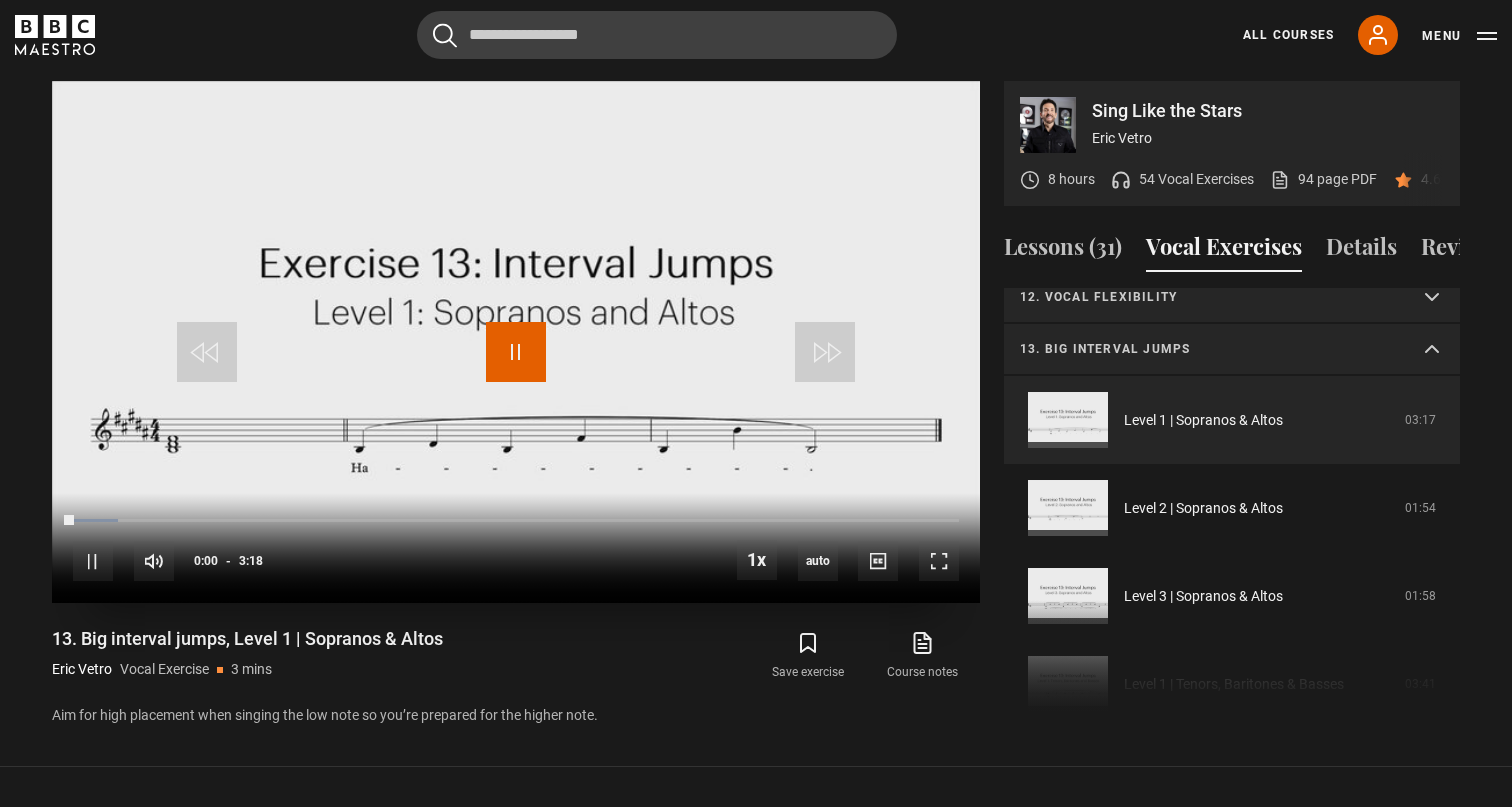 click at bounding box center (516, 352) 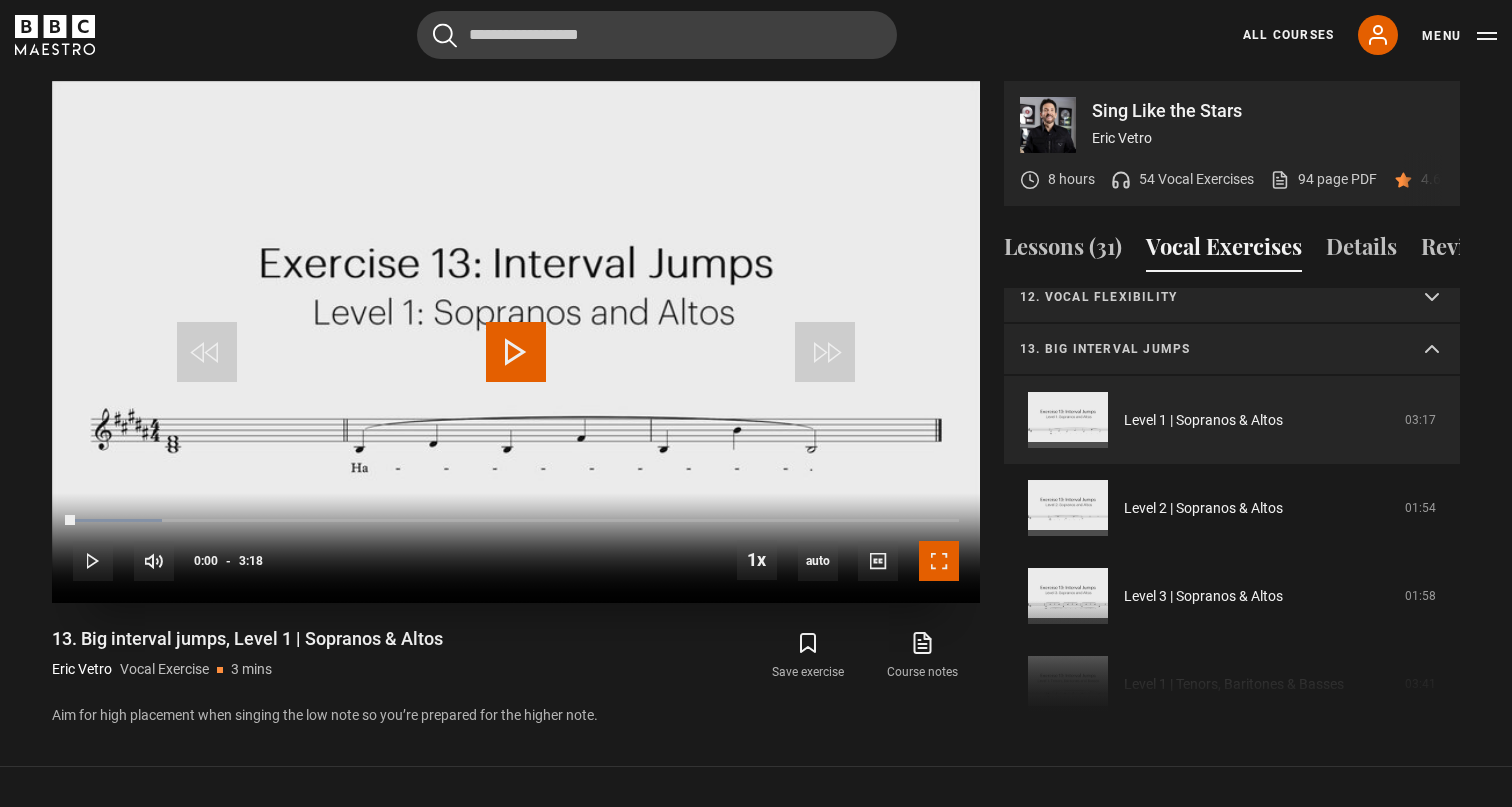 click at bounding box center [939, 561] 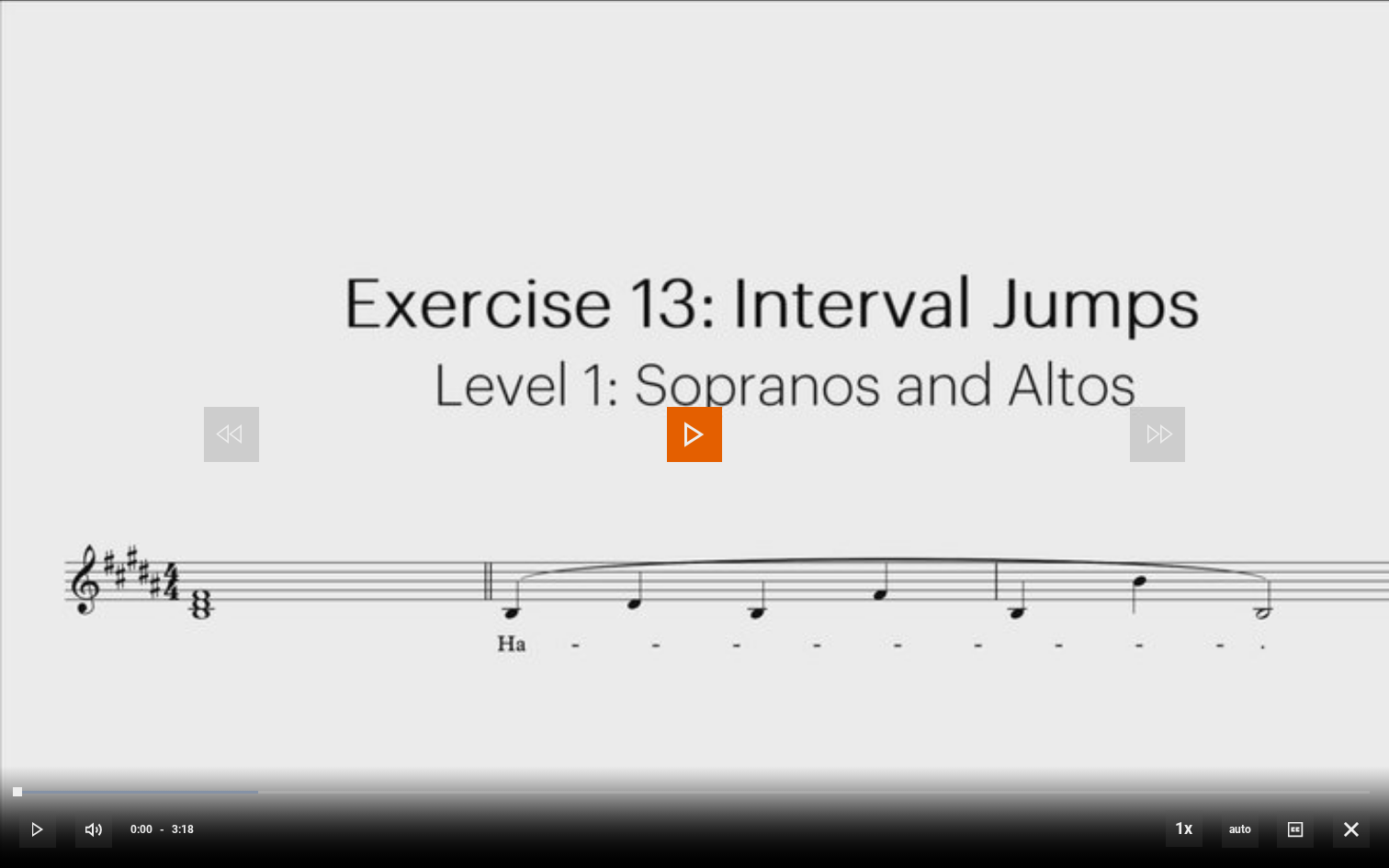 click at bounding box center (694, 434) 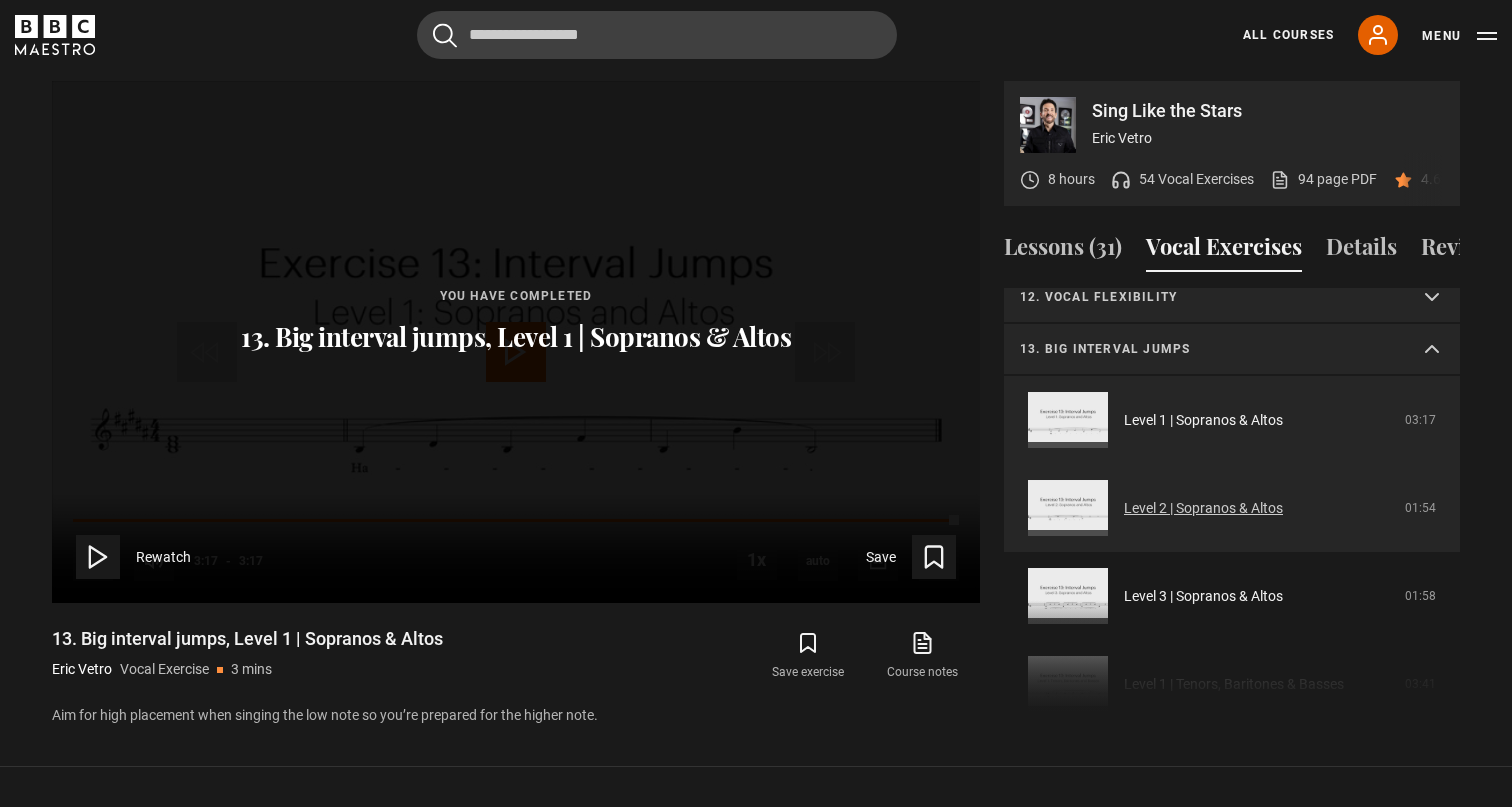 click on "Level 2 | Sopranos & Altos" at bounding box center (1203, 508) 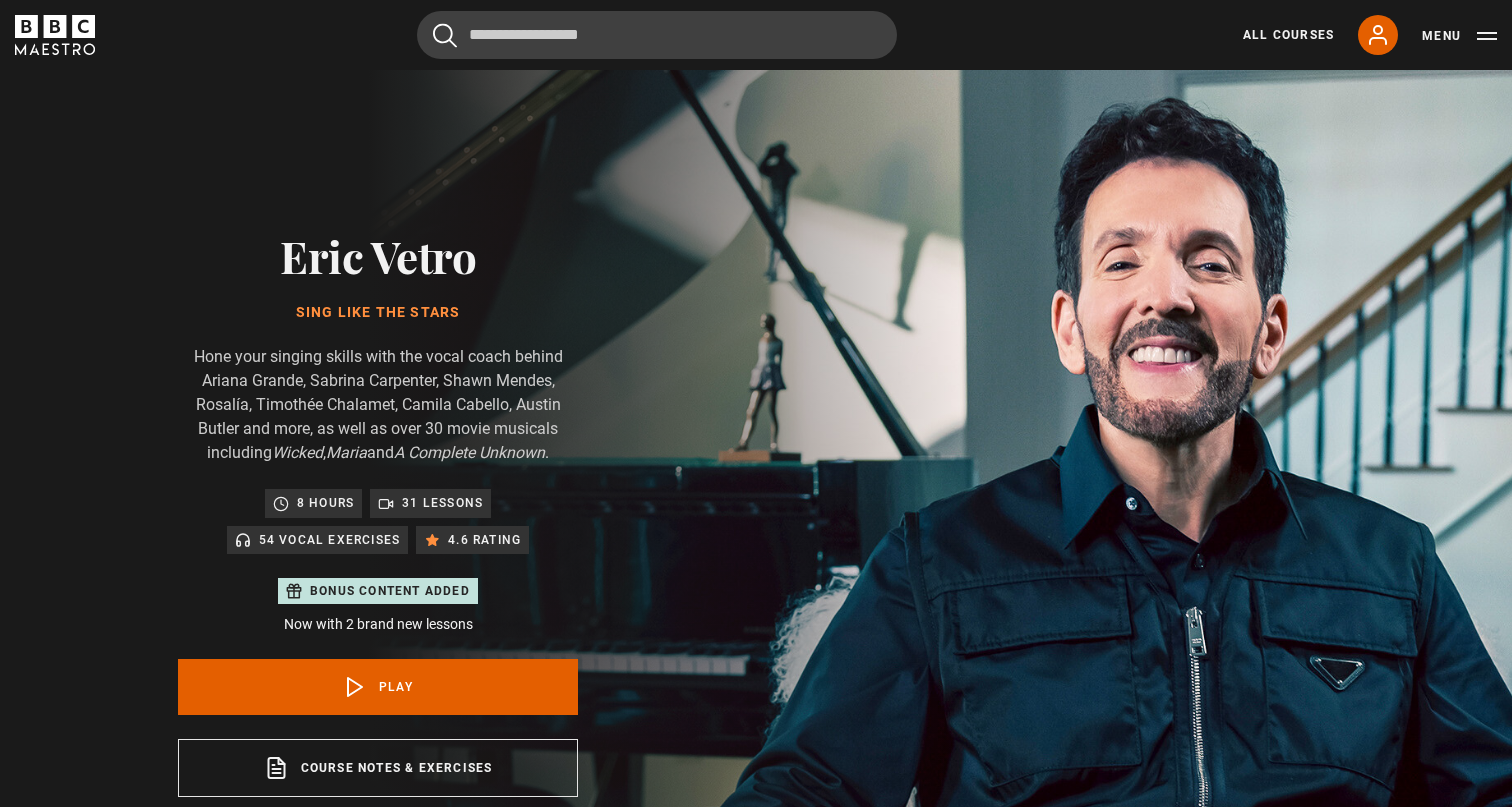 scroll, scrollTop: 956, scrollLeft: 0, axis: vertical 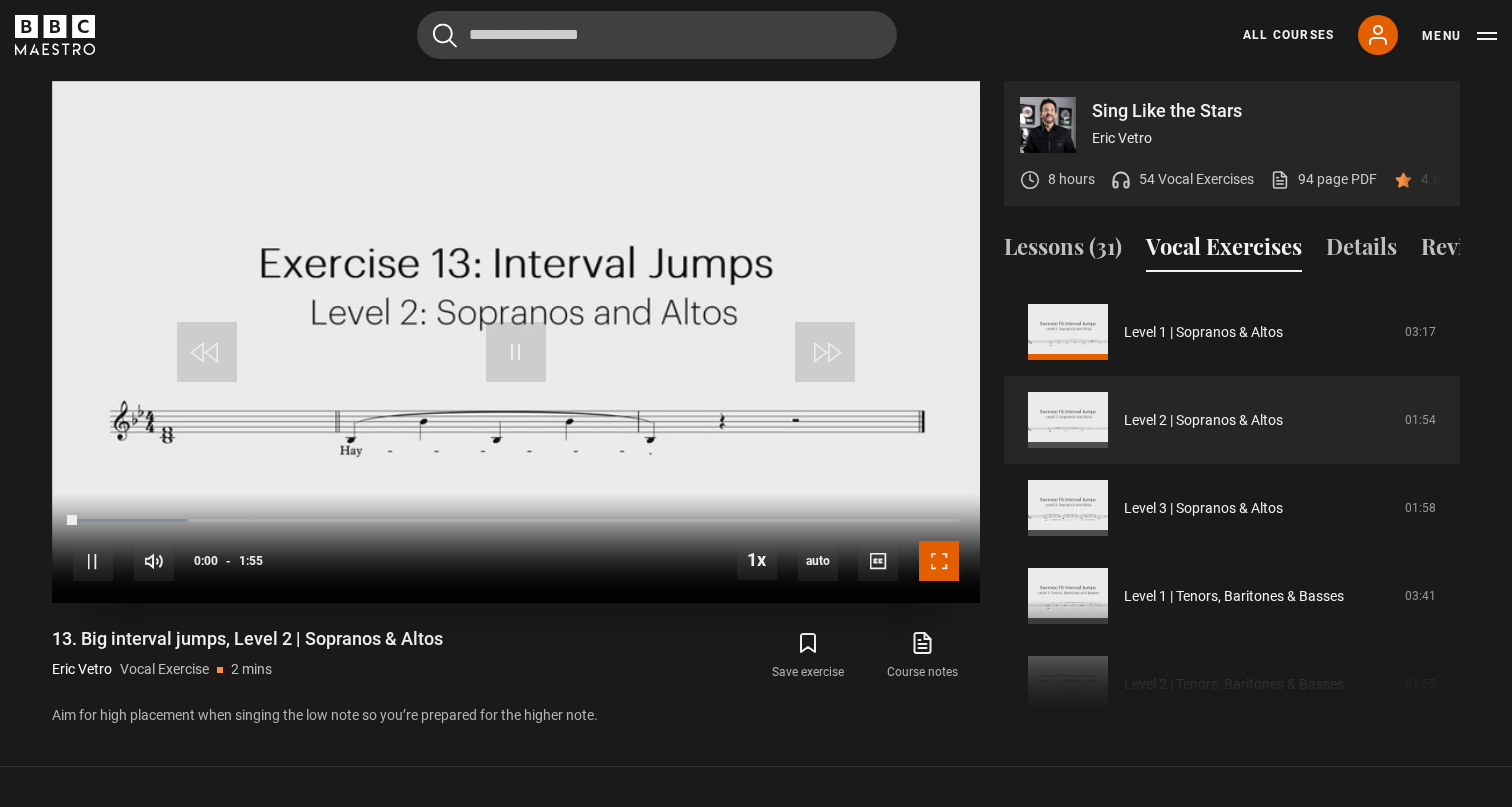 click at bounding box center [939, 561] 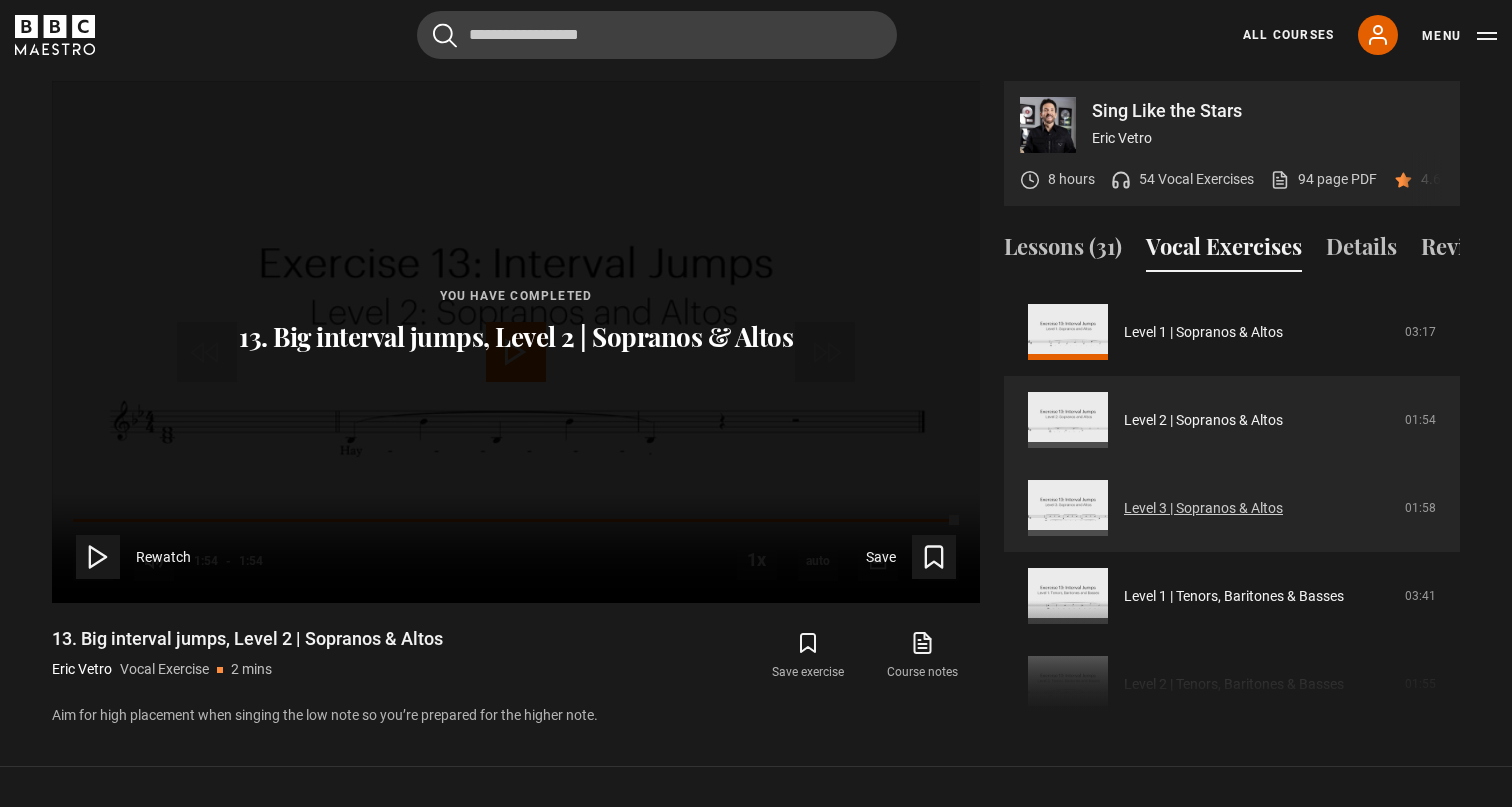 click on "Level 3 | Sopranos & Altos" at bounding box center (1203, 508) 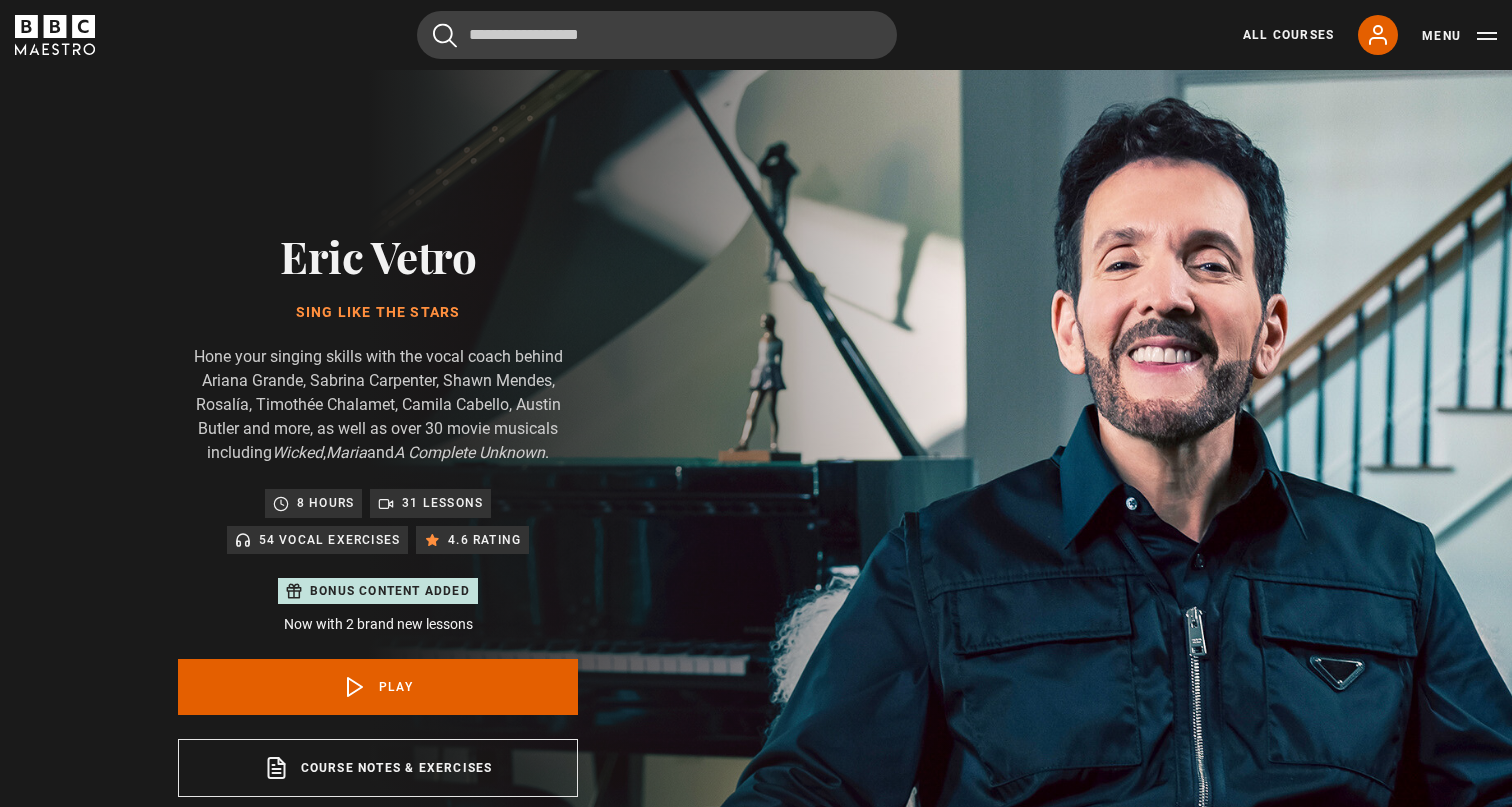 scroll, scrollTop: 956, scrollLeft: 0, axis: vertical 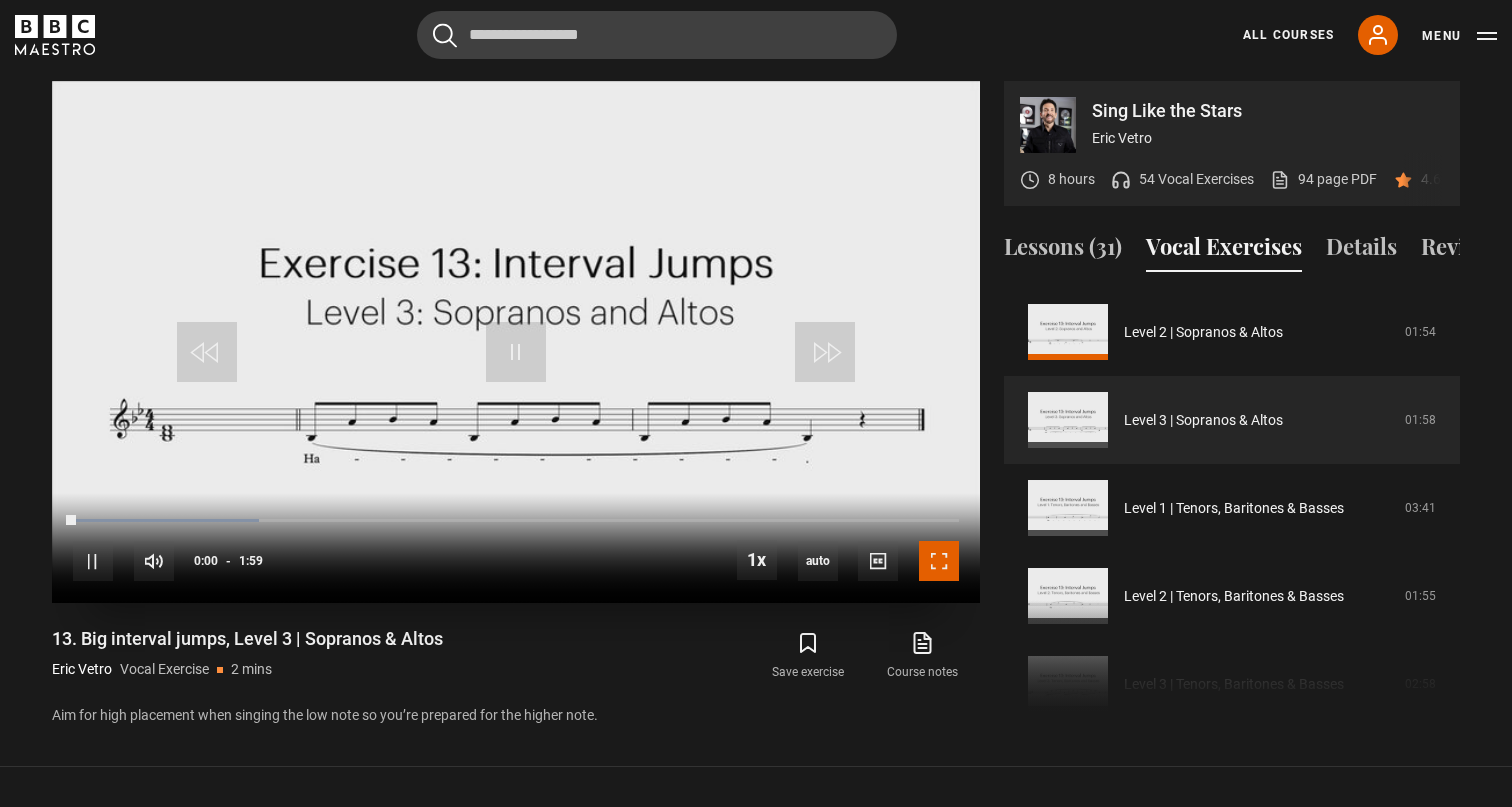 click at bounding box center (939, 561) 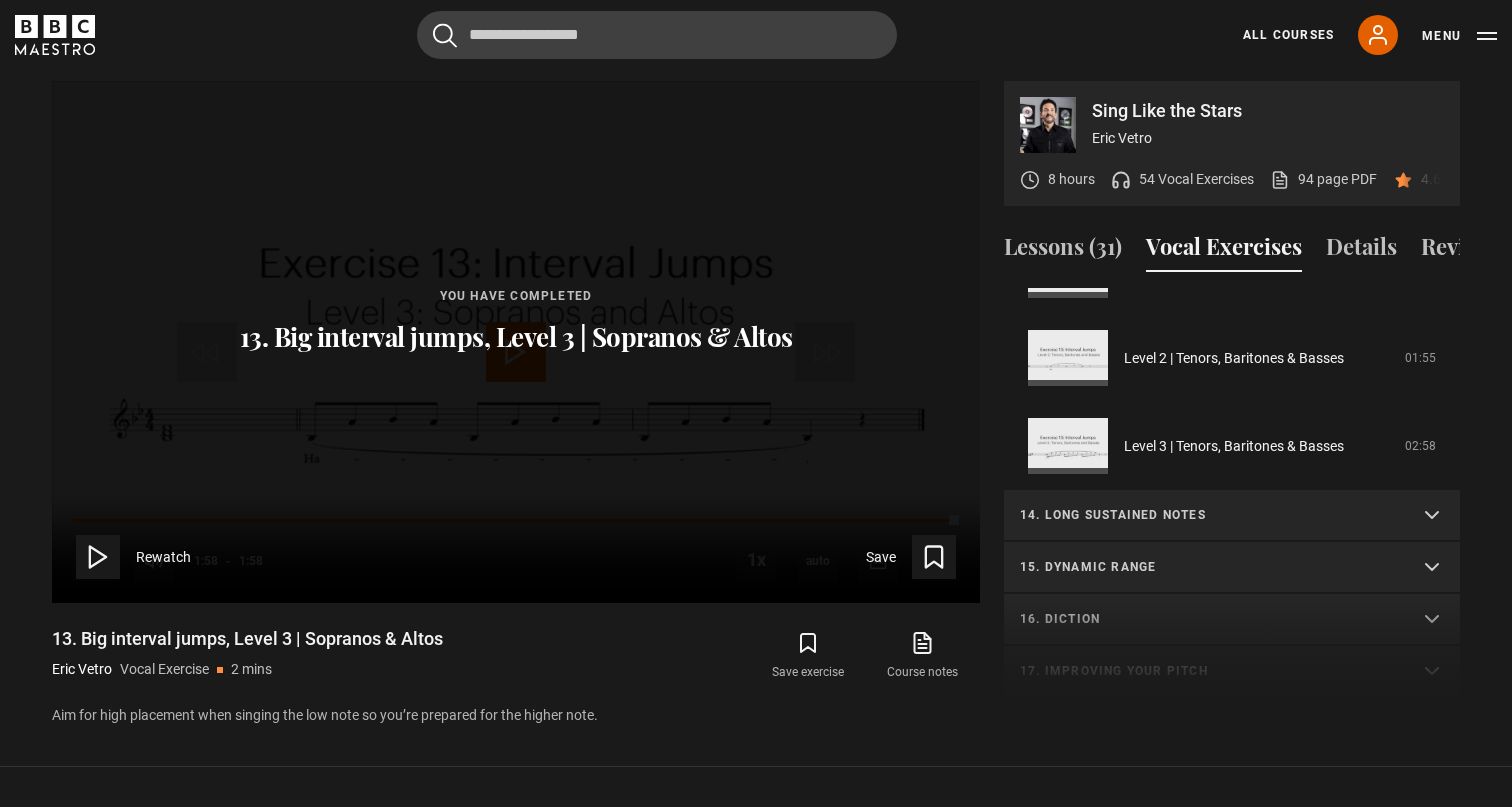 scroll, scrollTop: 1007, scrollLeft: 0, axis: vertical 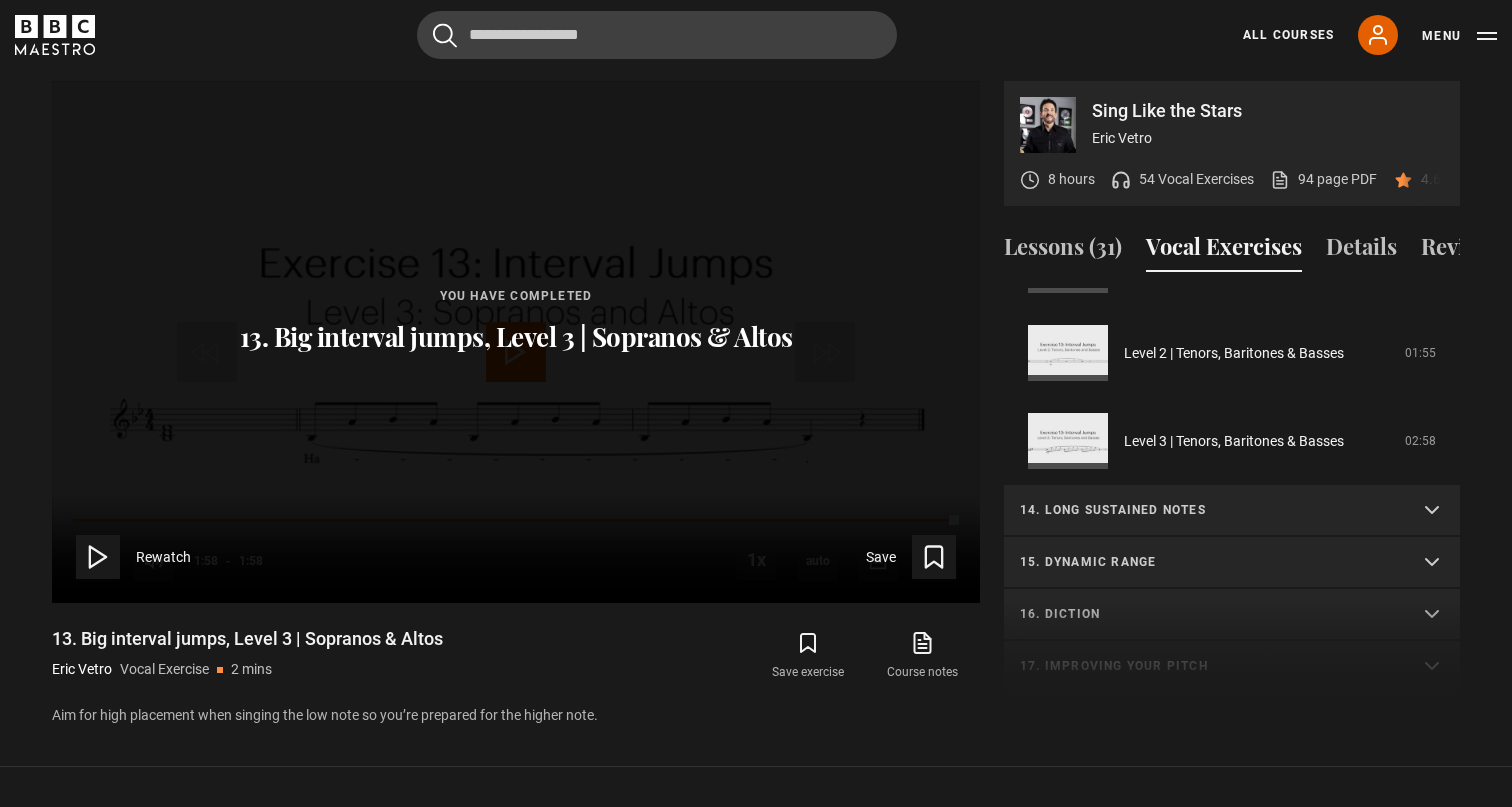 click on "14. Long sustained notes" at bounding box center (1208, 510) 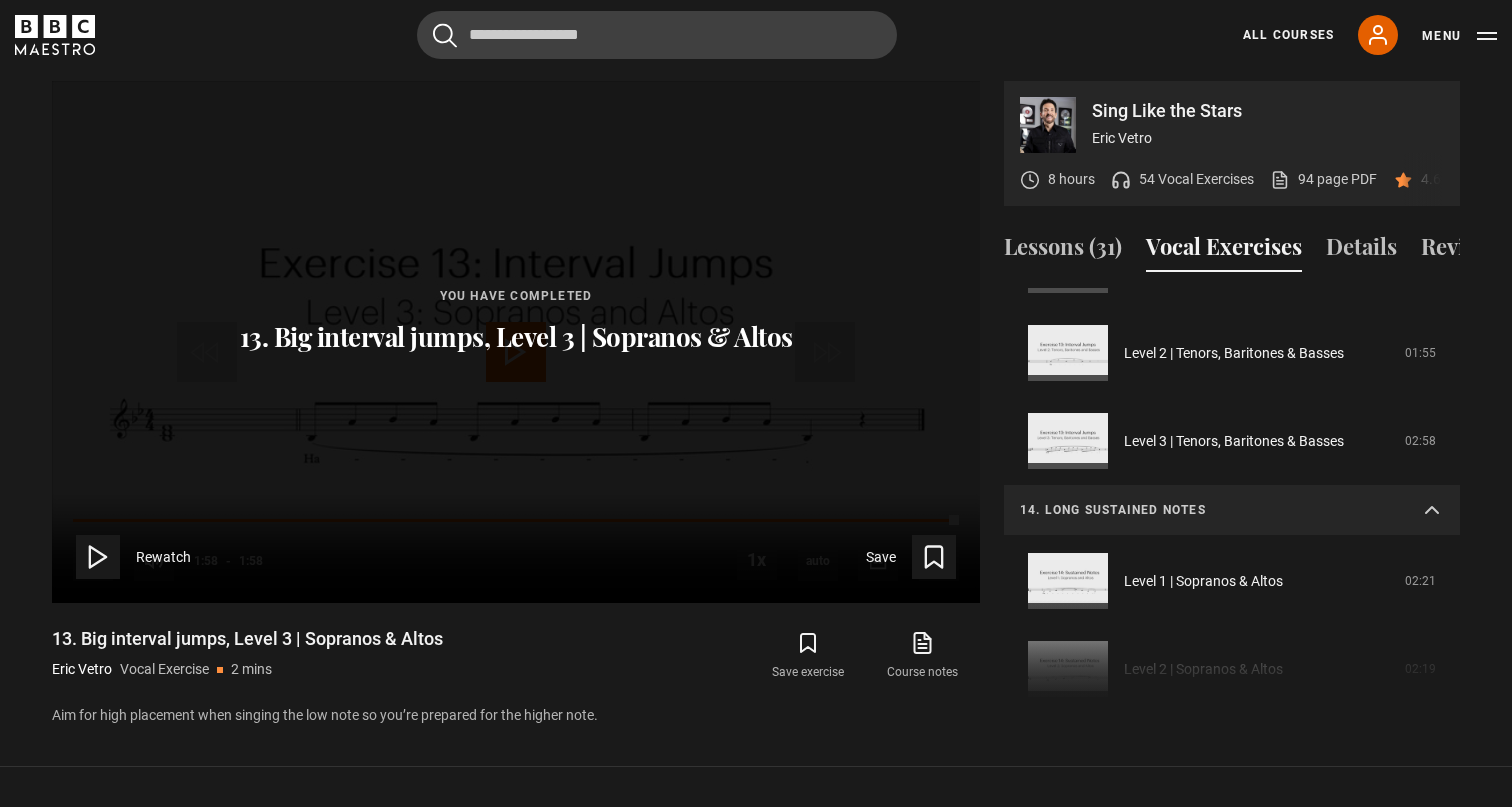 scroll, scrollTop: 1081, scrollLeft: 0, axis: vertical 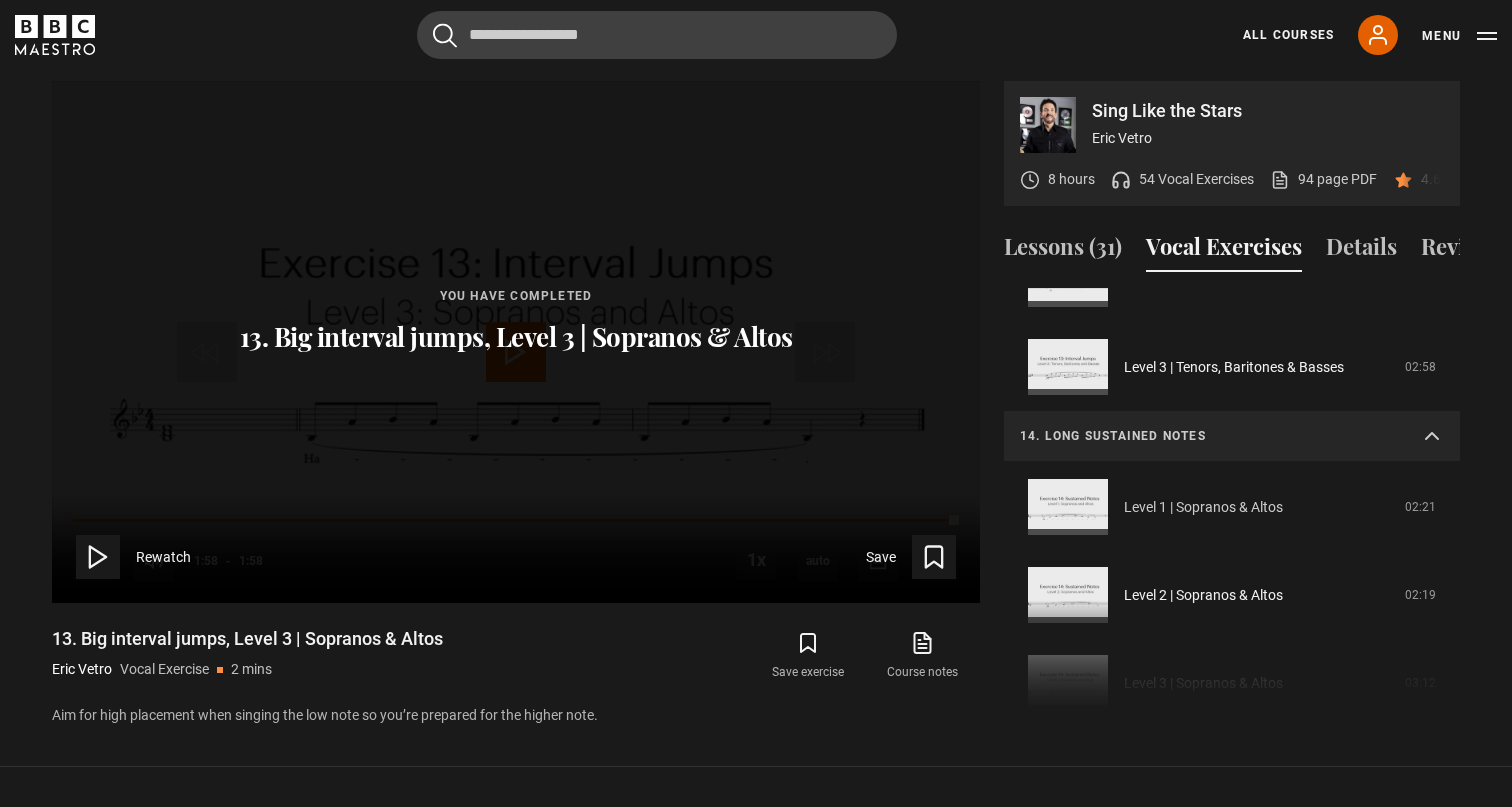 click on "Level 1 | Sopranos & Altos" at bounding box center [1203, 507] 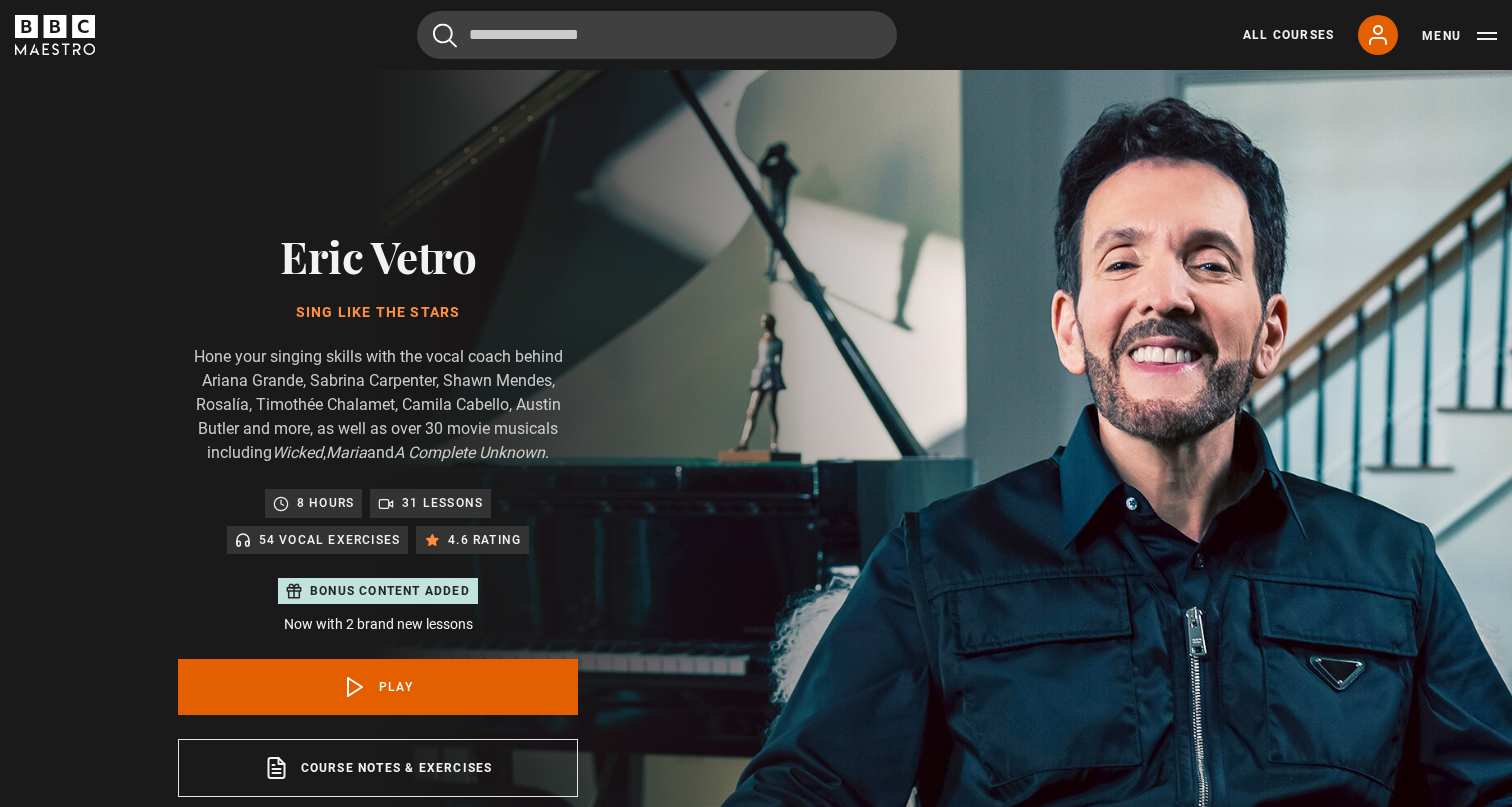 scroll, scrollTop: 956, scrollLeft: 0, axis: vertical 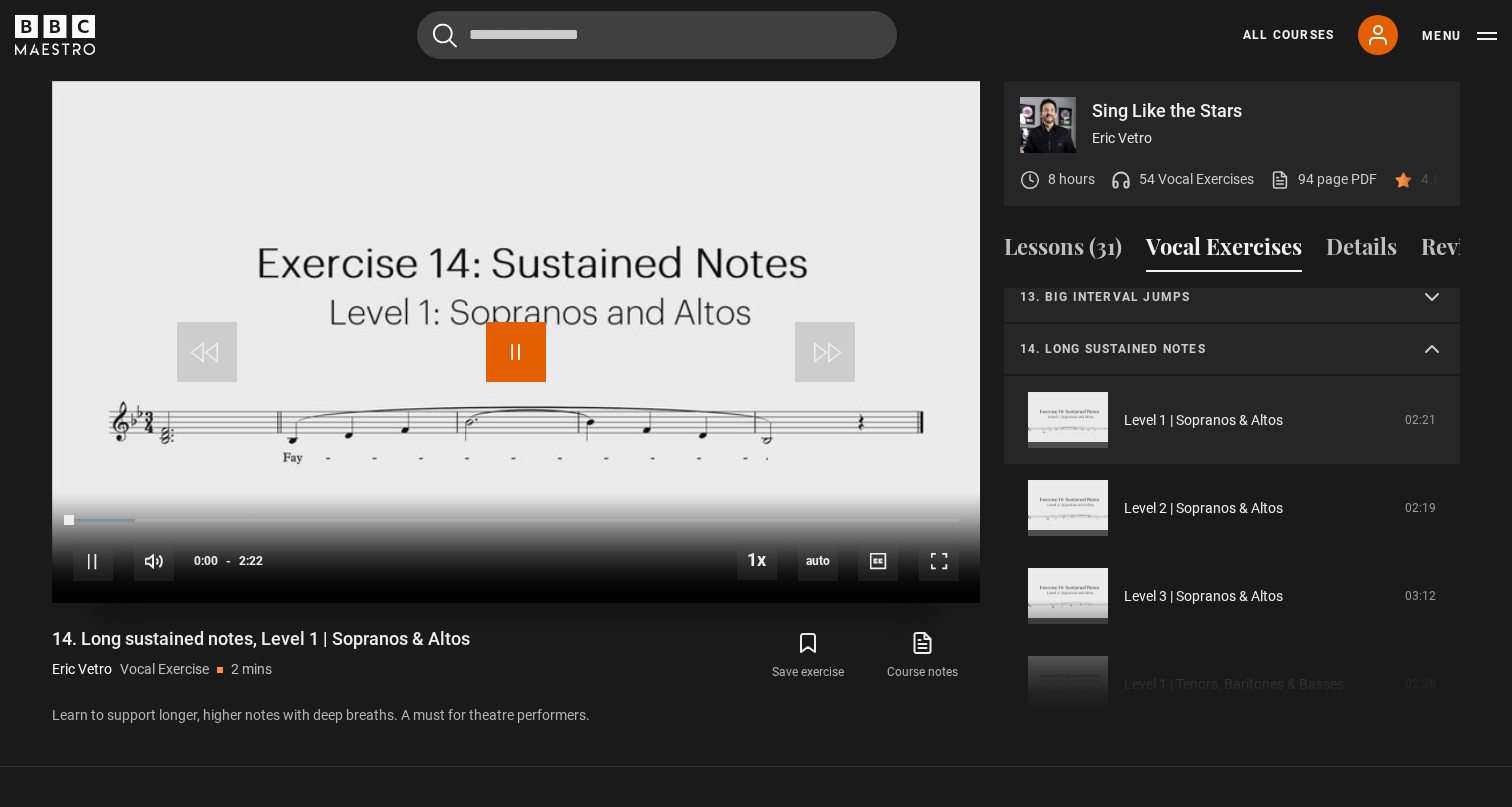 click at bounding box center (516, 352) 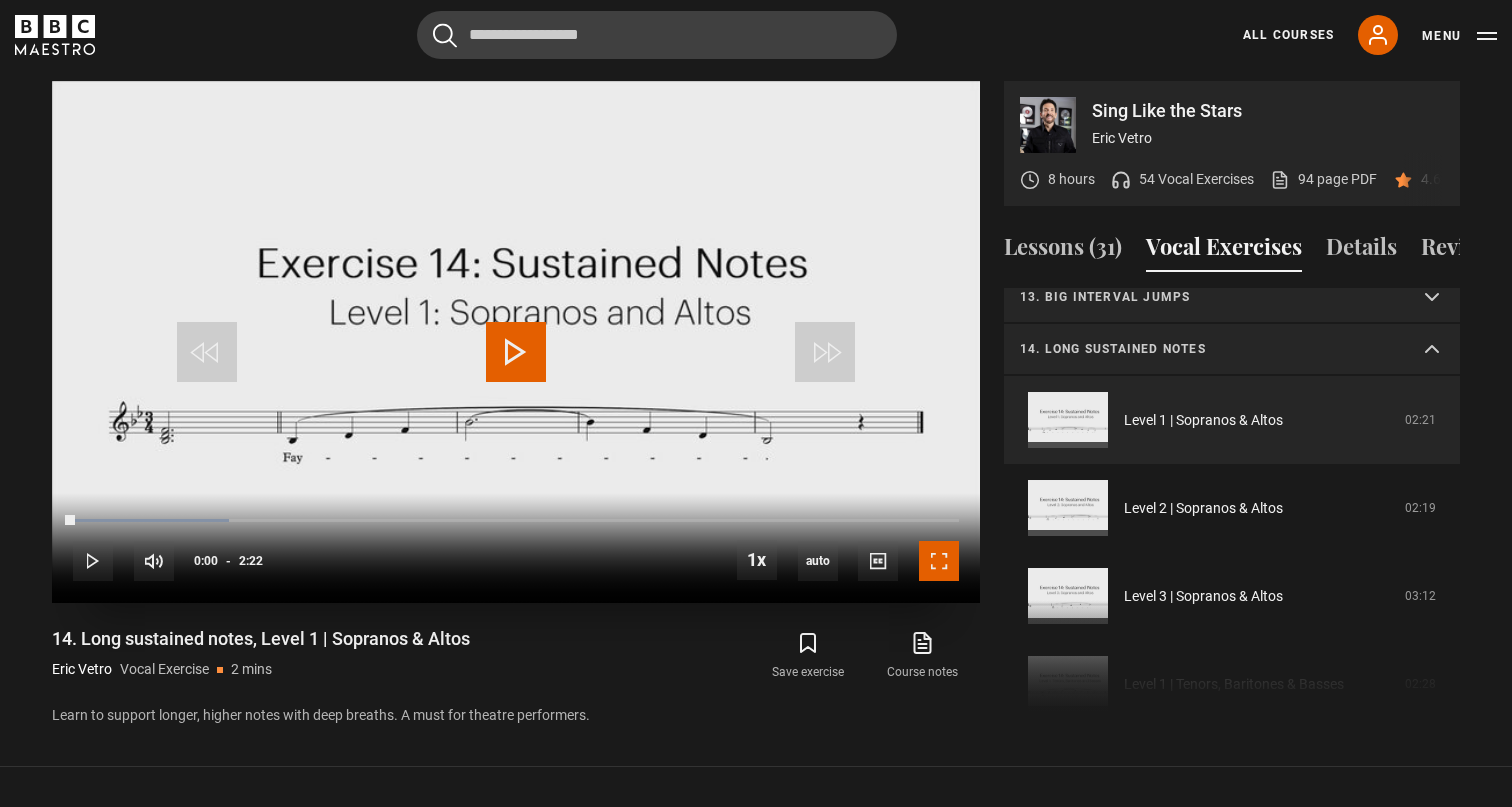 click at bounding box center (939, 561) 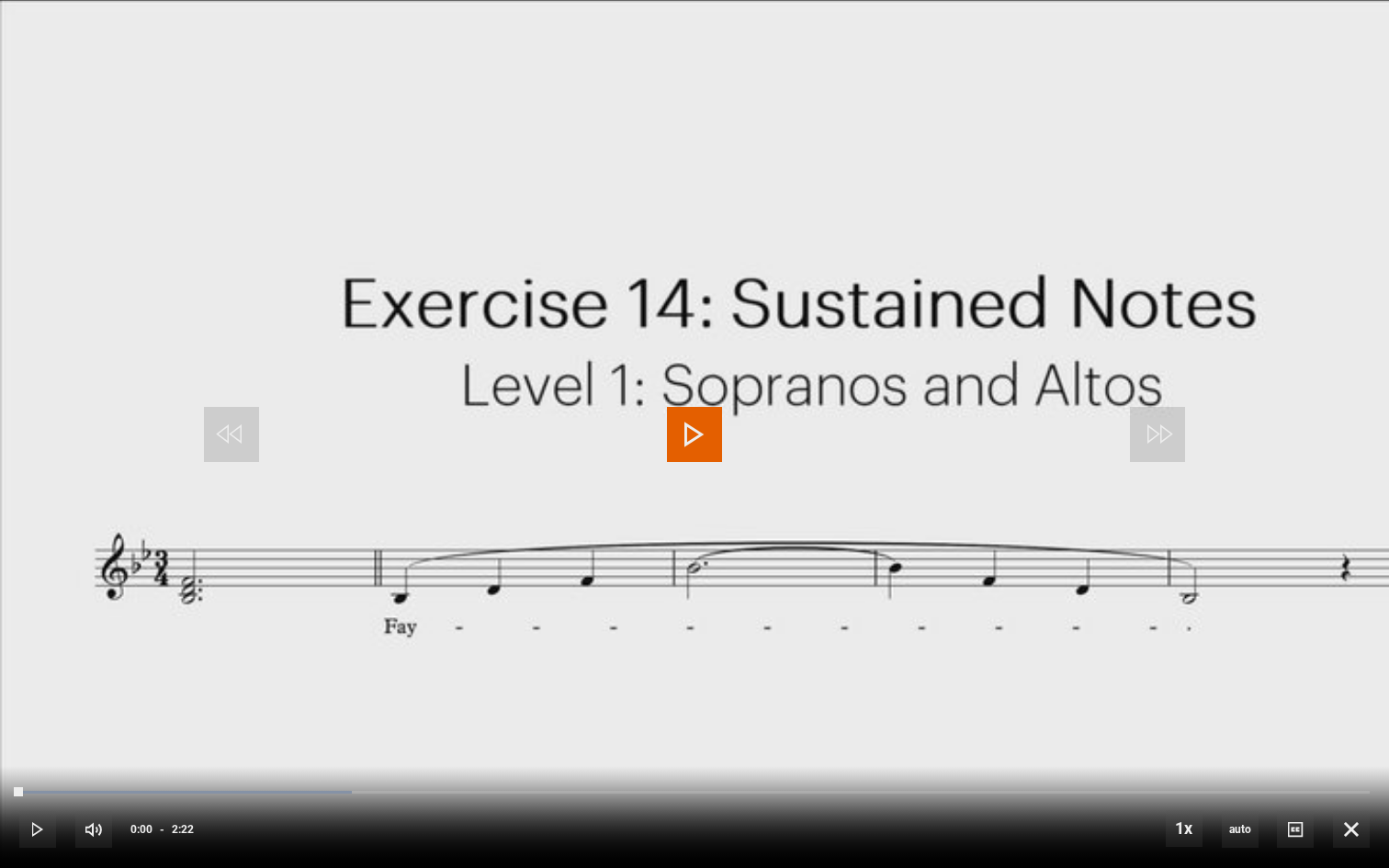 click at bounding box center (694, 434) 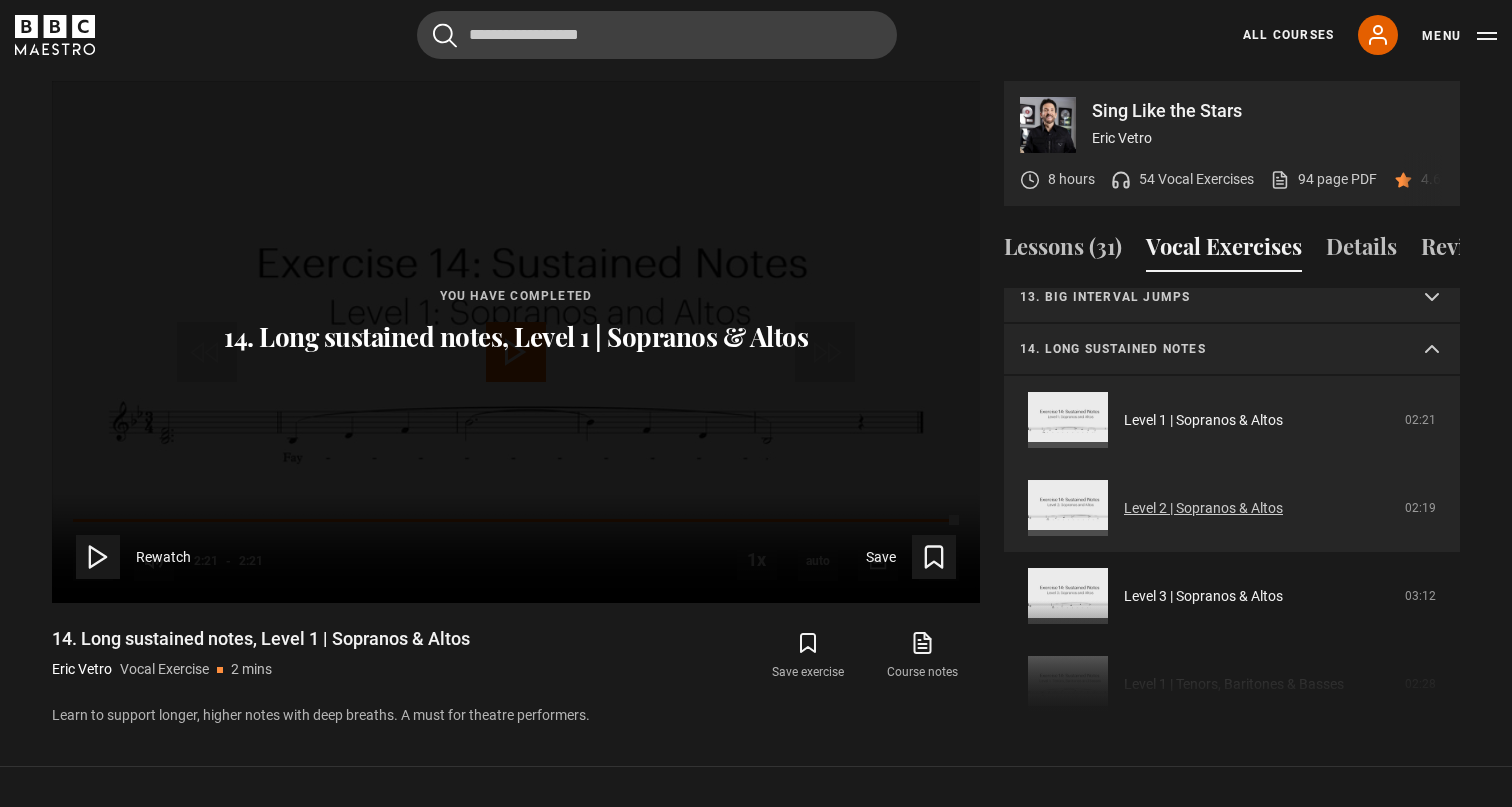 click on "Level 2 | Sopranos & Altos" at bounding box center [1203, 508] 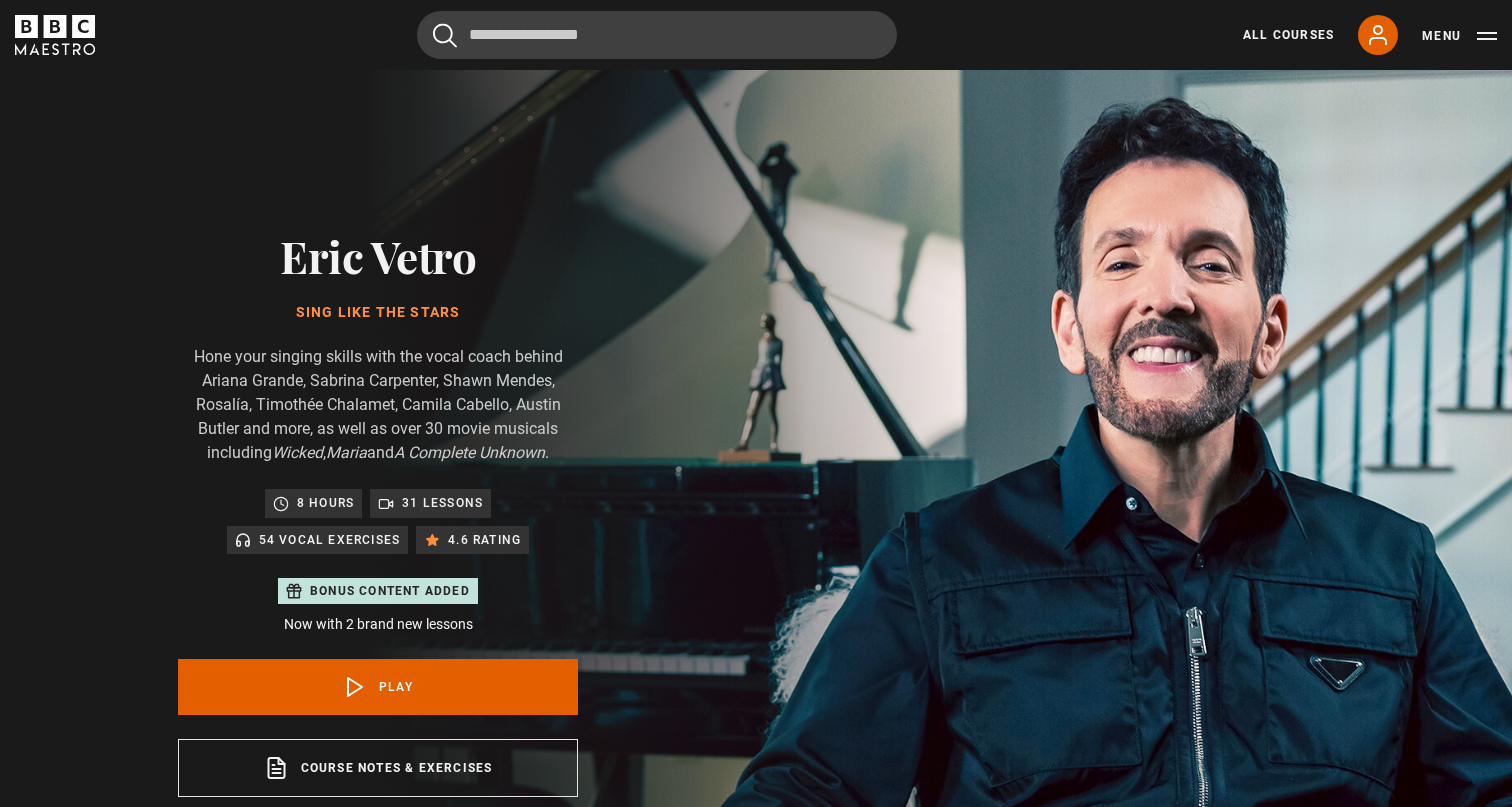 scroll, scrollTop: 956, scrollLeft: 0, axis: vertical 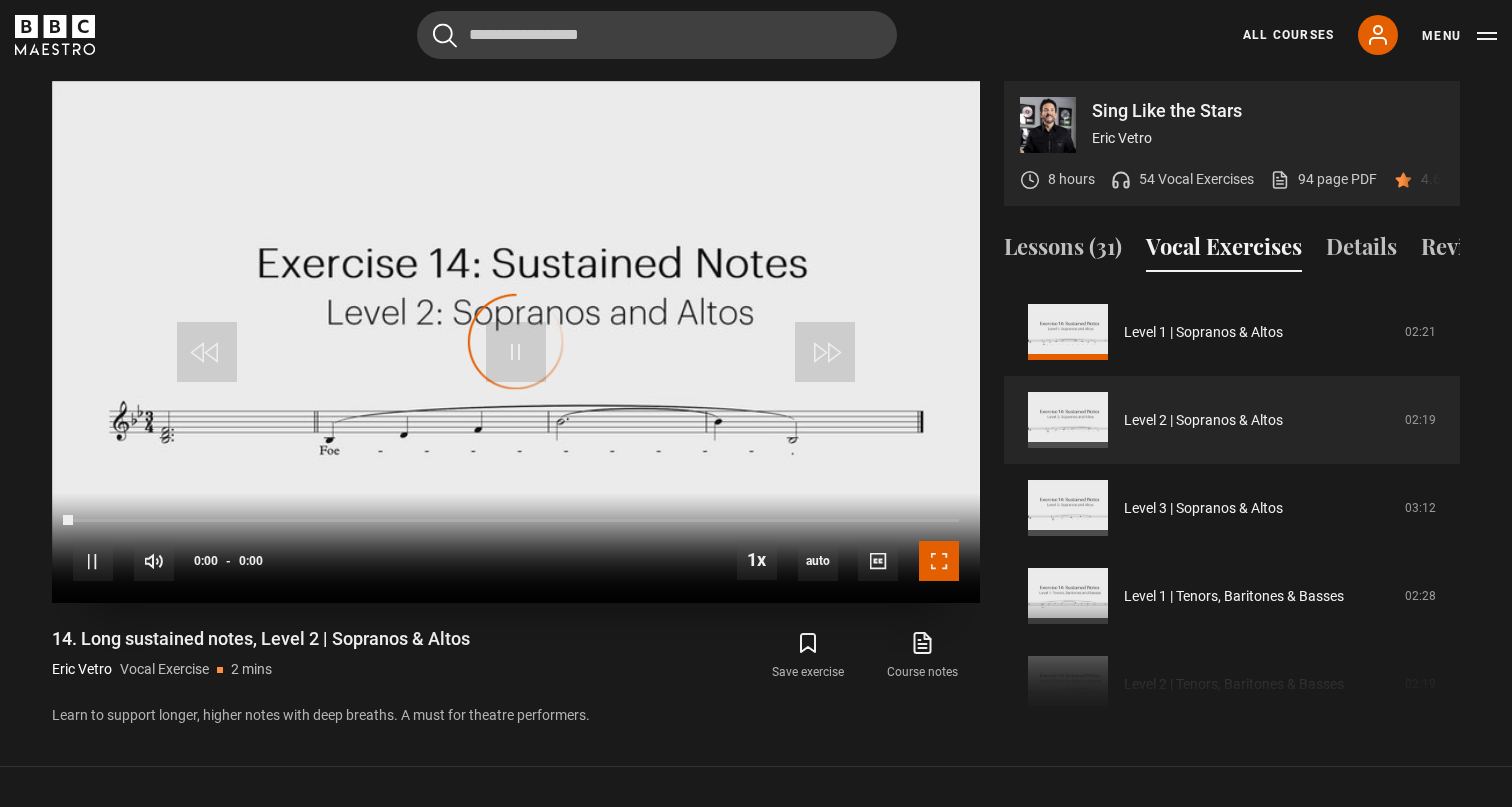 click at bounding box center [939, 561] 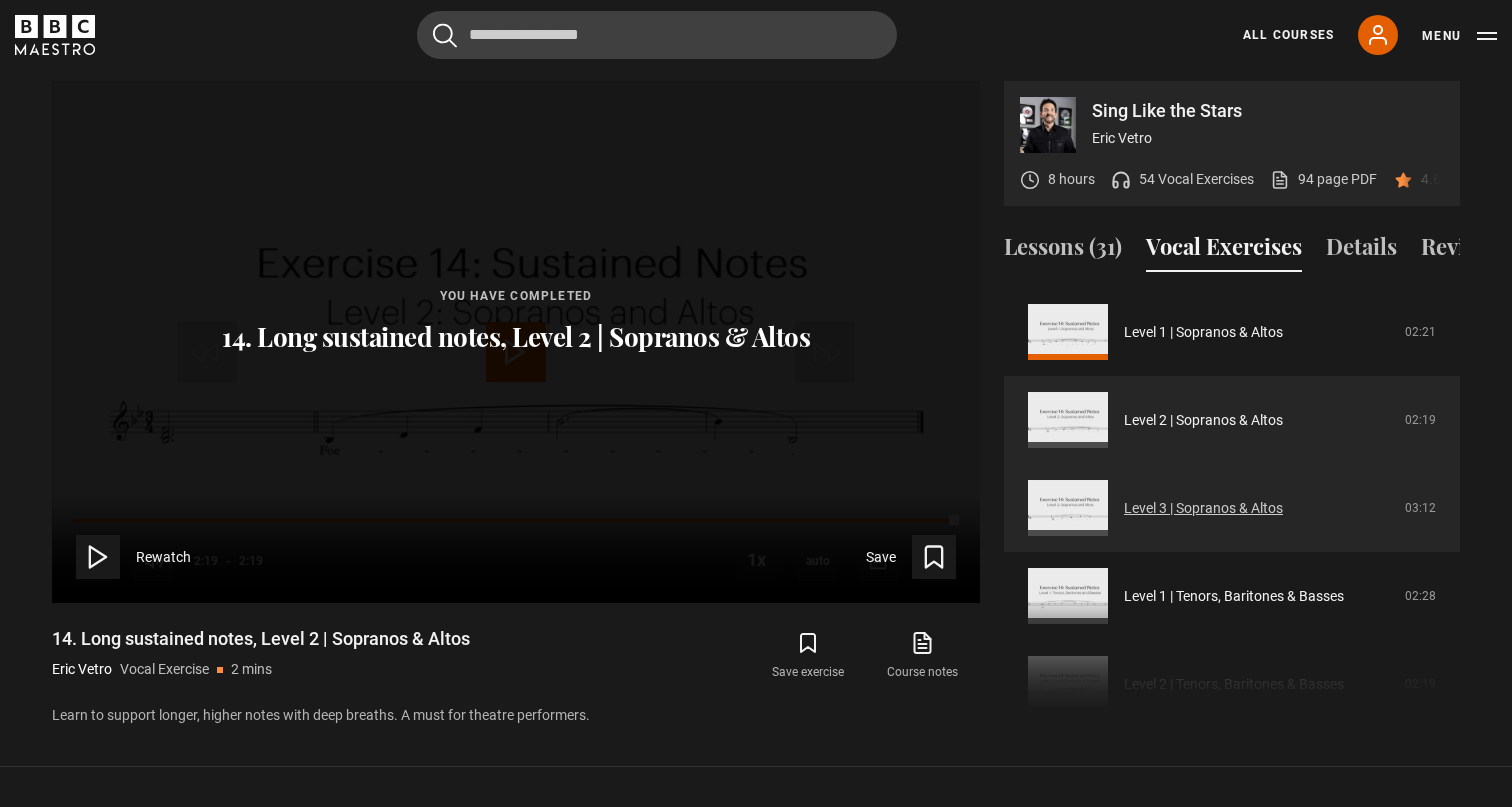 click on "Level 3 | Sopranos & Altos" at bounding box center (1203, 508) 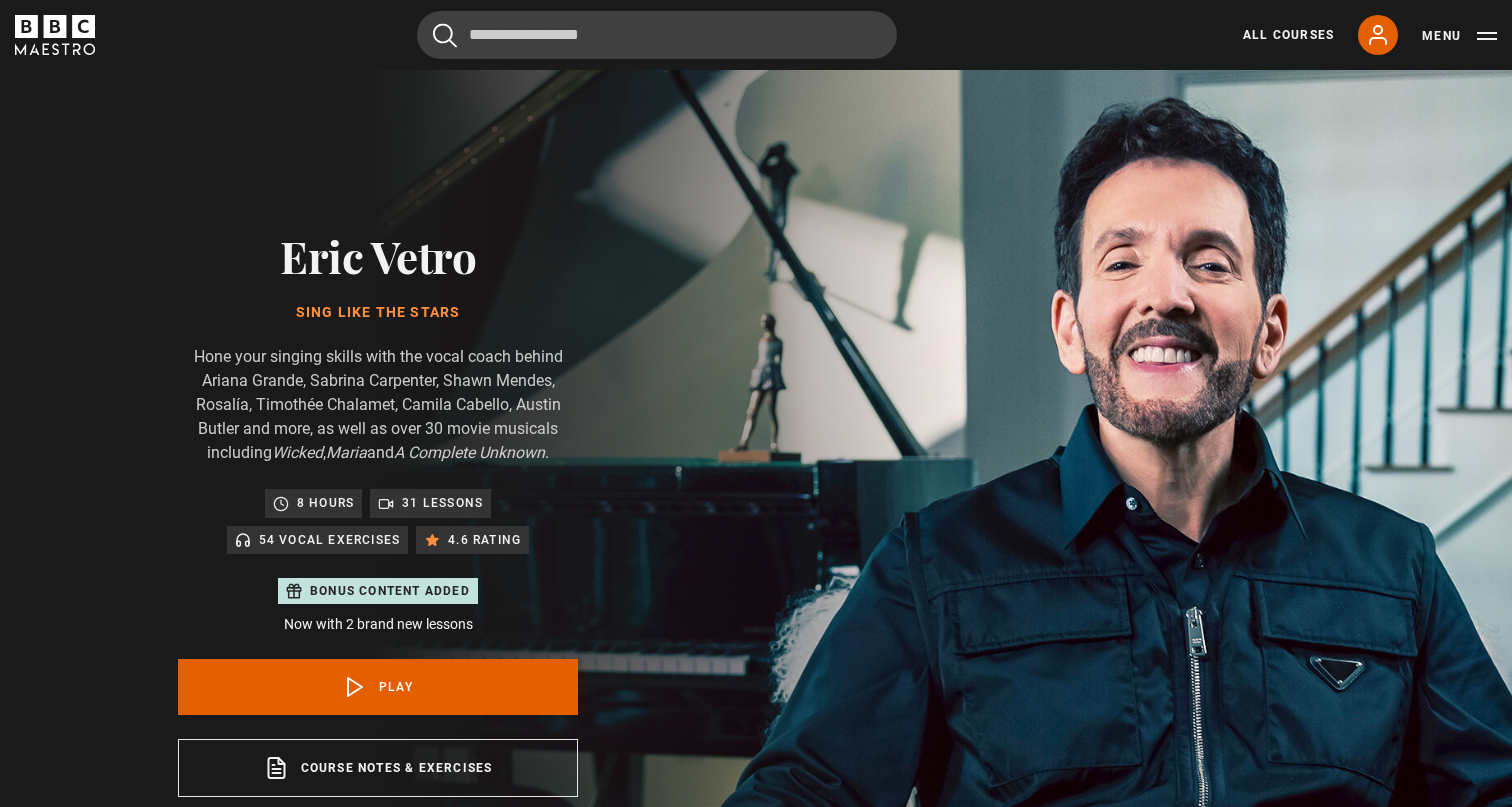 scroll, scrollTop: 956, scrollLeft: 0, axis: vertical 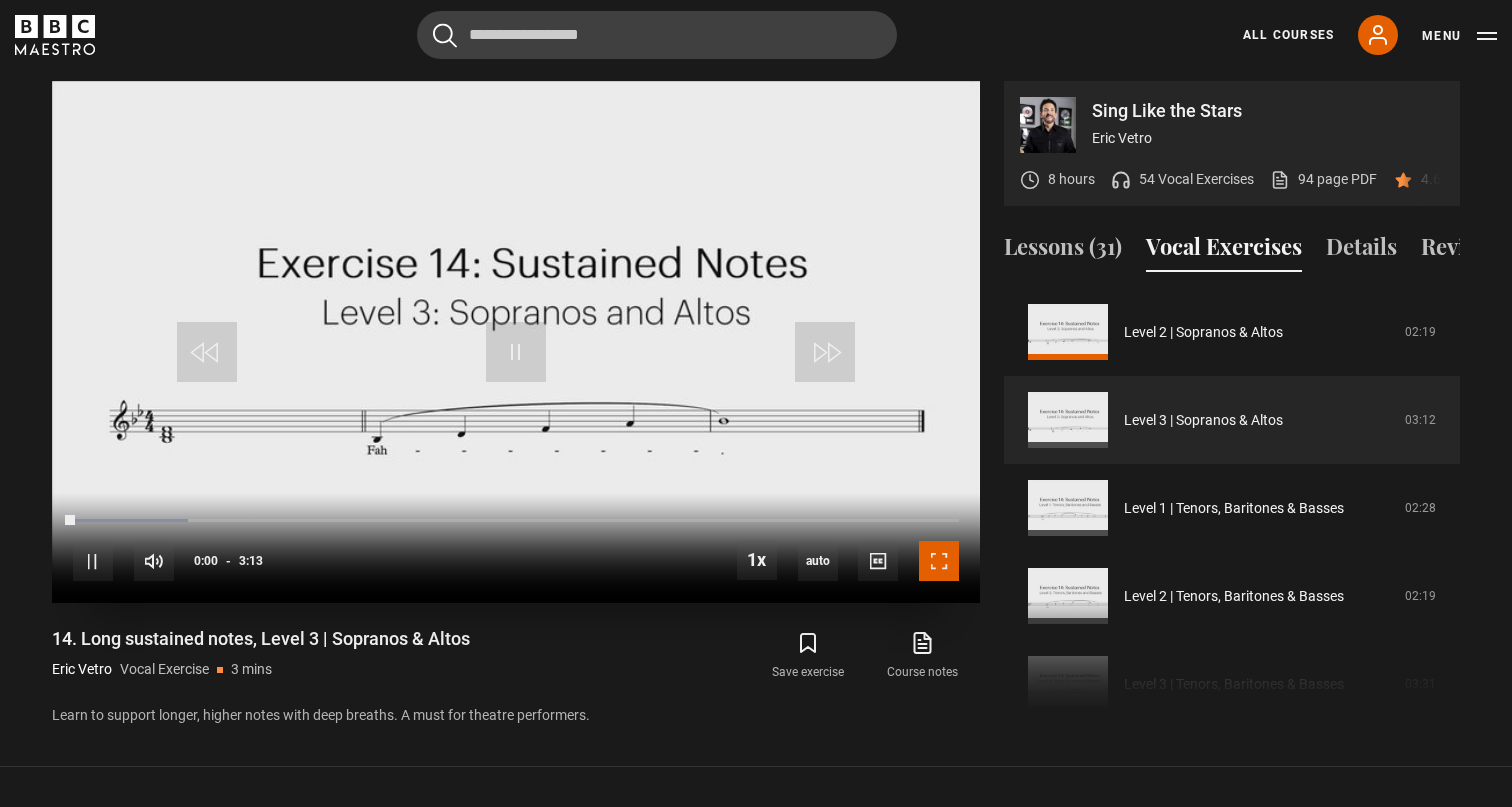 click at bounding box center [939, 561] 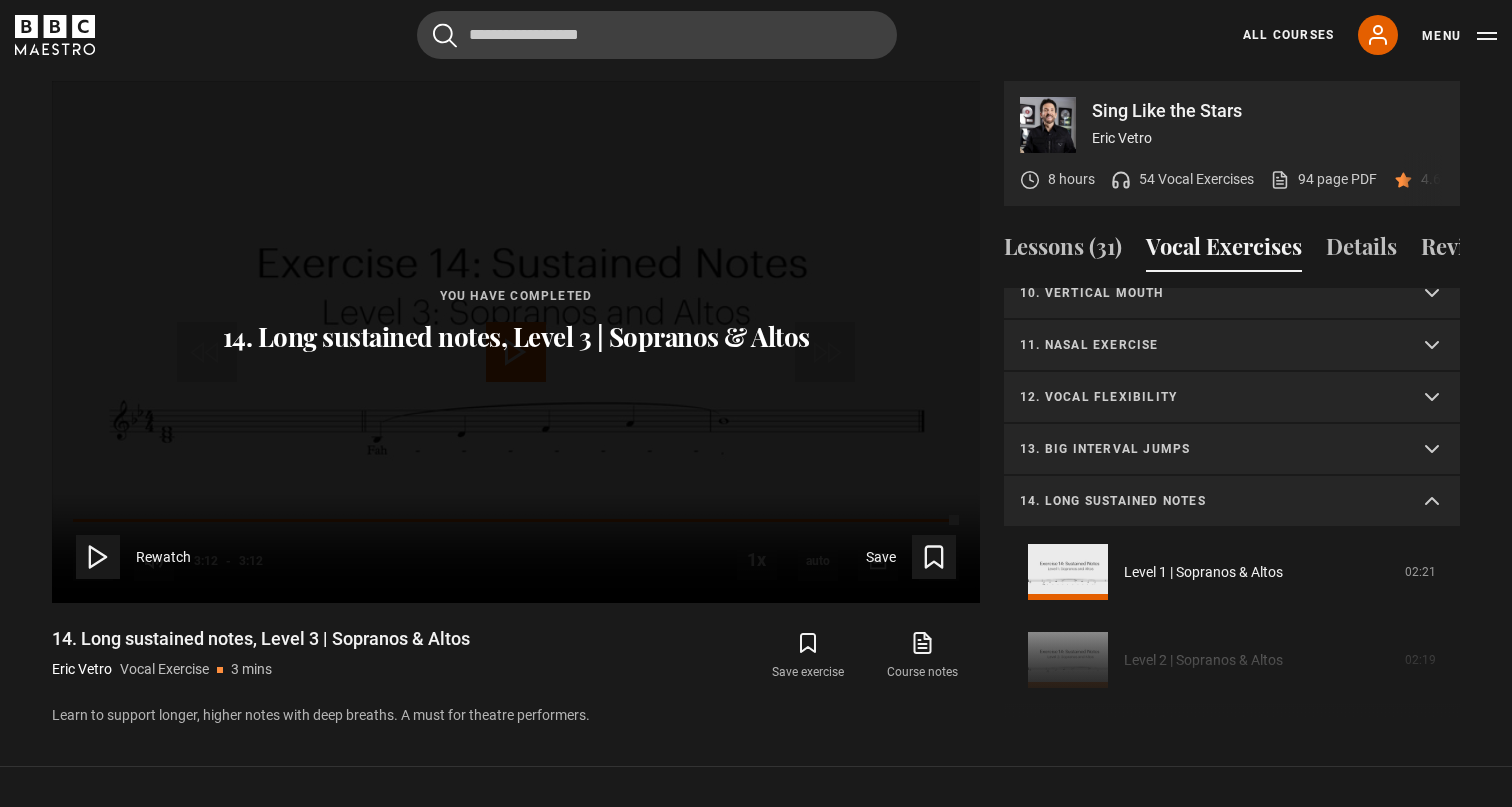 scroll, scrollTop: 441, scrollLeft: 0, axis: vertical 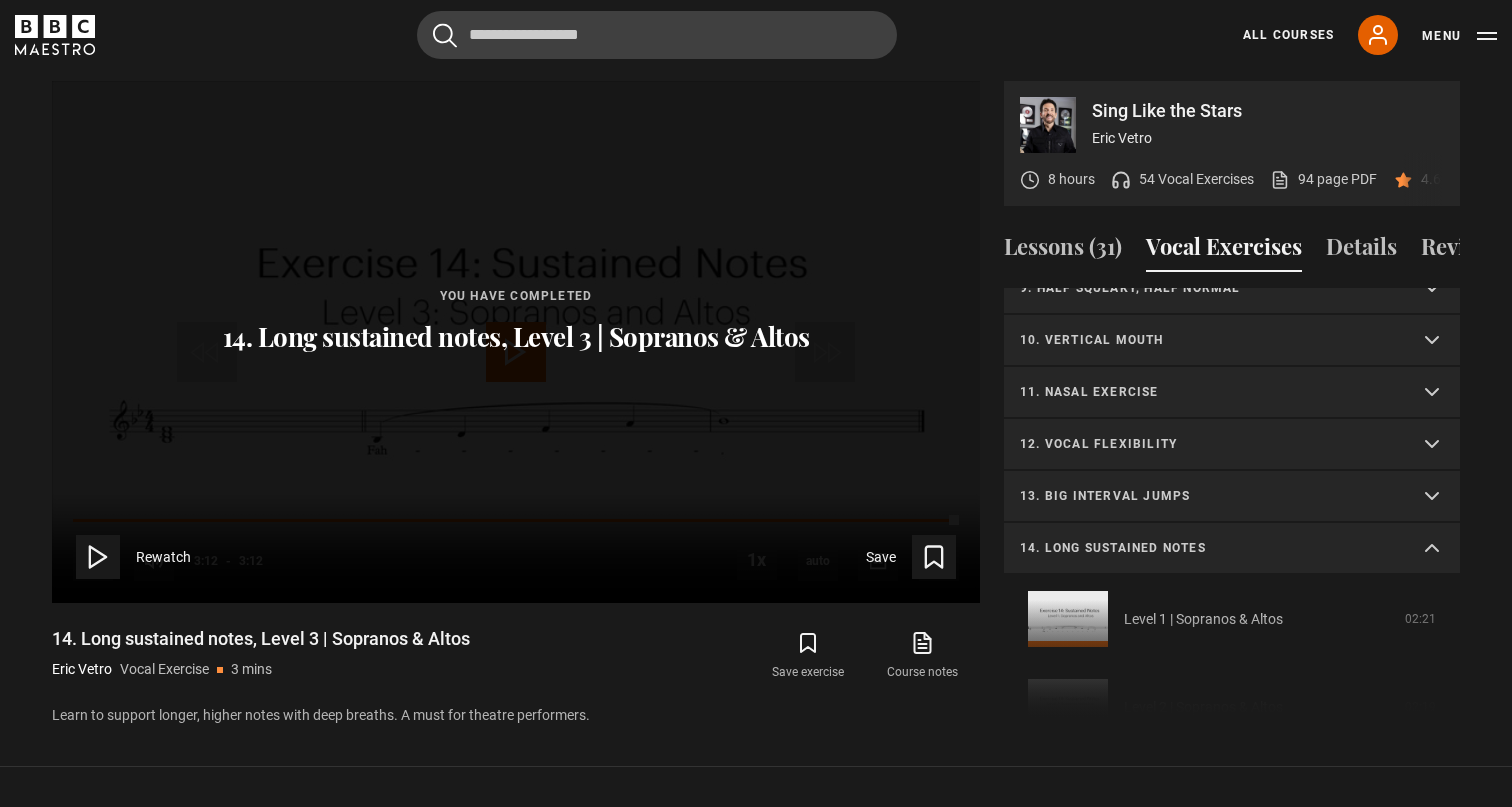click on "13. Big interval jumps" at bounding box center (1208, 496) 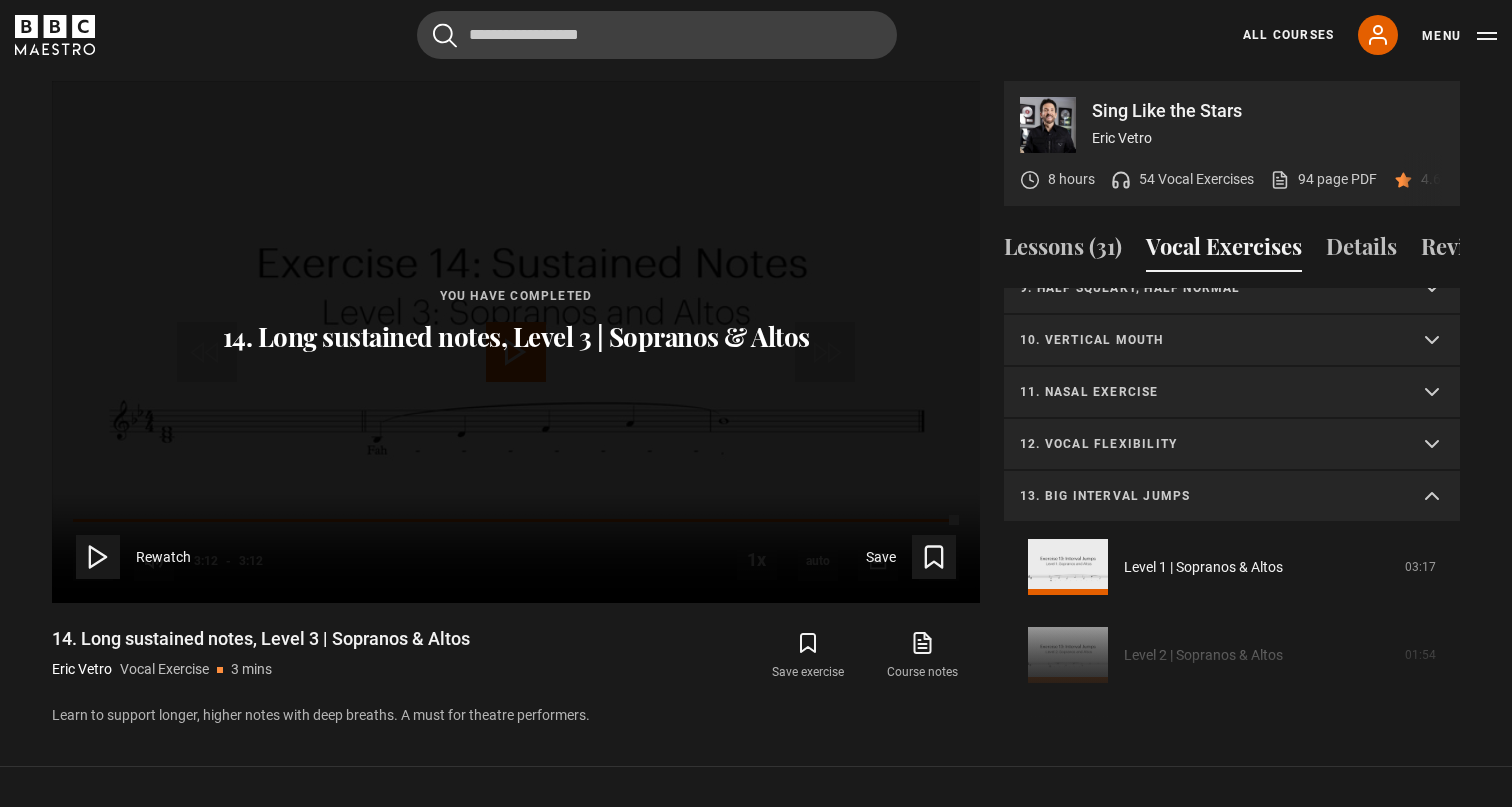 click on "13. Big interval jumps" at bounding box center (1208, 496) 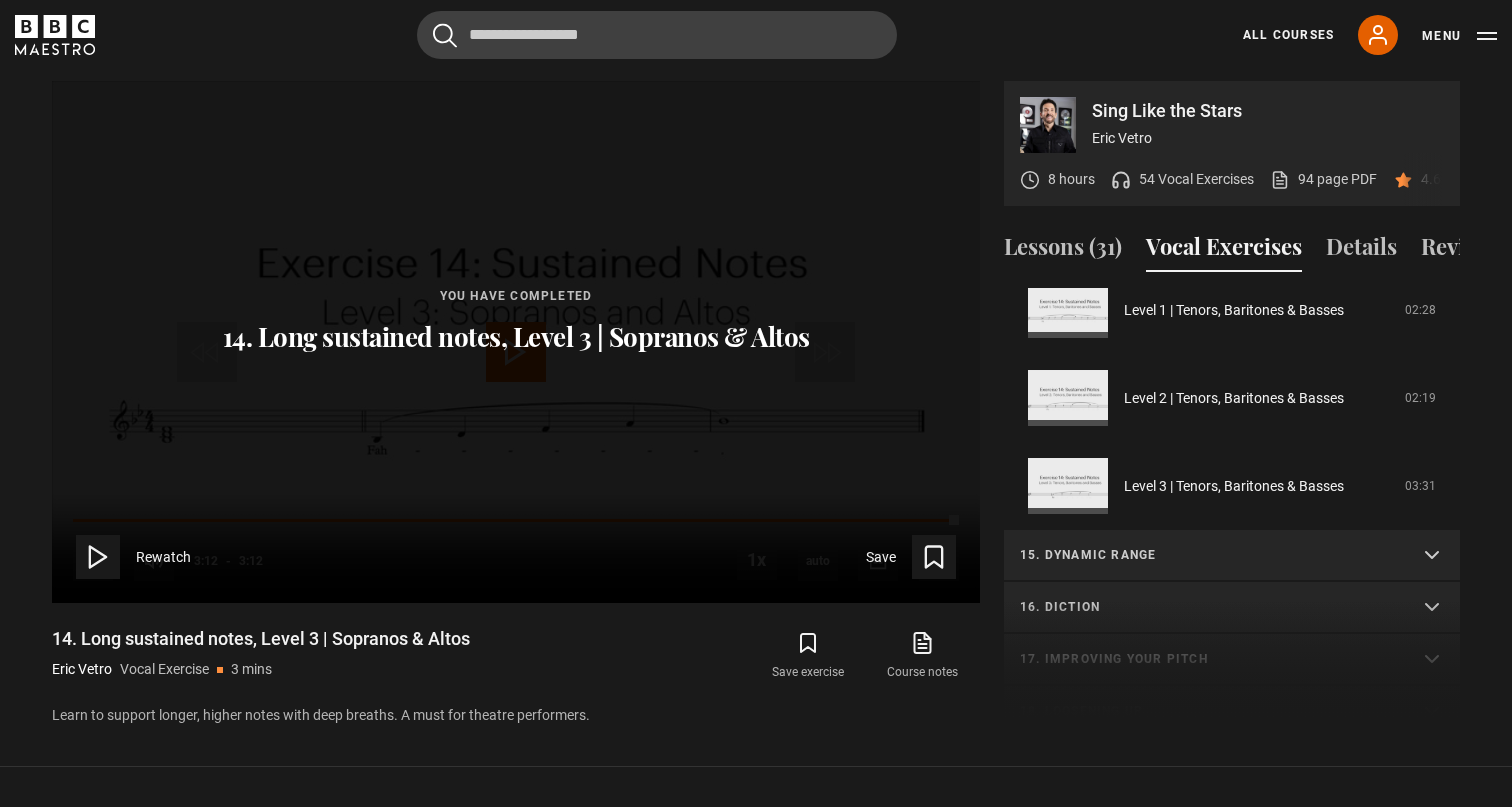 scroll, scrollTop: 1032, scrollLeft: 0, axis: vertical 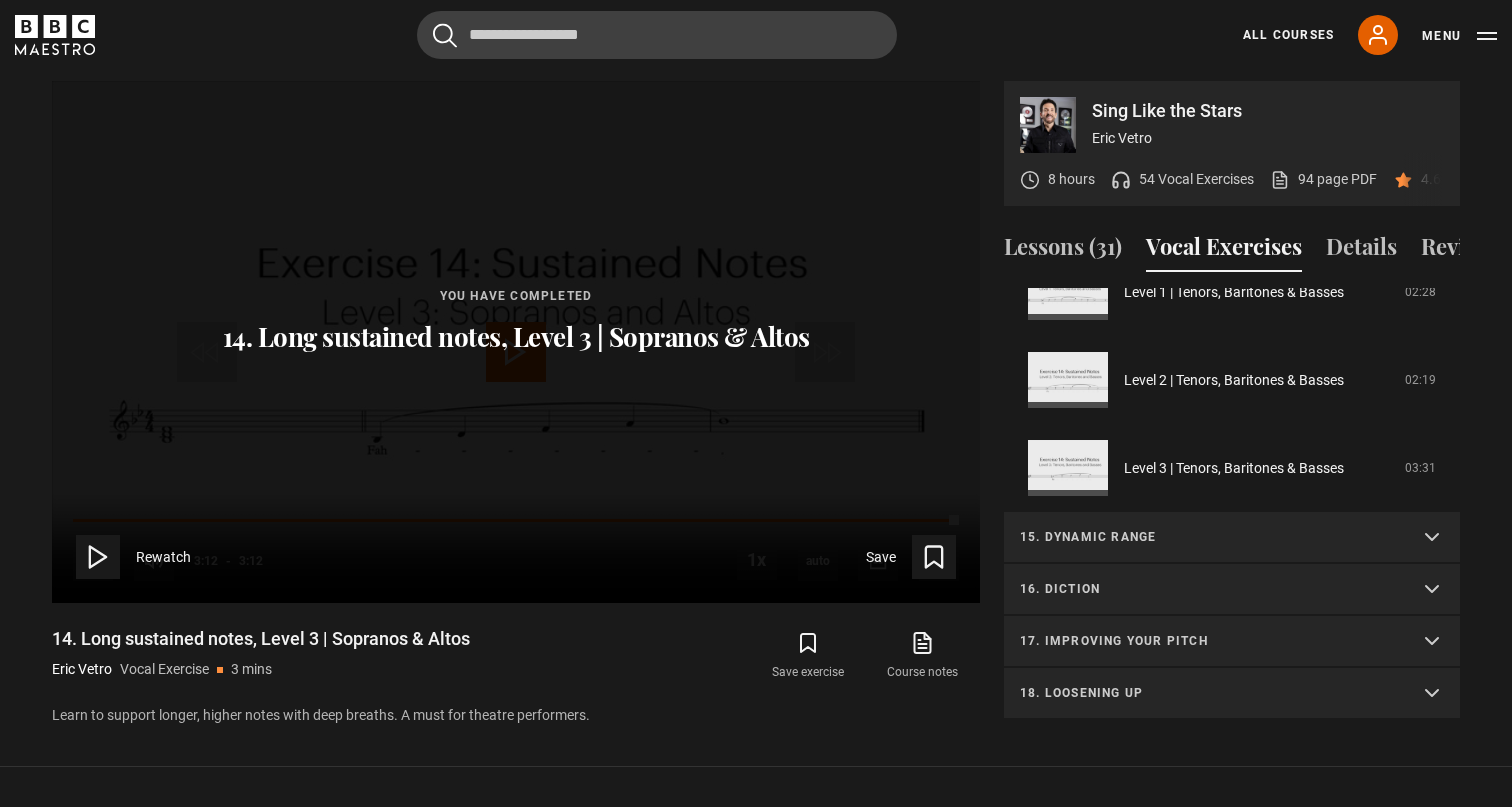 click on "15. Dynamic range" at bounding box center (1208, 537) 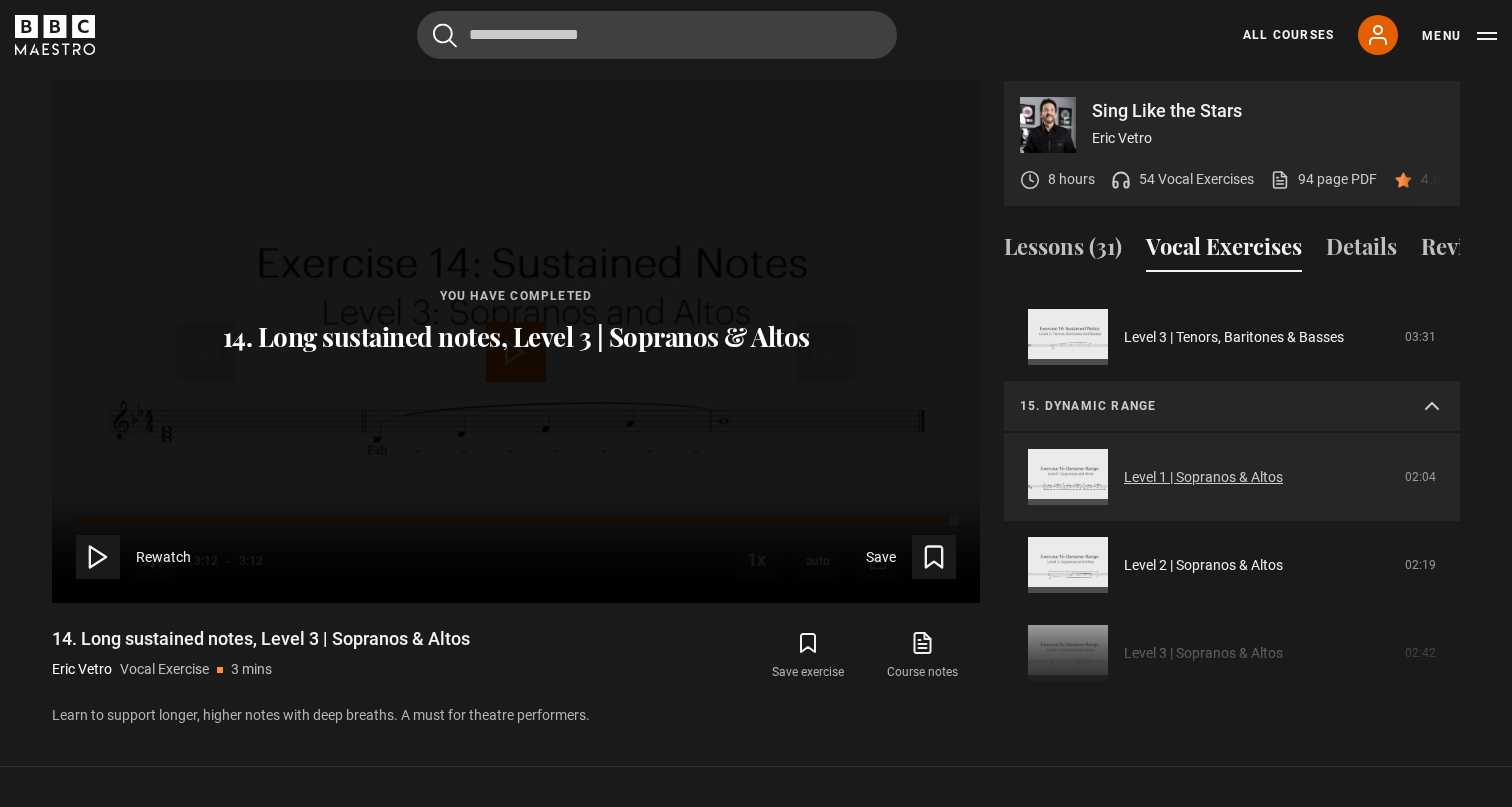 scroll, scrollTop: 1177, scrollLeft: 0, axis: vertical 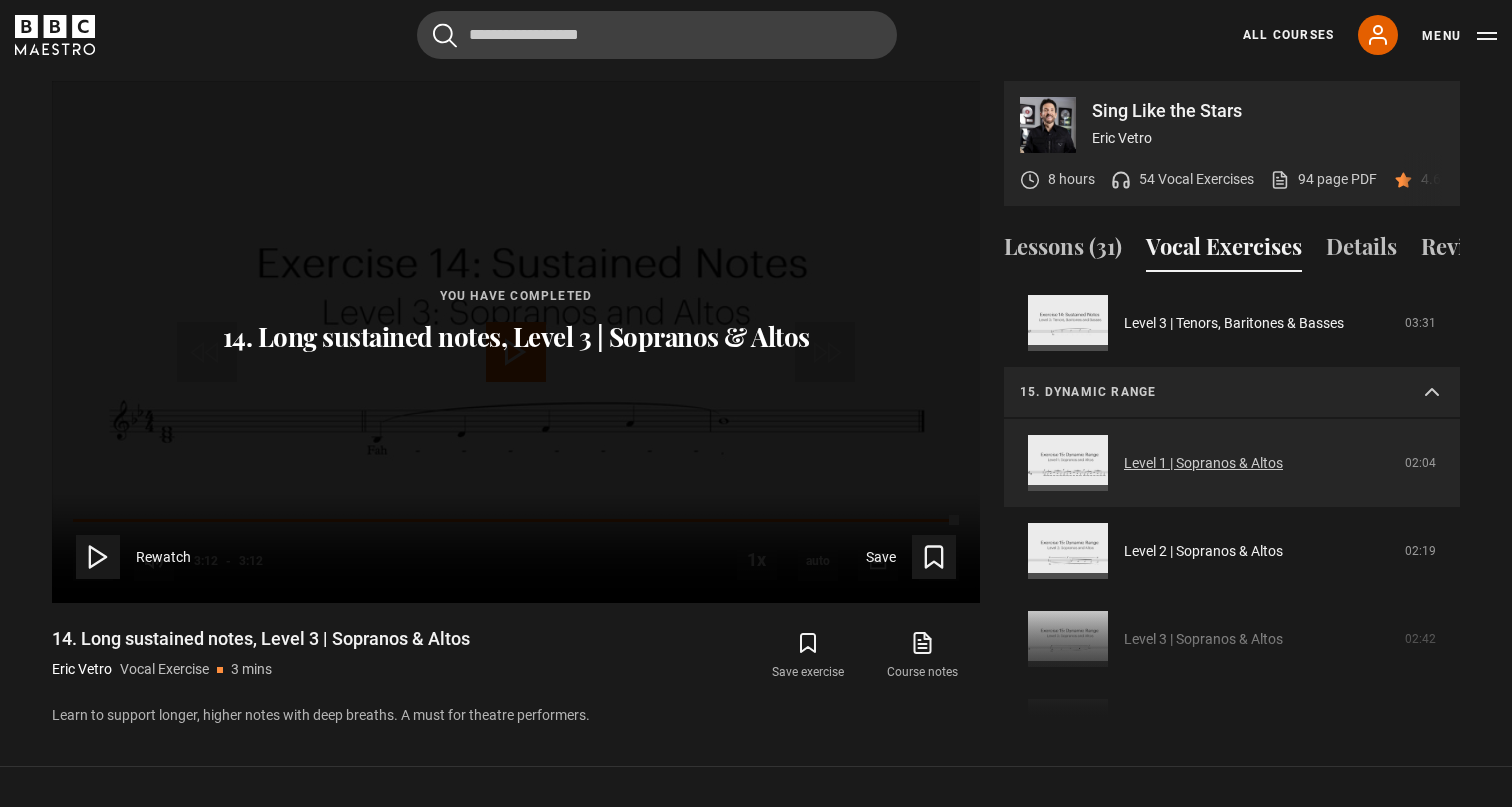 click on "Level 1 | Sopranos & Altos" at bounding box center [1203, 463] 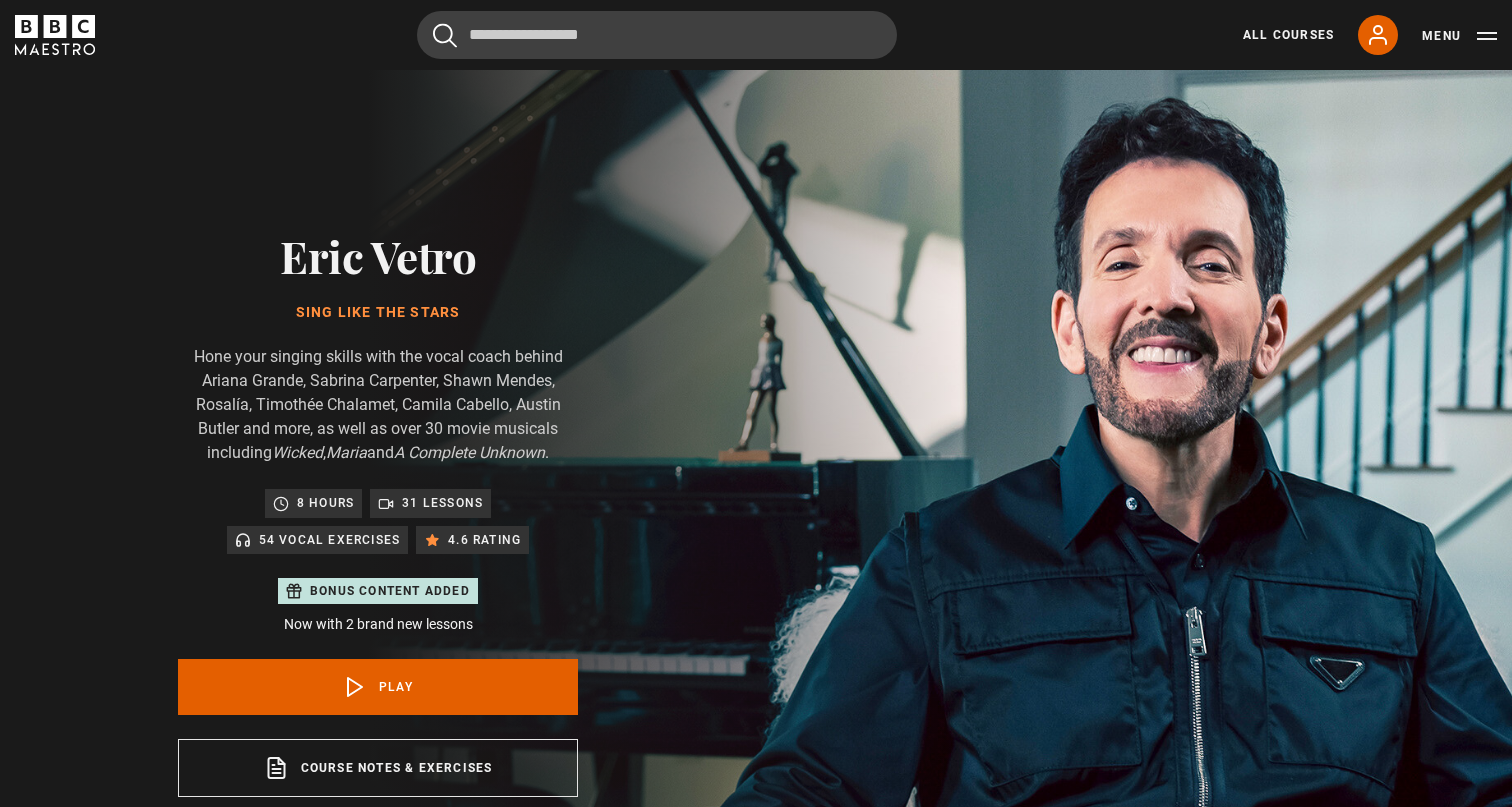 scroll, scrollTop: 956, scrollLeft: 0, axis: vertical 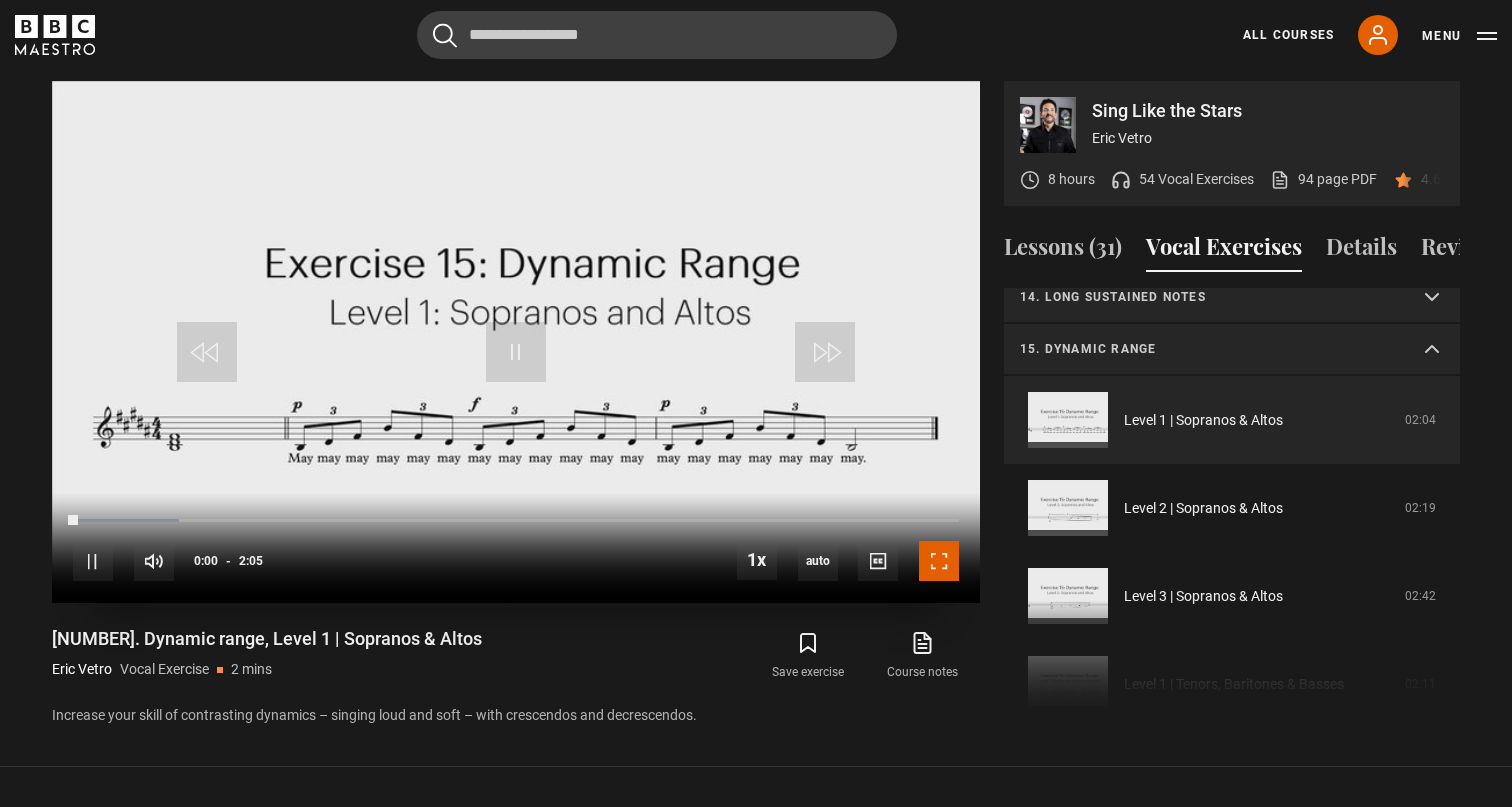 click at bounding box center (939, 561) 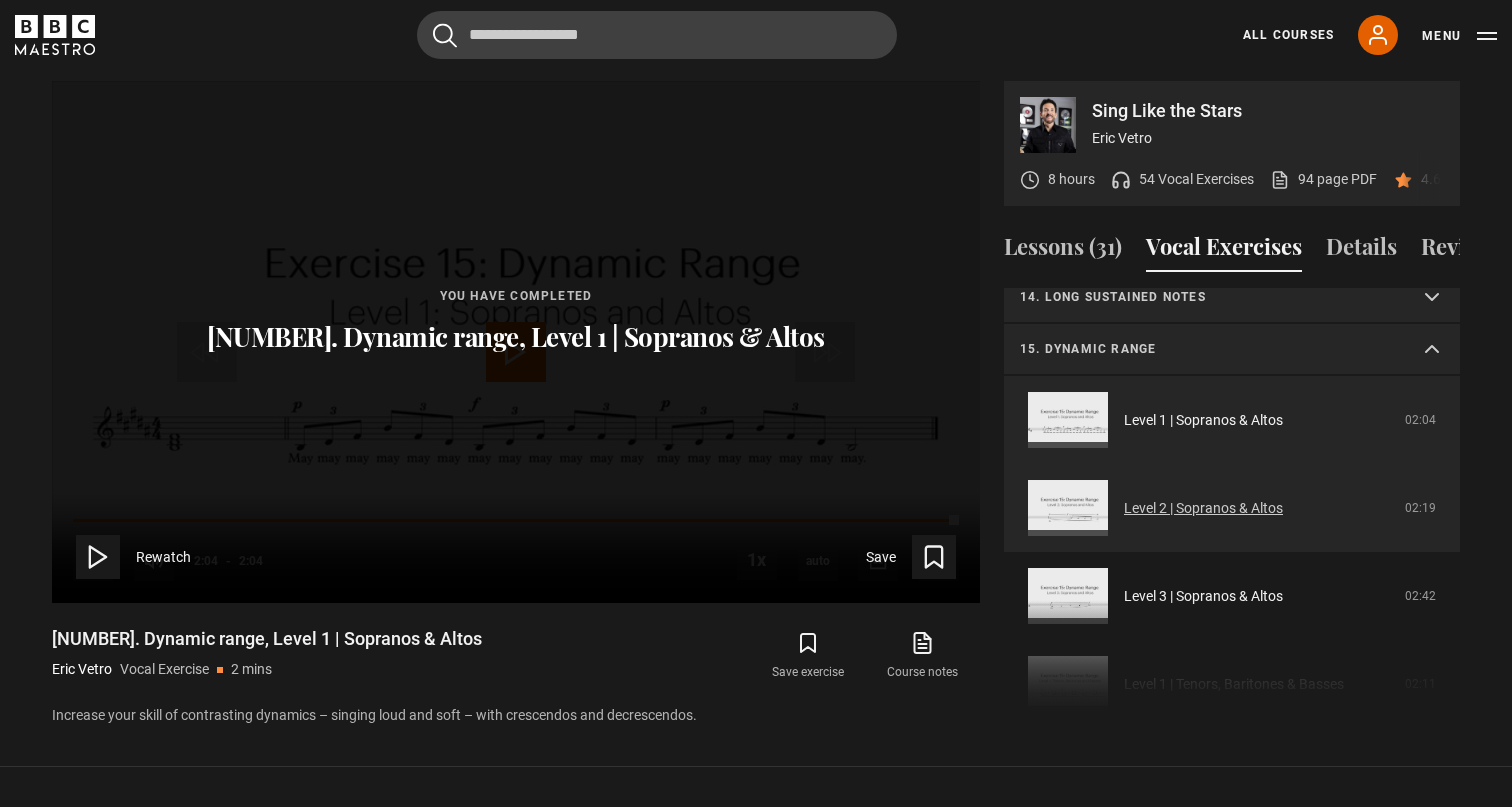 click on "Level 2 | Sopranos & Altos" at bounding box center (1203, 508) 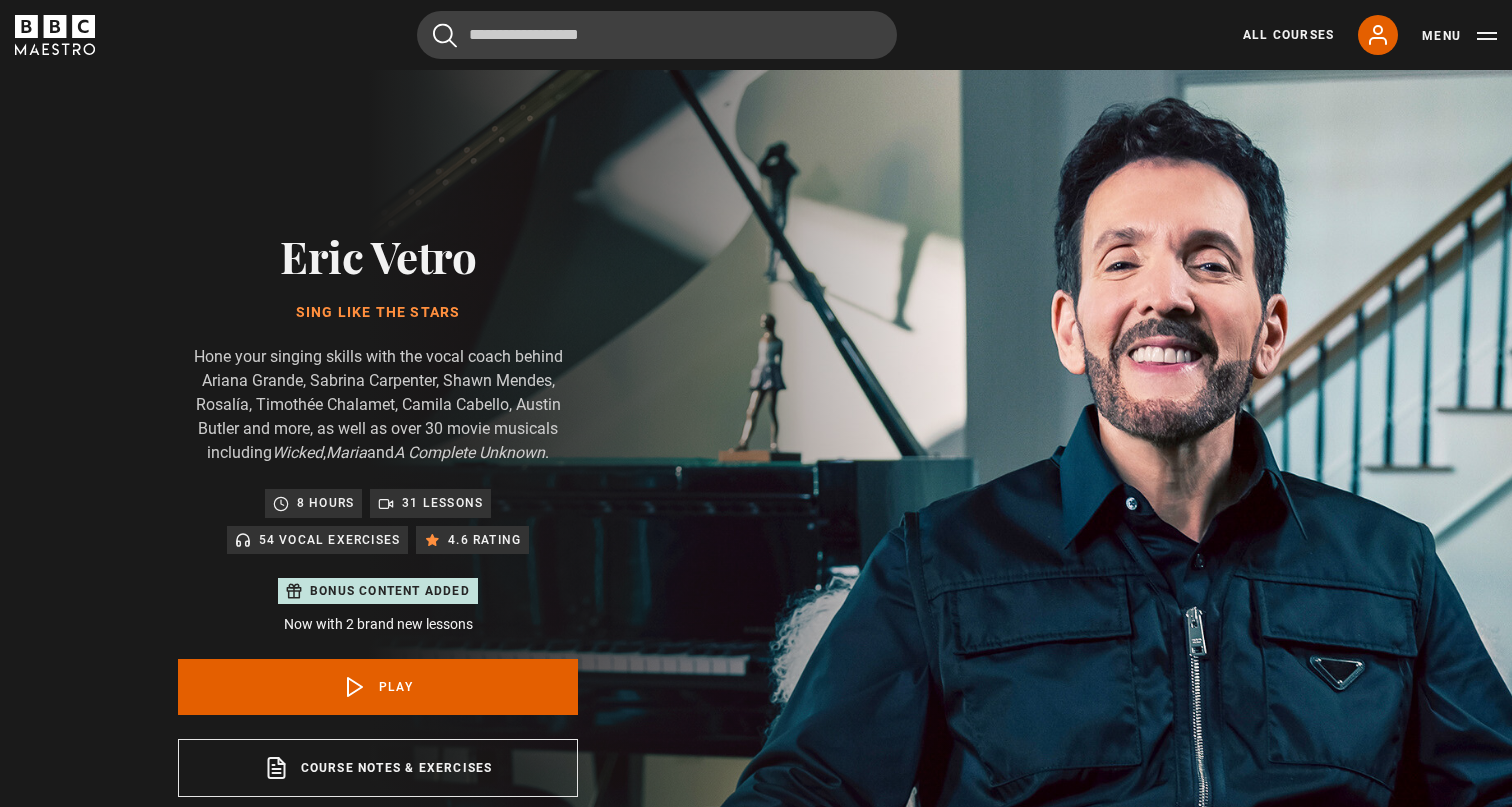 scroll, scrollTop: 956, scrollLeft: 0, axis: vertical 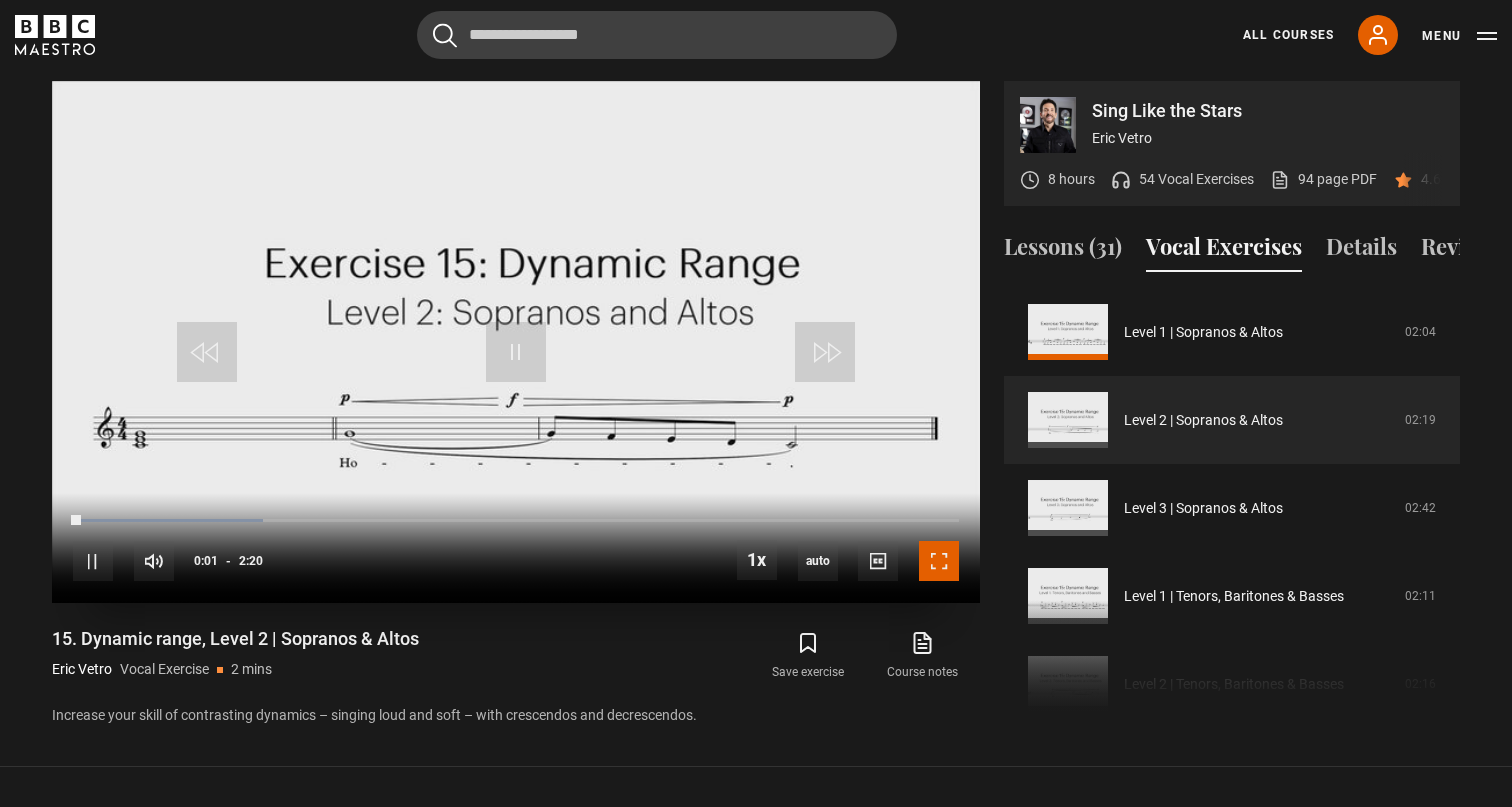 click at bounding box center (939, 561) 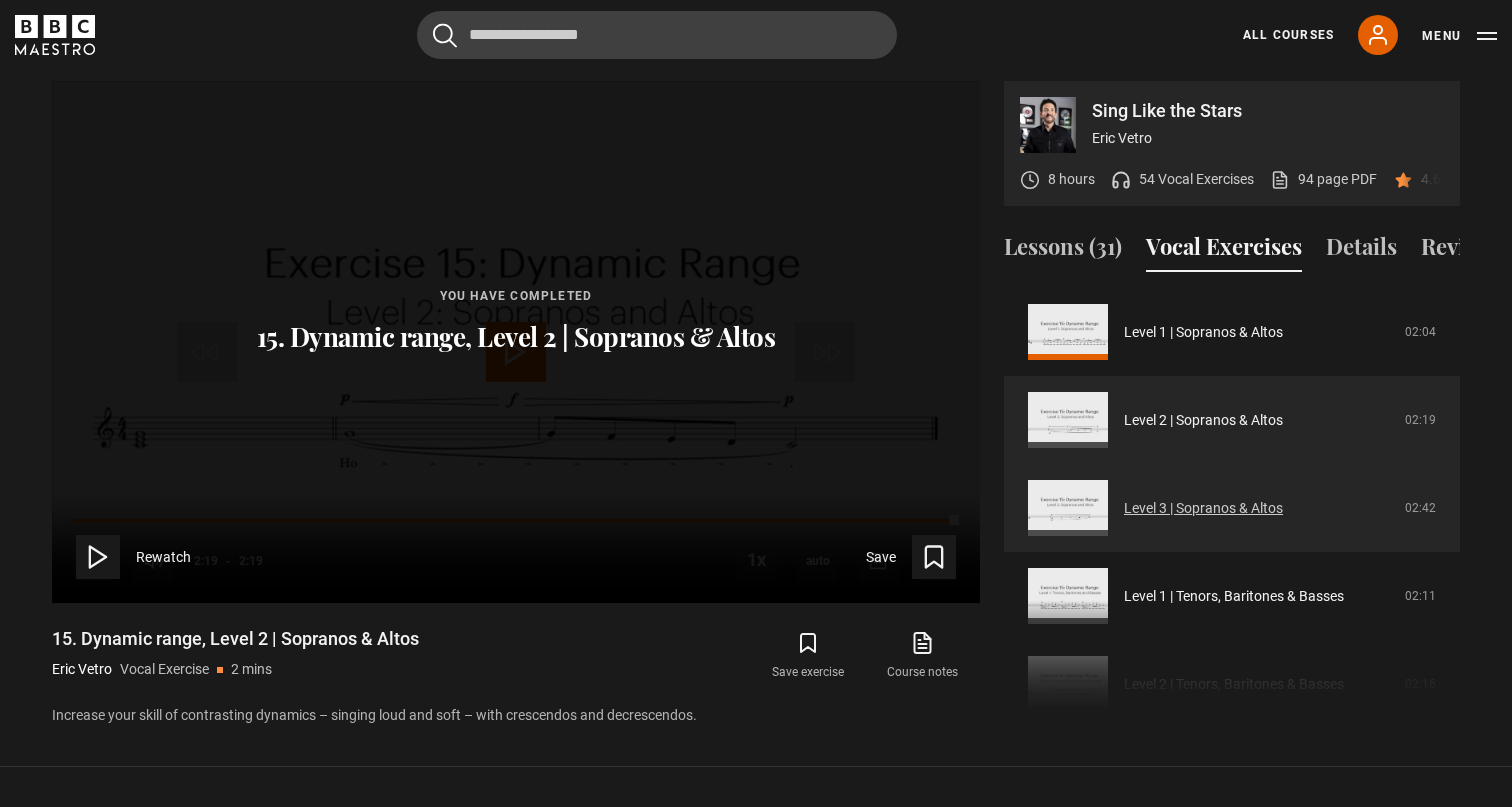 click on "Level 3 | Sopranos & Altos" at bounding box center [1203, 508] 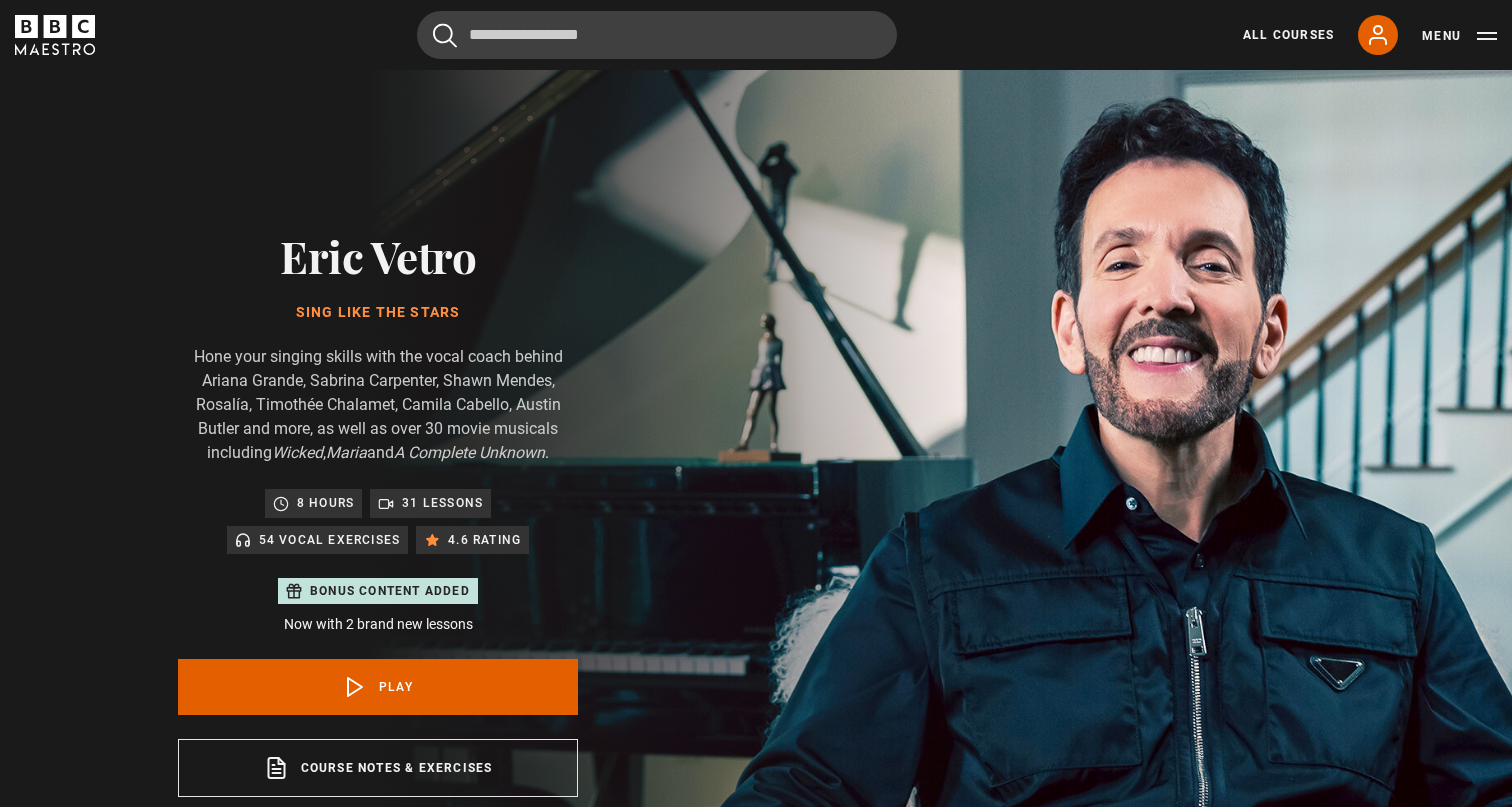 click at bounding box center (939, 1517) 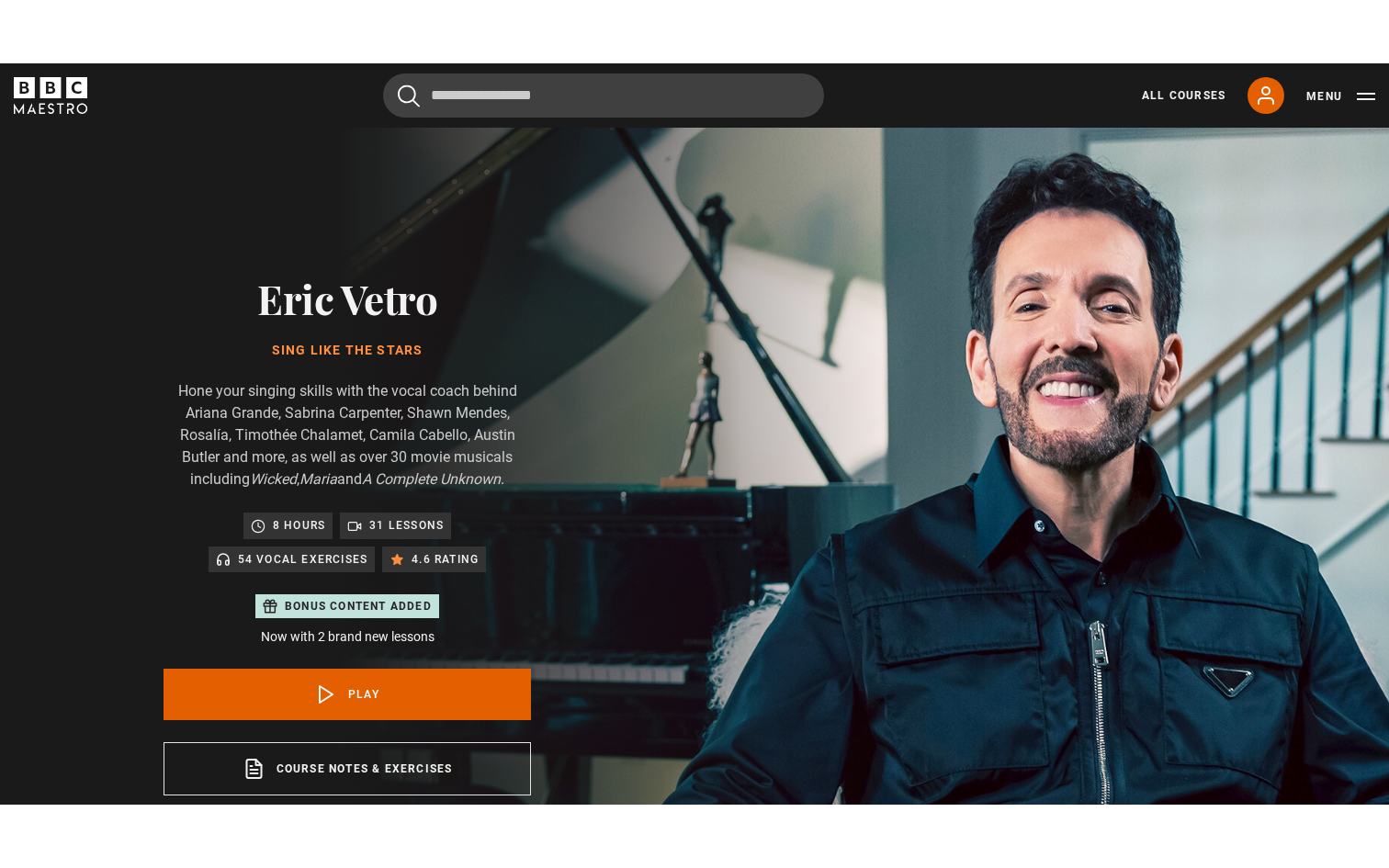 scroll, scrollTop: 878, scrollLeft: 0, axis: vertical 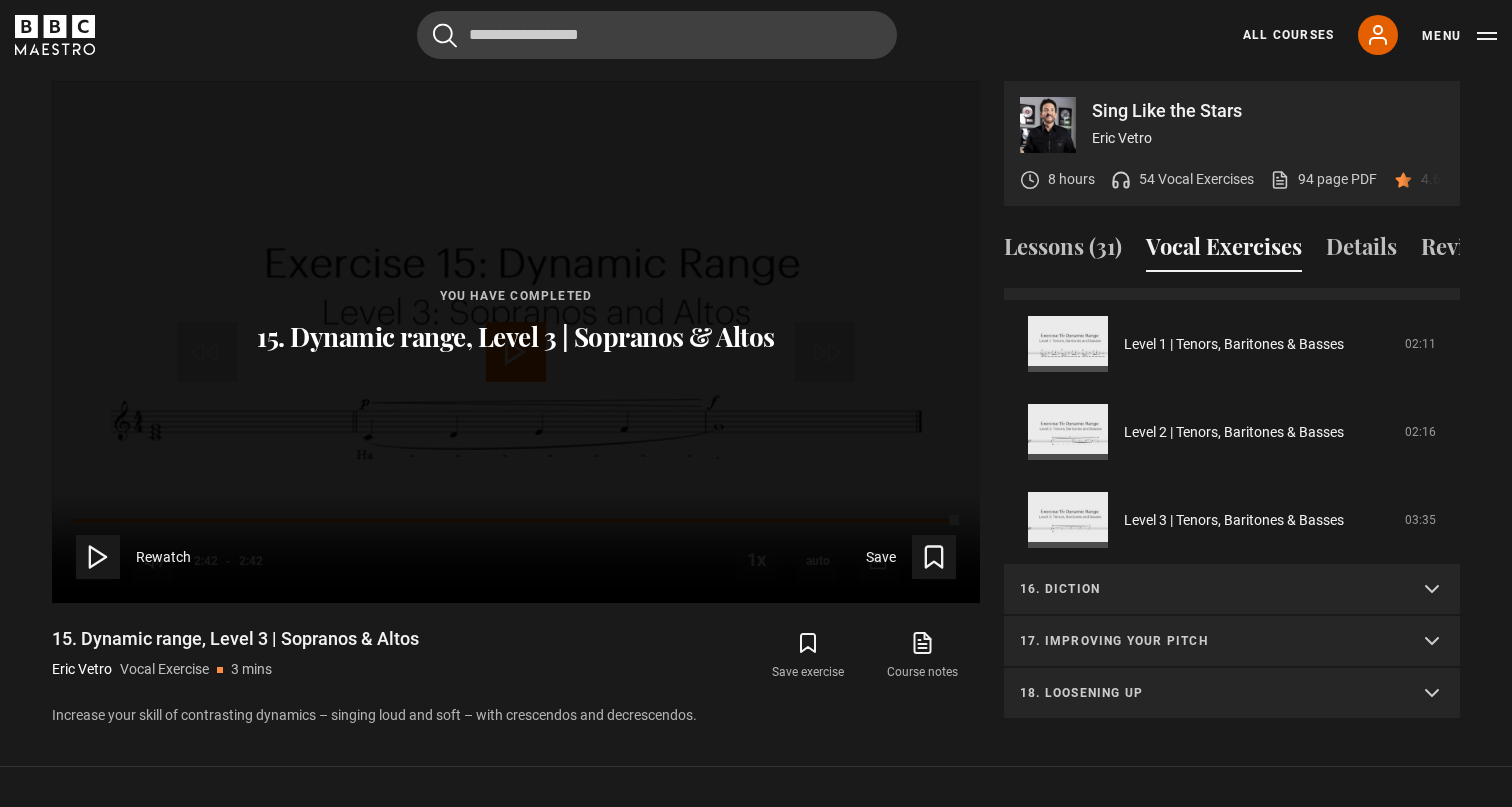 click on "16. Diction" at bounding box center [1232, 590] 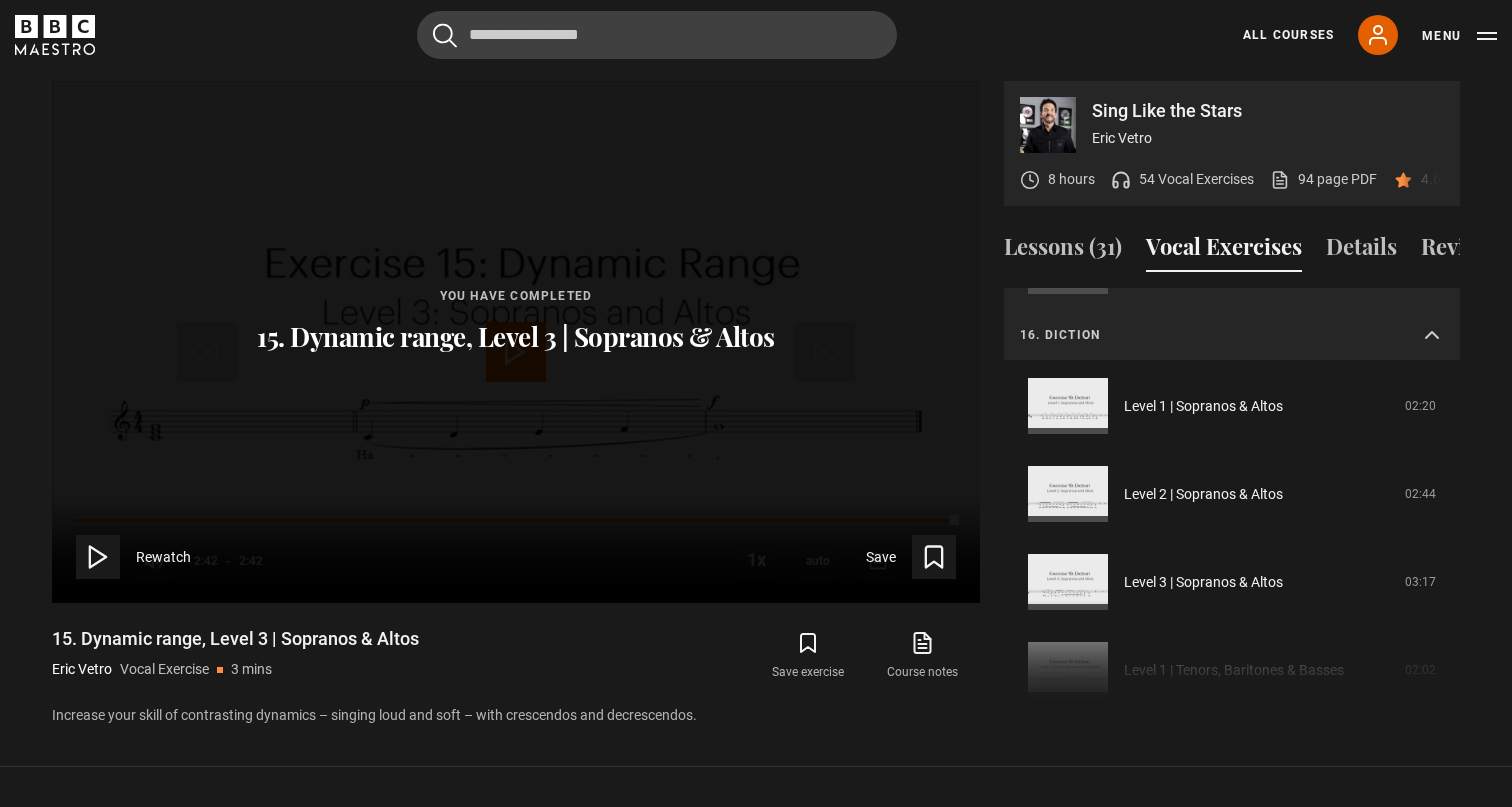 scroll, scrollTop: 1259, scrollLeft: 0, axis: vertical 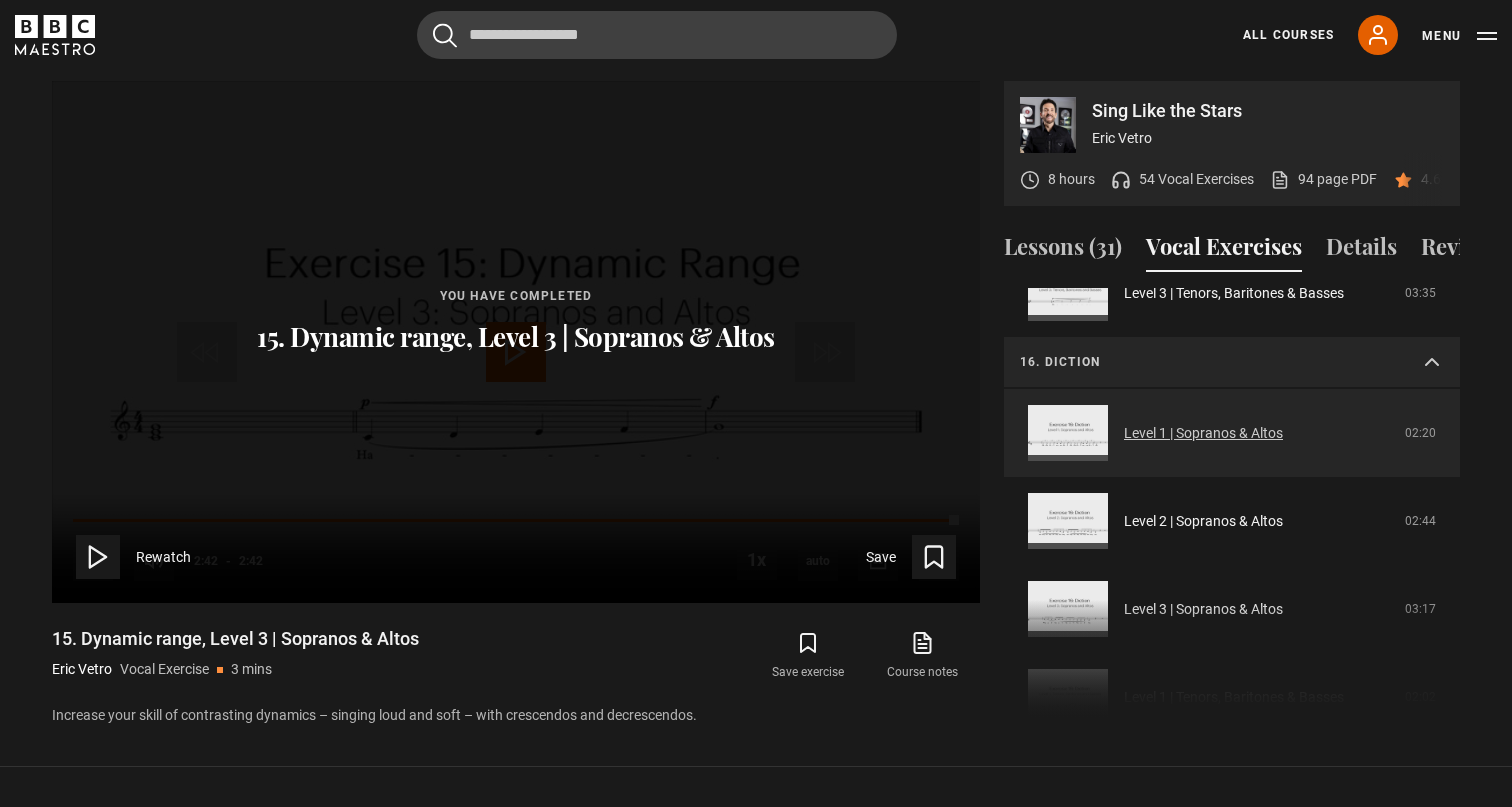 click on "Level 1 | Sopranos & Altos" at bounding box center [1203, 433] 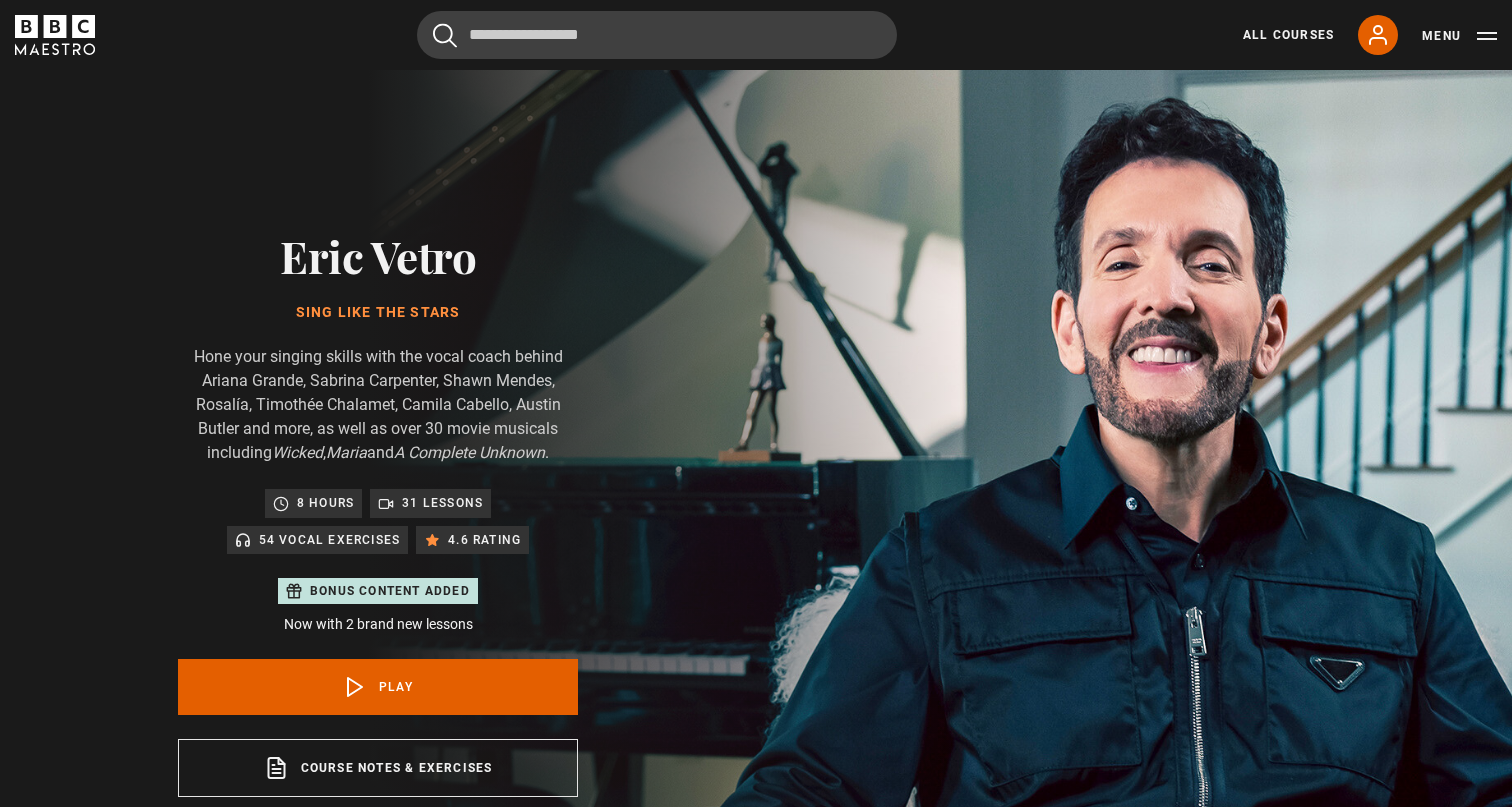 scroll, scrollTop: 956, scrollLeft: 0, axis: vertical 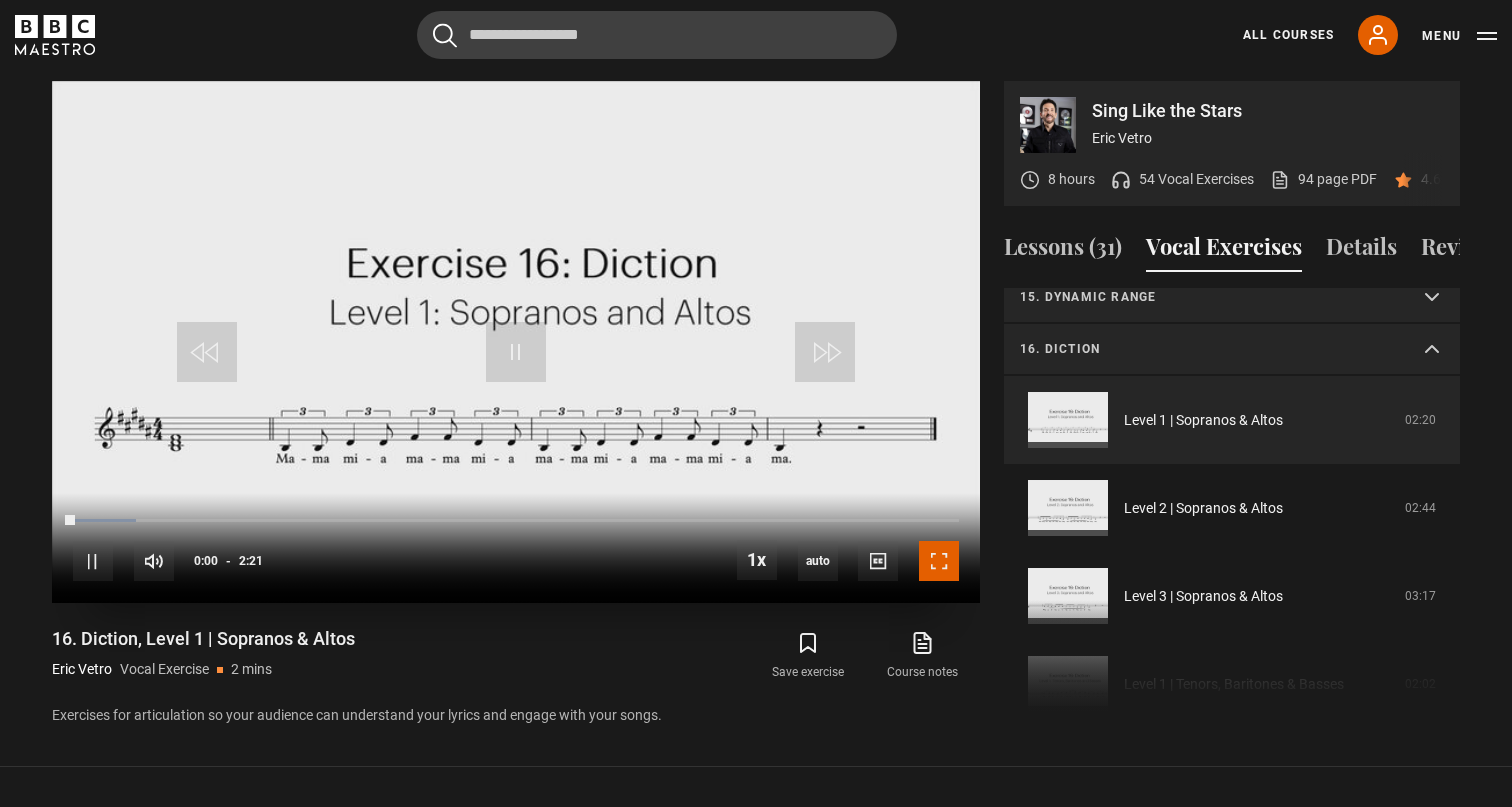 click at bounding box center [939, 561] 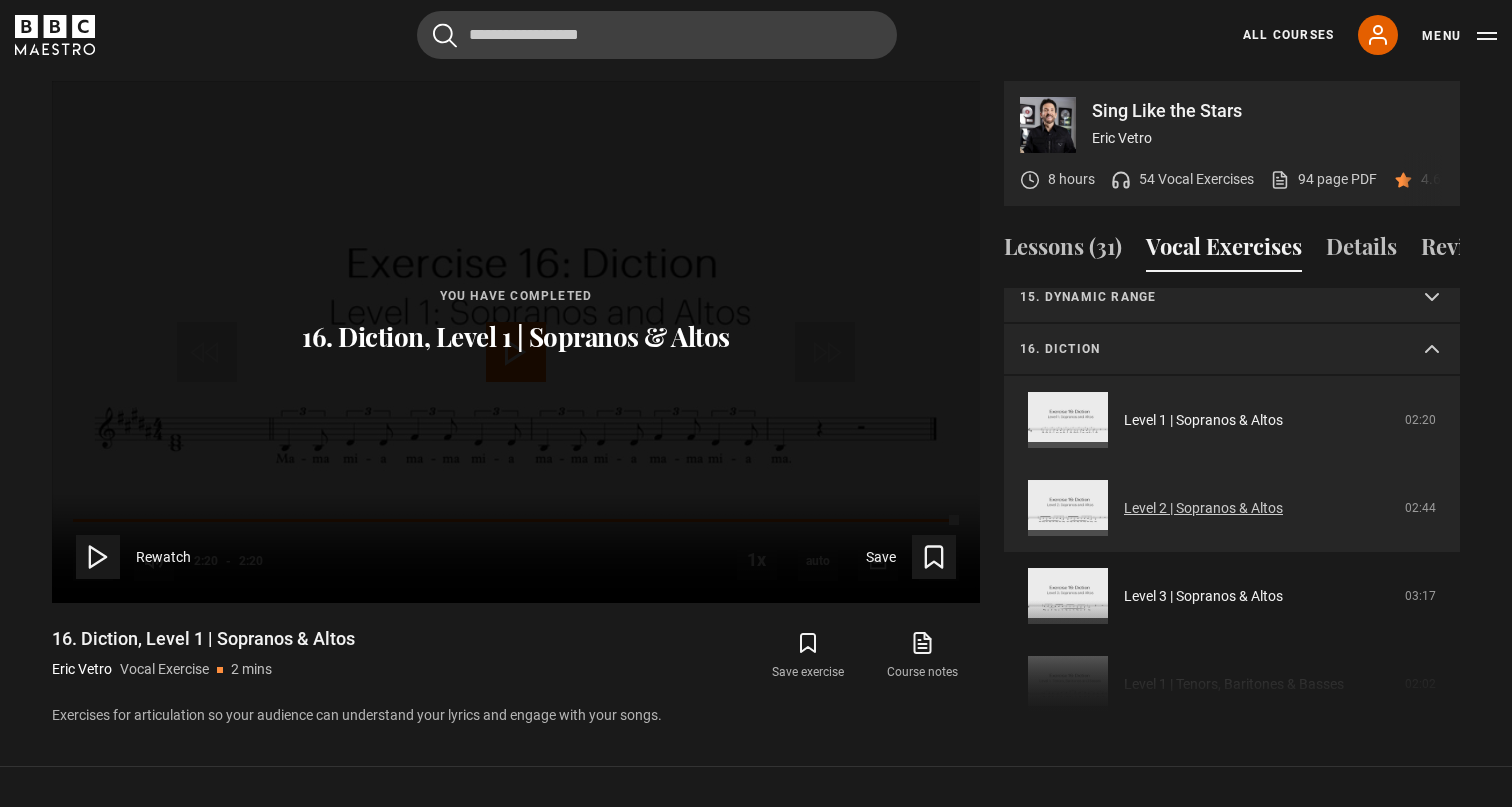 click on "Level 2 | Sopranos & Altos" at bounding box center [1203, 508] 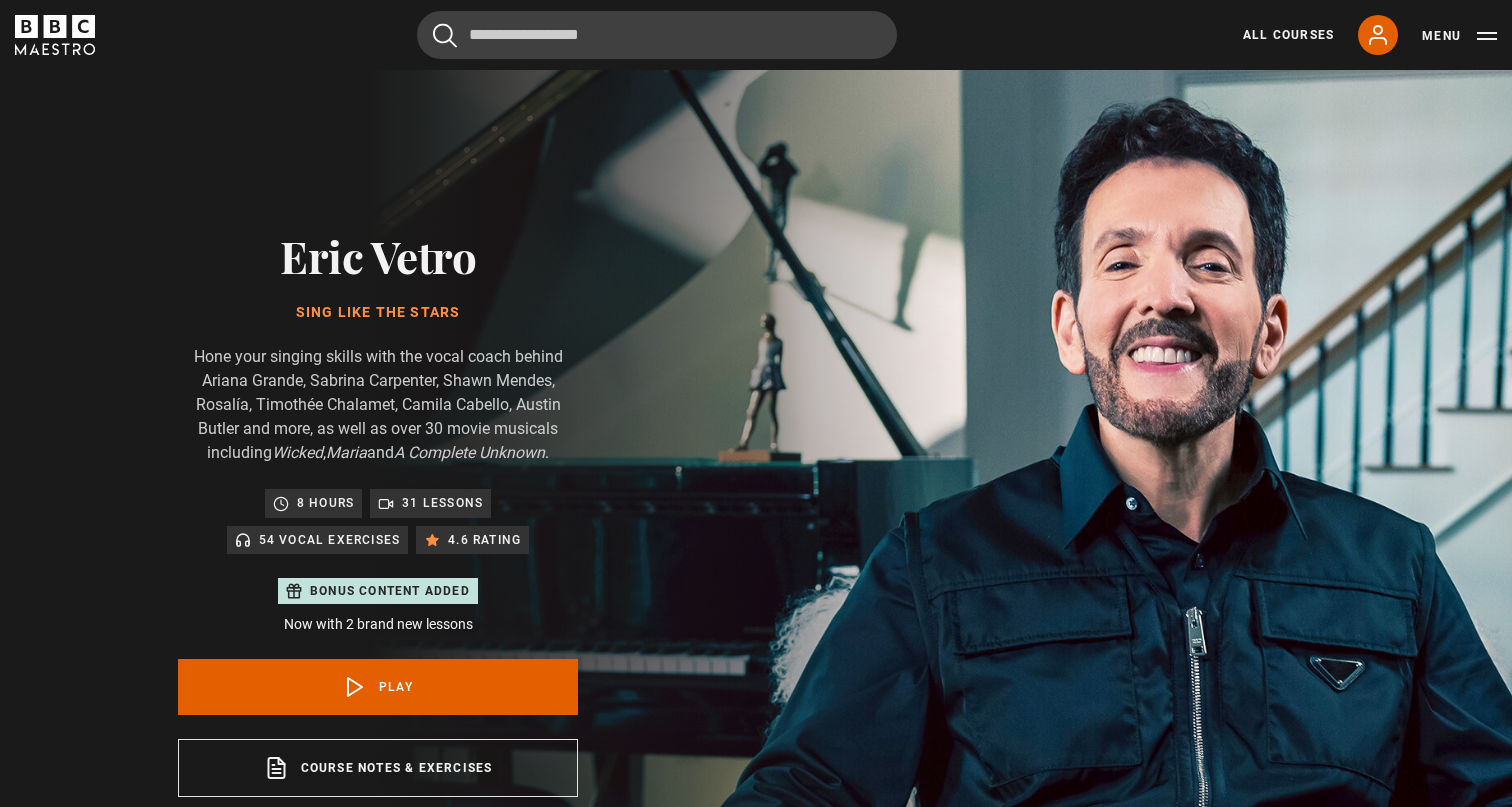 scroll, scrollTop: 956, scrollLeft: 0, axis: vertical 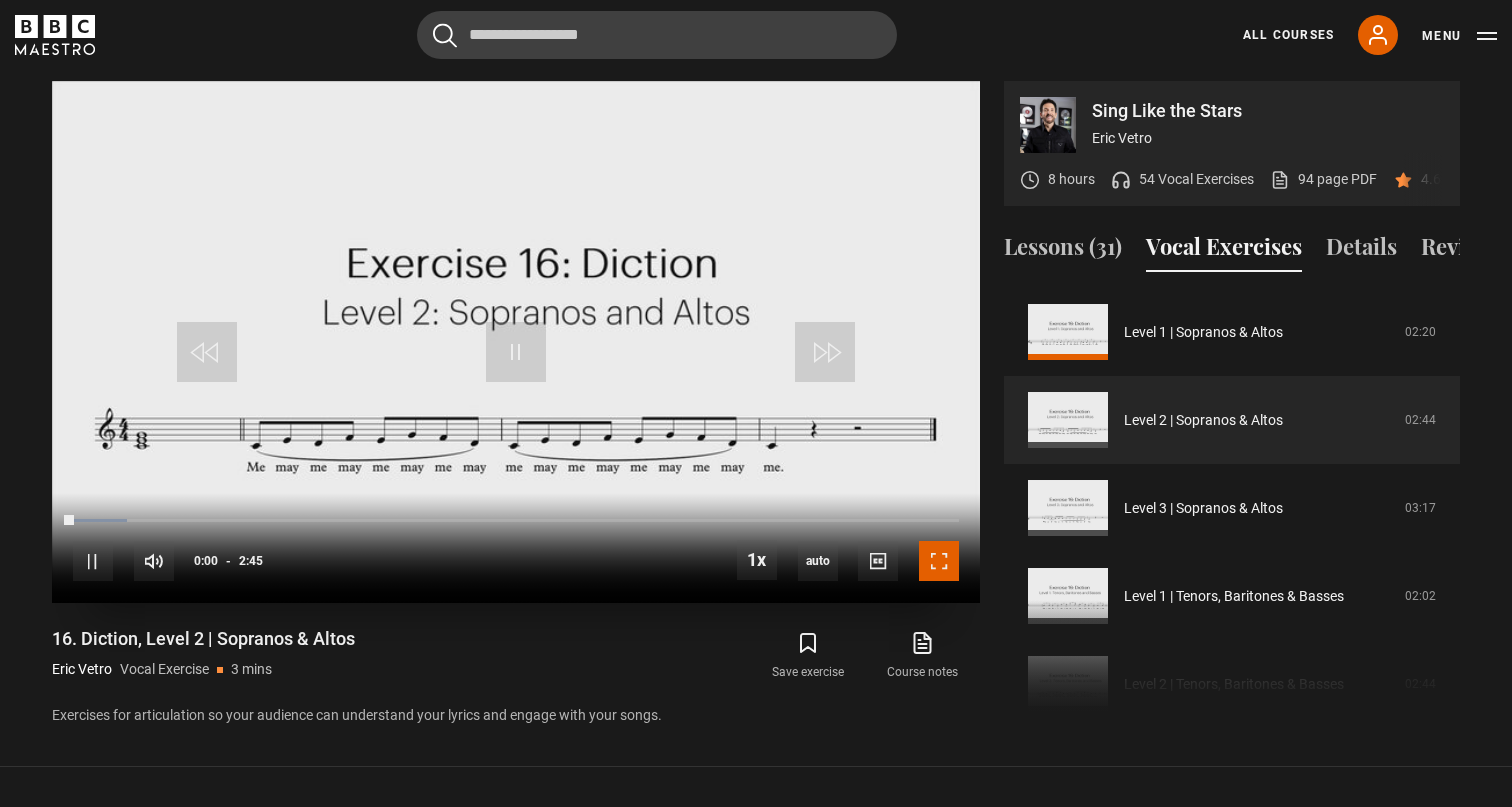 click at bounding box center [939, 561] 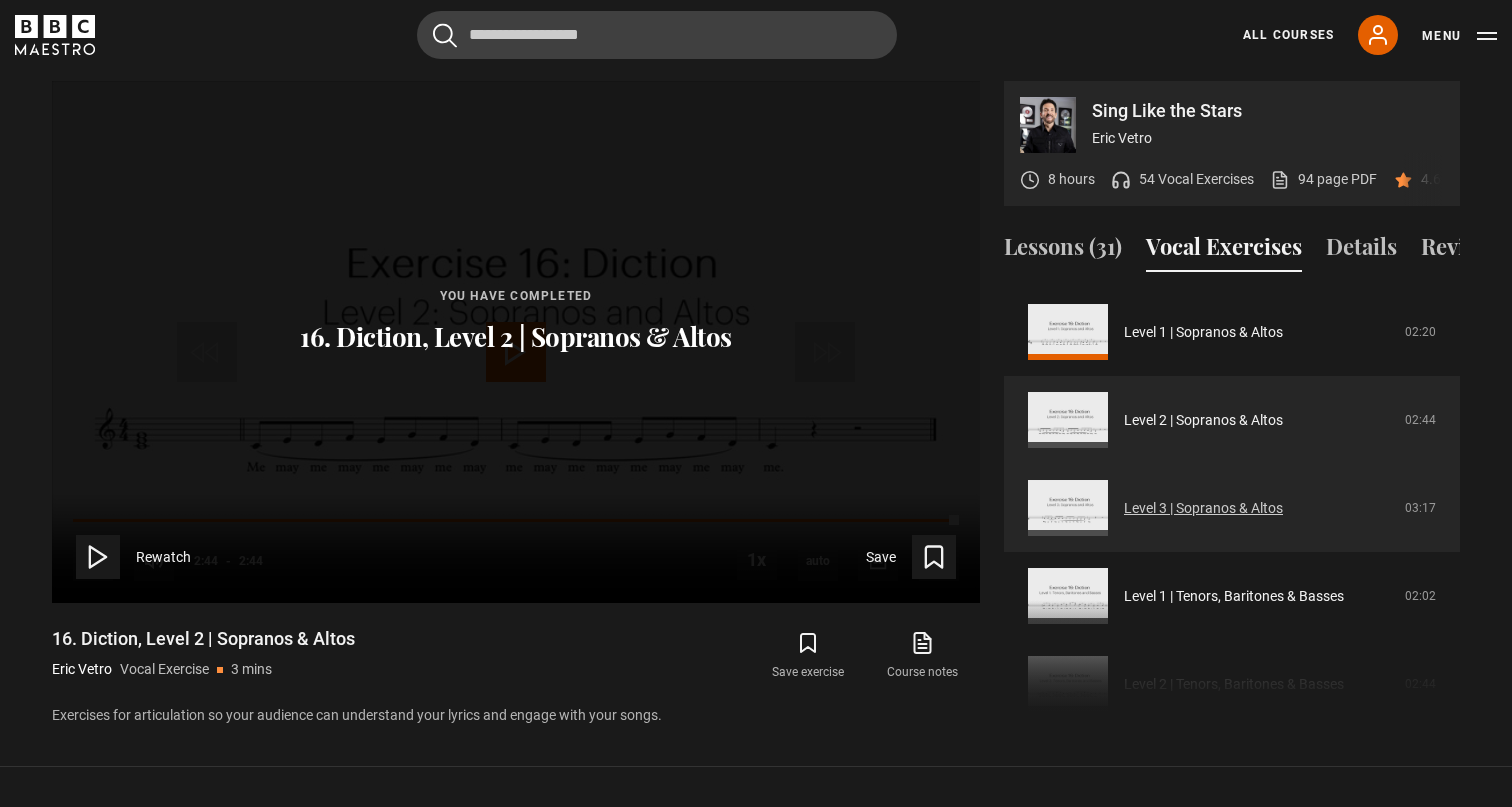 click on "Level 3 | Sopranos & Altos" at bounding box center [1203, 508] 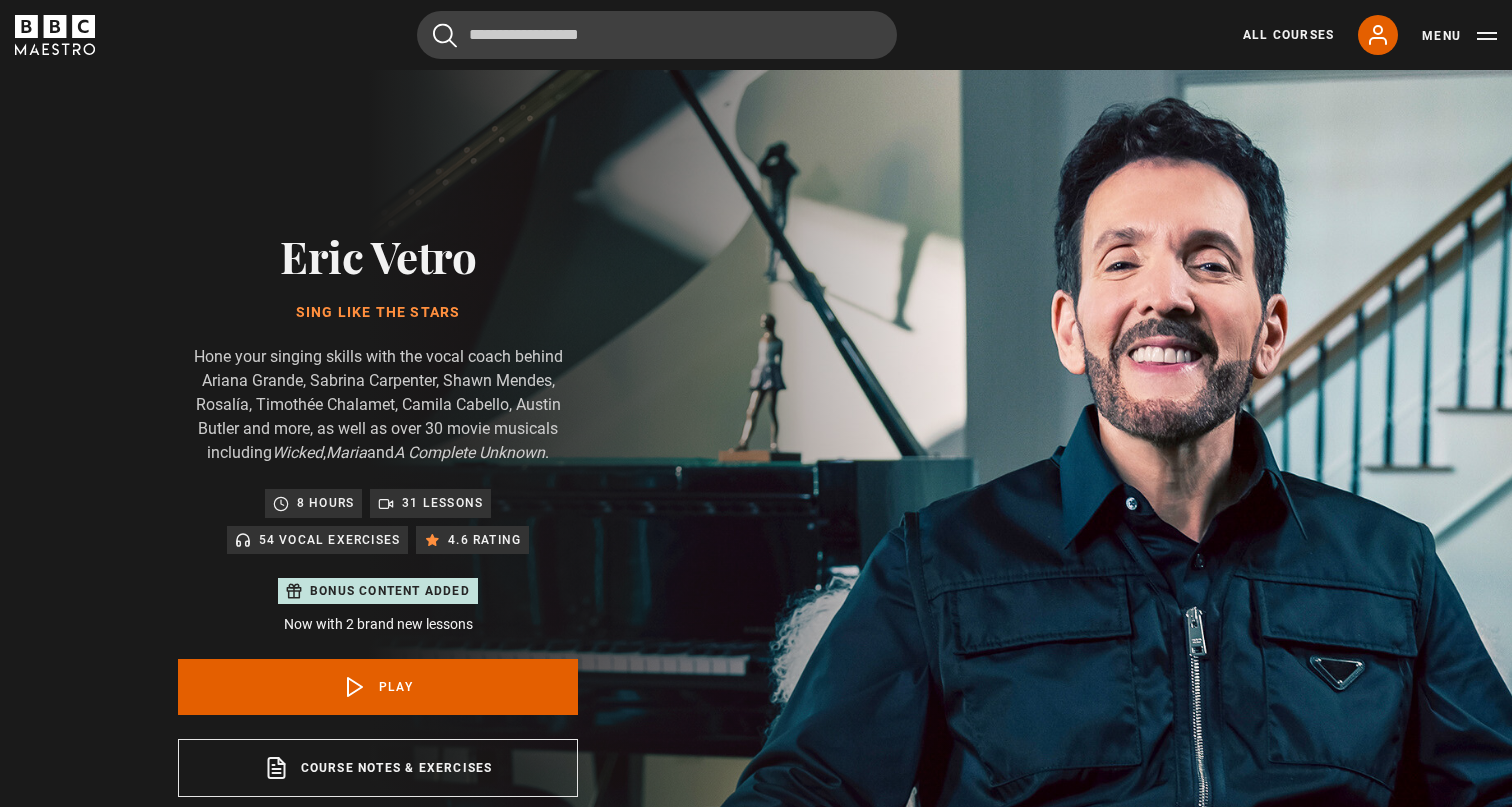 scroll, scrollTop: 956, scrollLeft: 0, axis: vertical 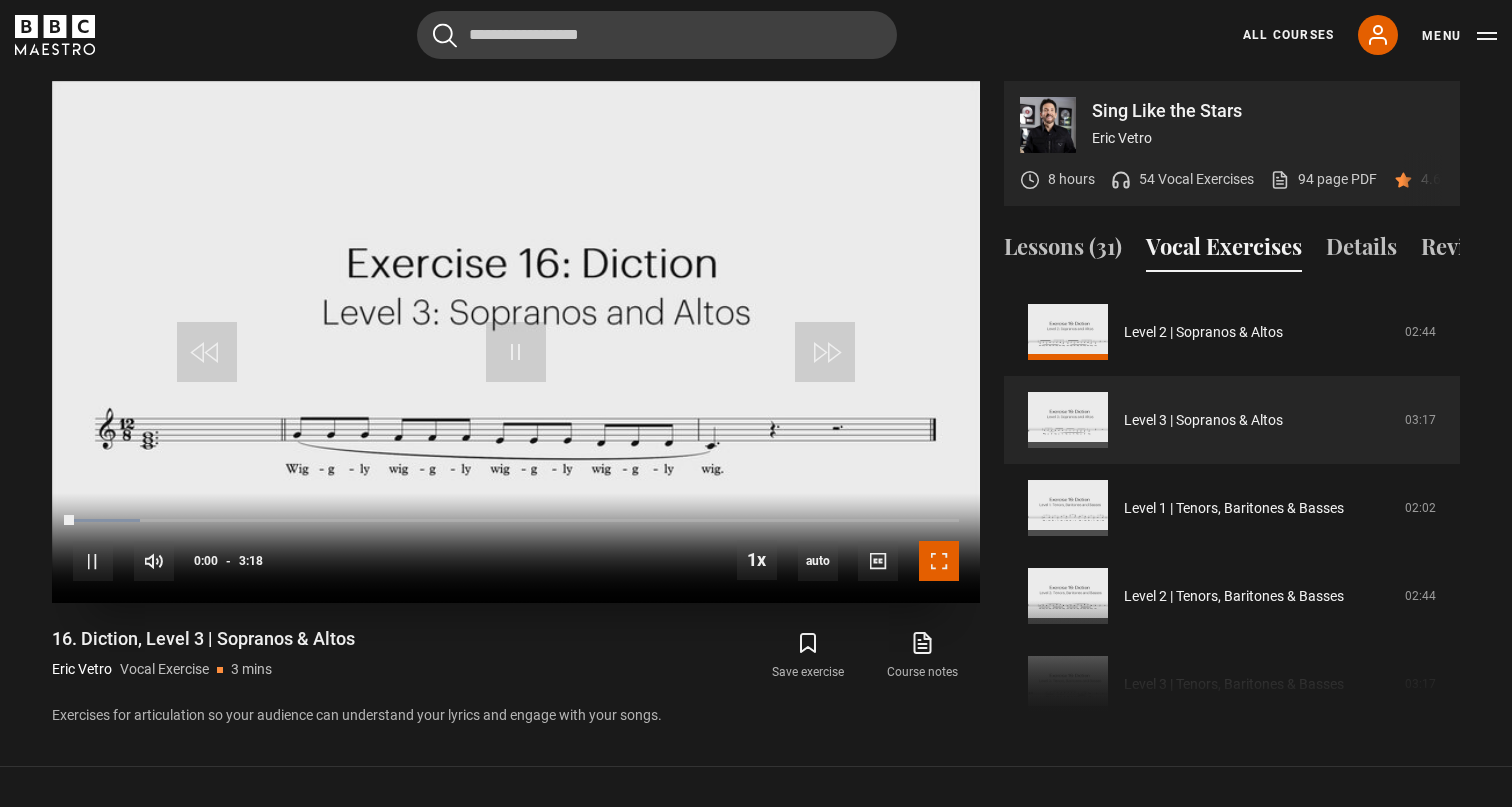 click at bounding box center [939, 561] 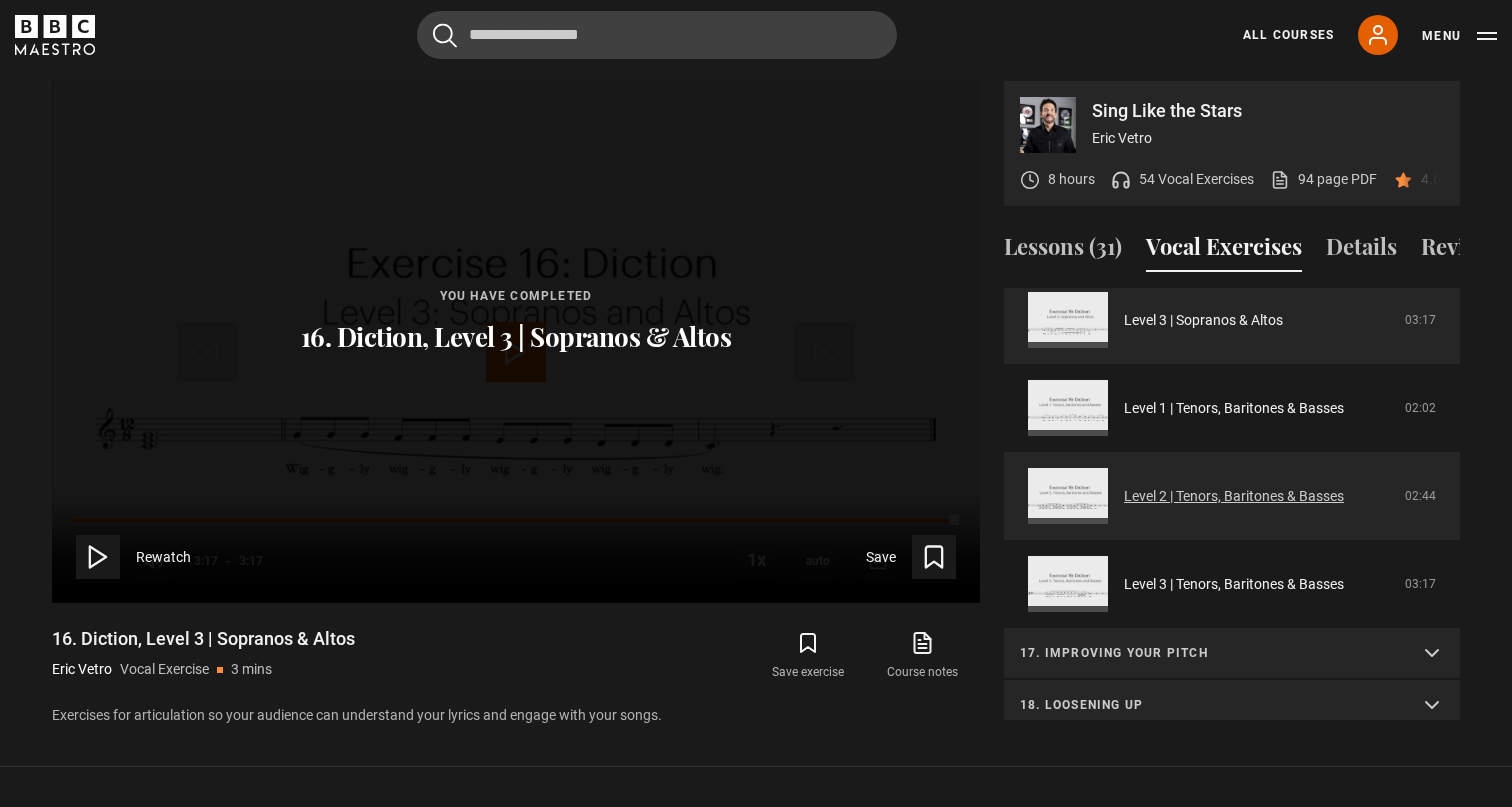 scroll, scrollTop: 1032, scrollLeft: 0, axis: vertical 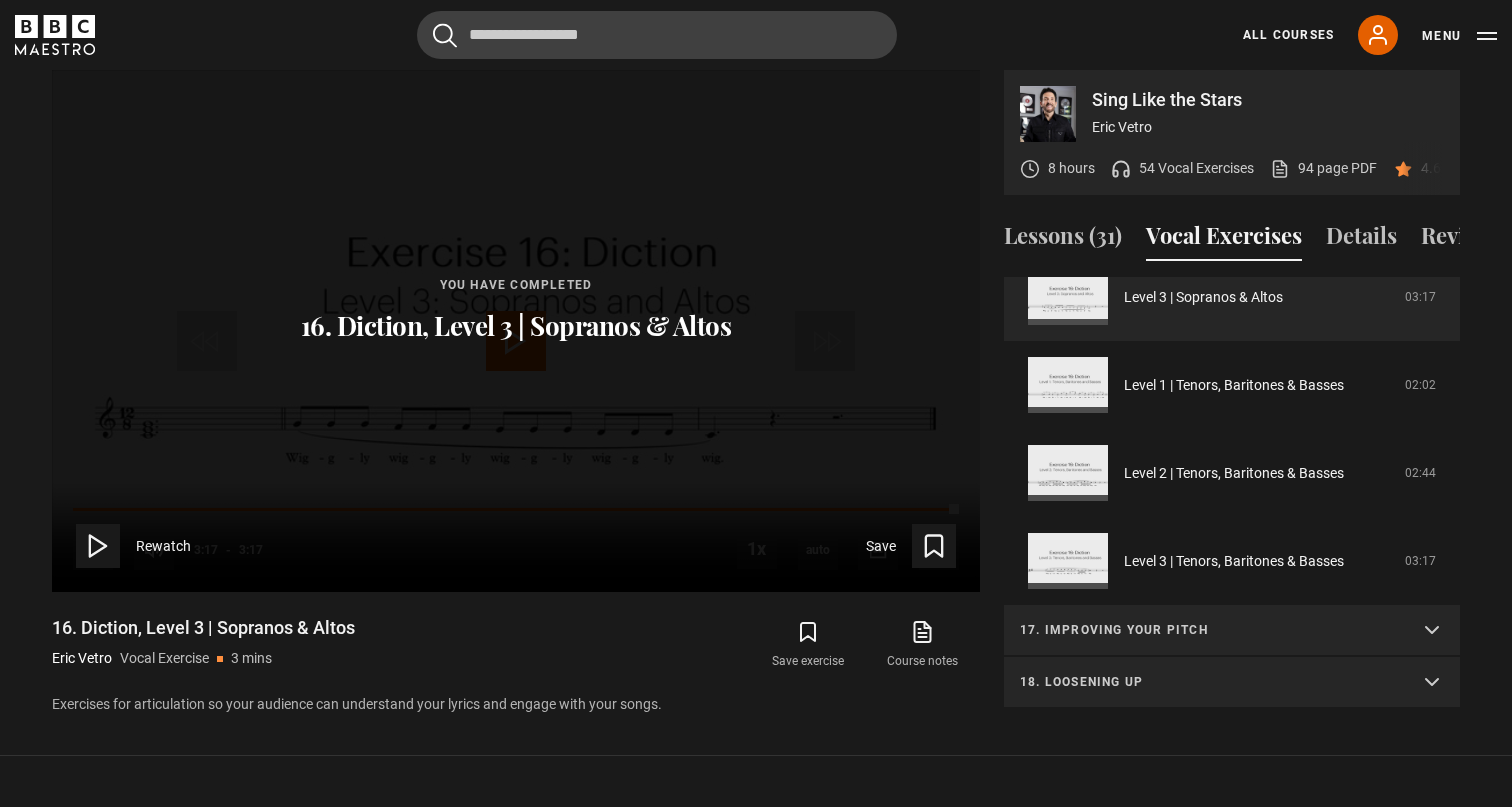 click on "17. Improving your pitch" at bounding box center (1208, 630) 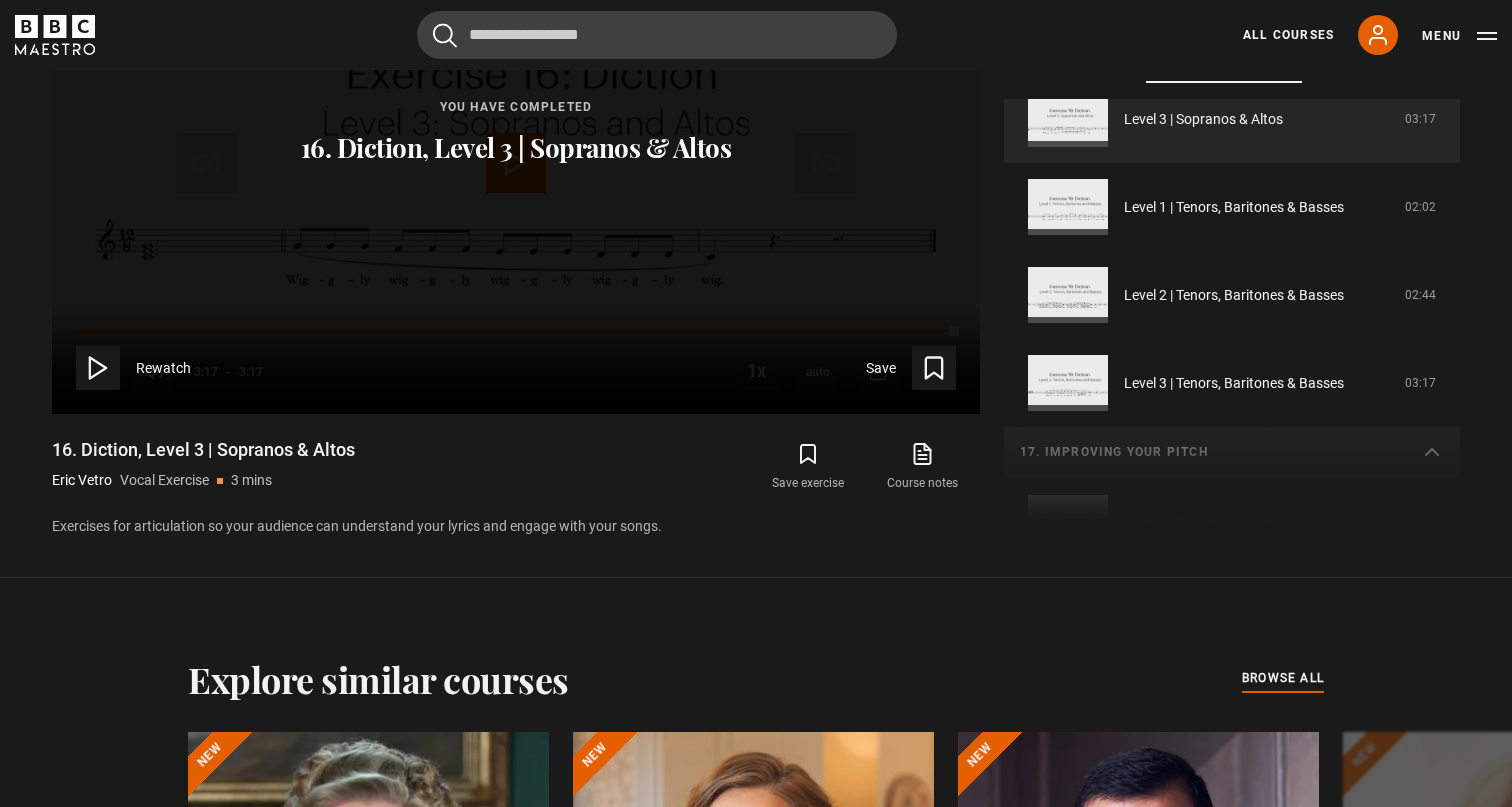 scroll, scrollTop: 1213, scrollLeft: 0, axis: vertical 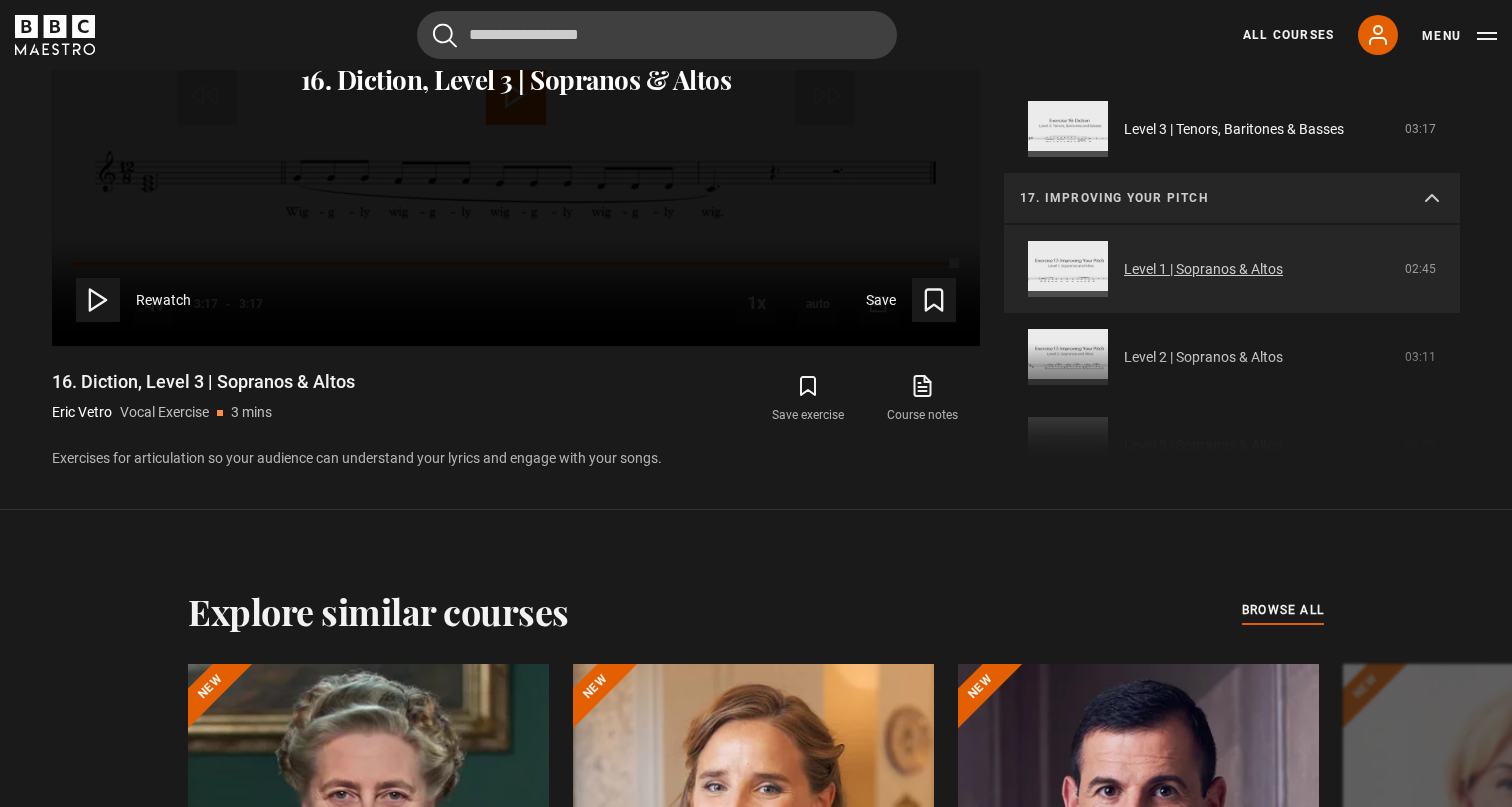 click on "Level 1 | Sopranos & Altos" at bounding box center [1203, 269] 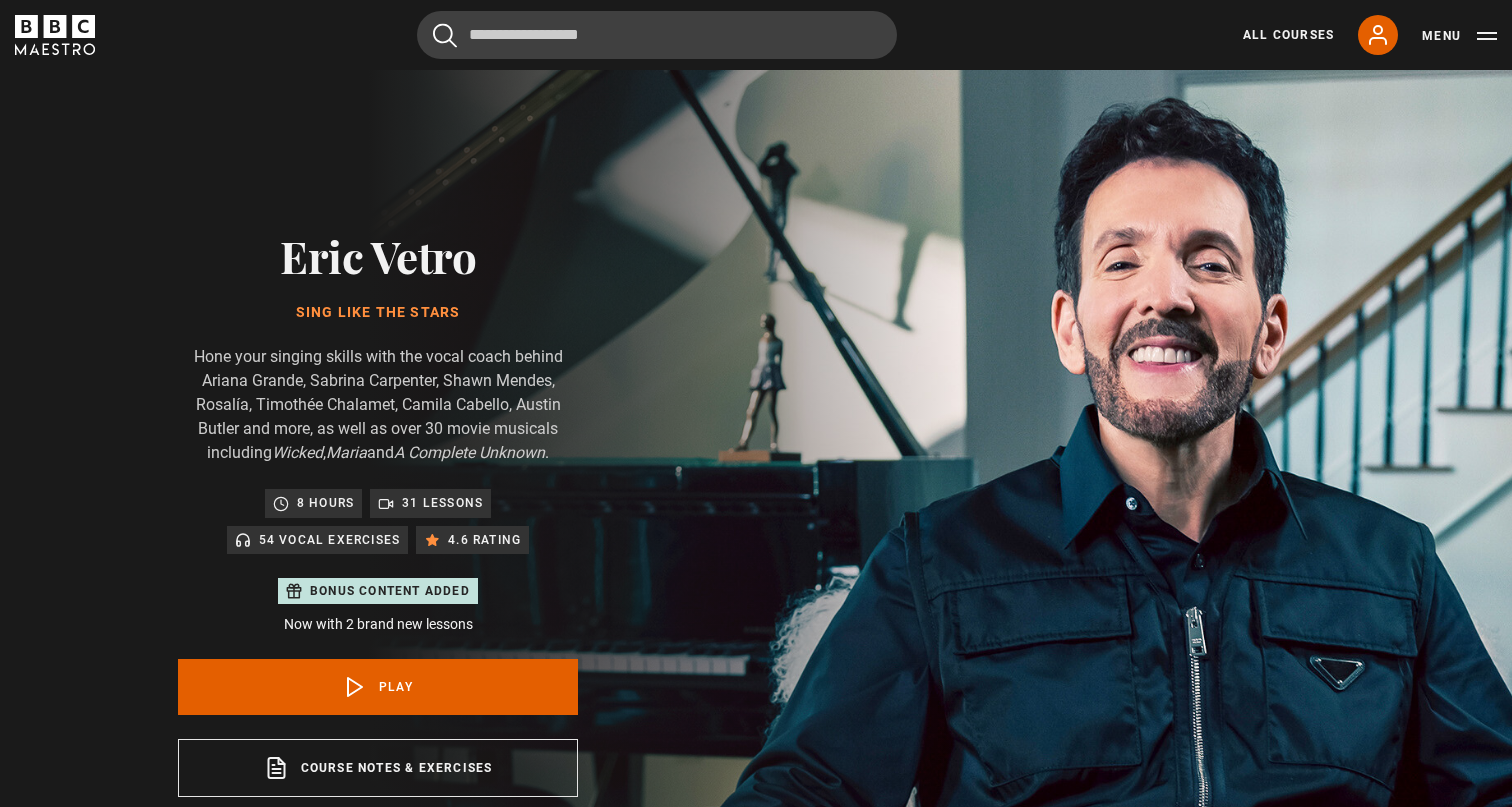 scroll, scrollTop: 956, scrollLeft: 0, axis: vertical 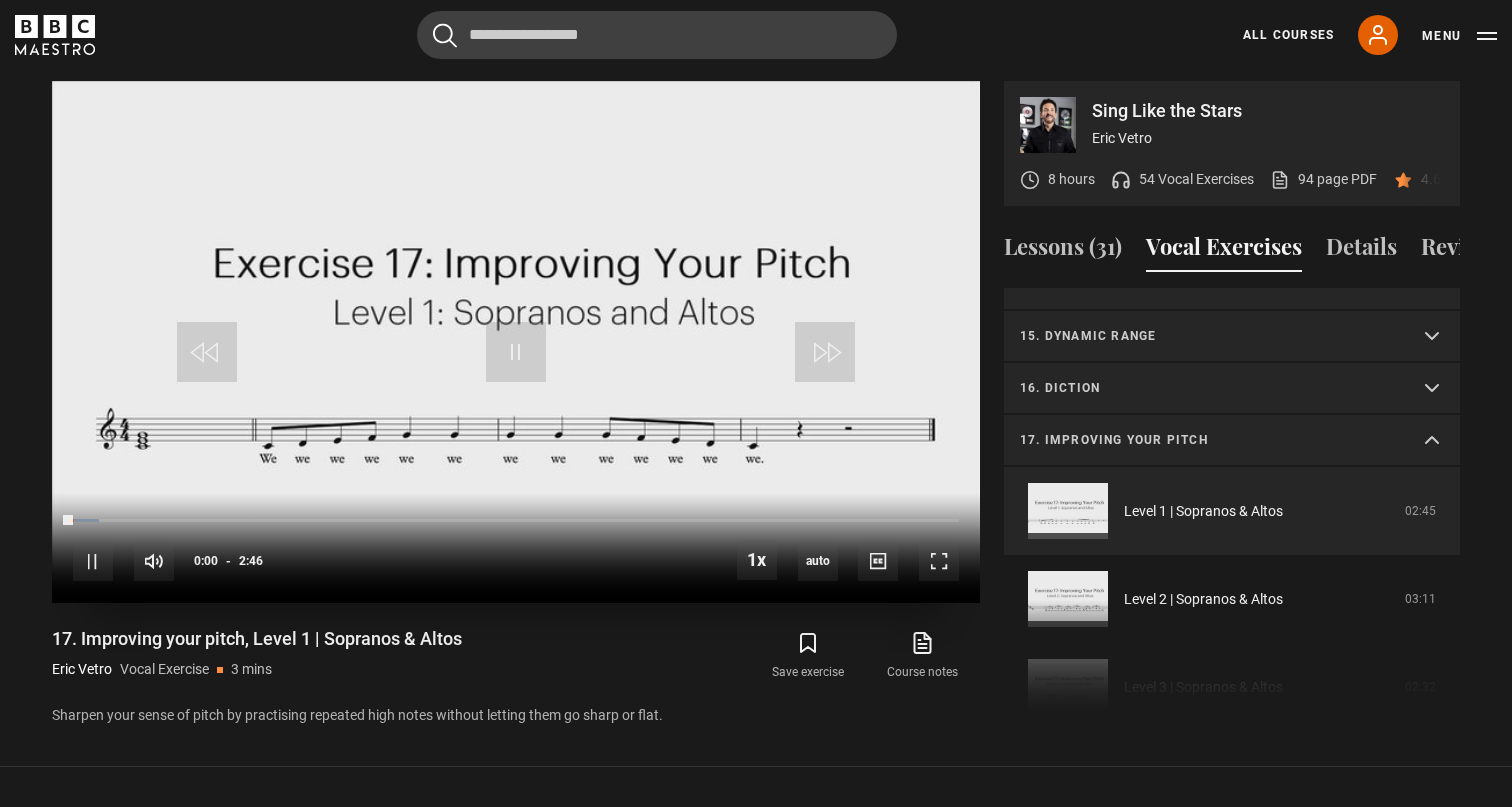 click on "10s Skip Back 10 seconds Pause 10s Skip Forward 10 seconds Loaded :  3.01% 0:00 Pause Mute Current Time  0:00 - Duration  2:46 1x Playback Rate 2x 1.5x 1x , selected 0.5x auto Quality 360p 720p 1080p 2160p Auto , selected Captions captions off , selected English  Captions" at bounding box center (516, 548) 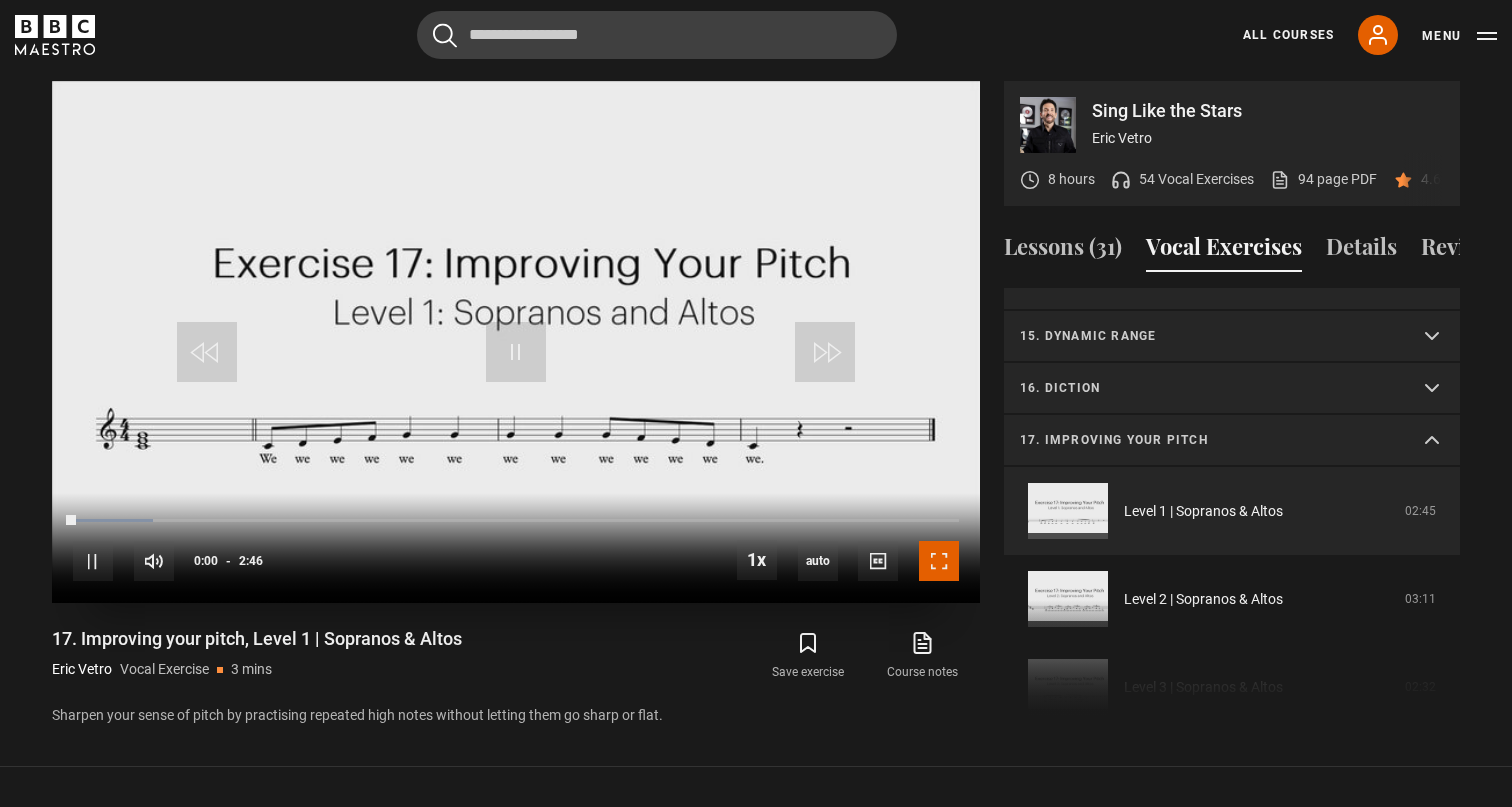 click at bounding box center (939, 561) 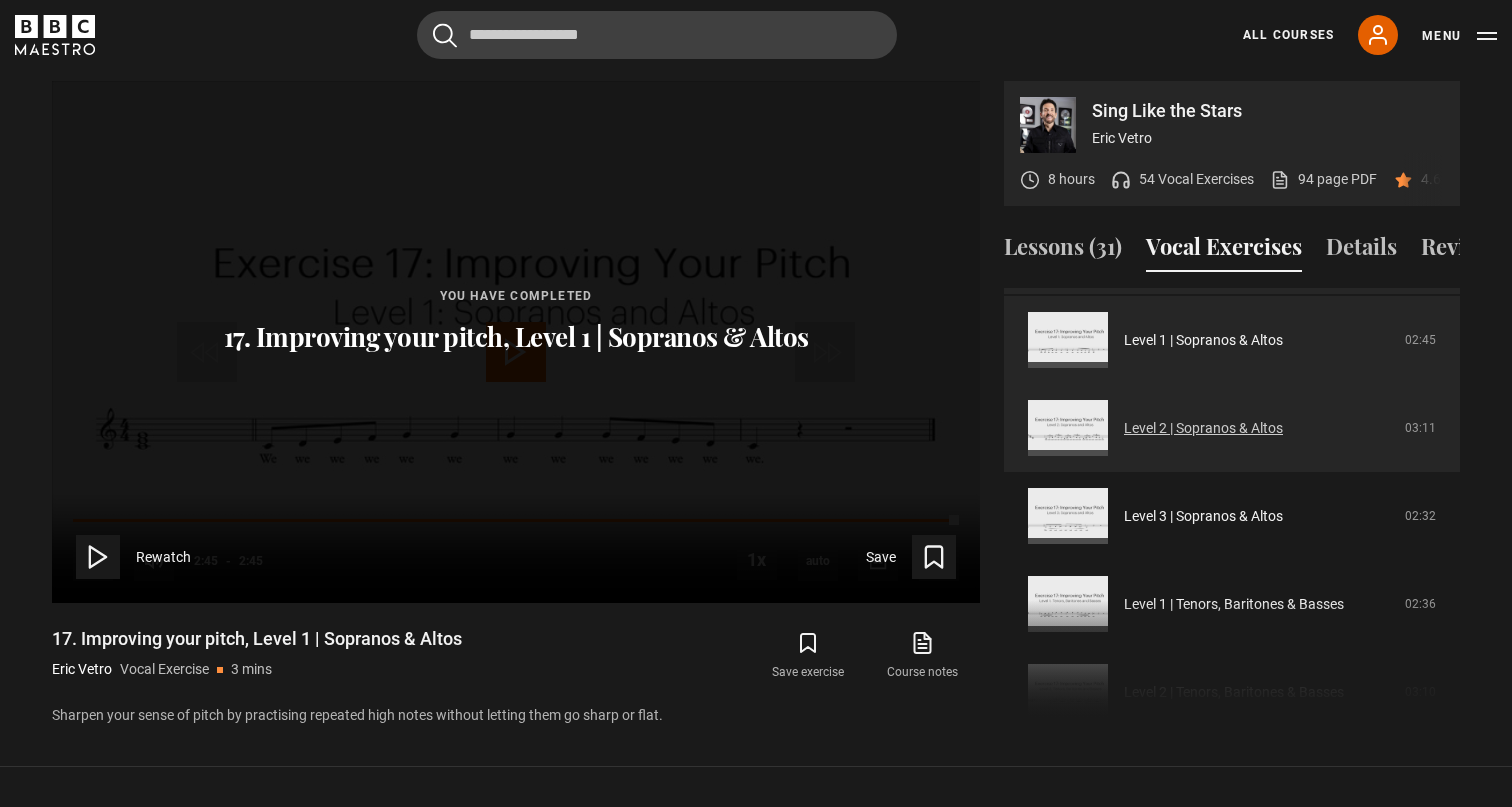 scroll, scrollTop: 881, scrollLeft: 0, axis: vertical 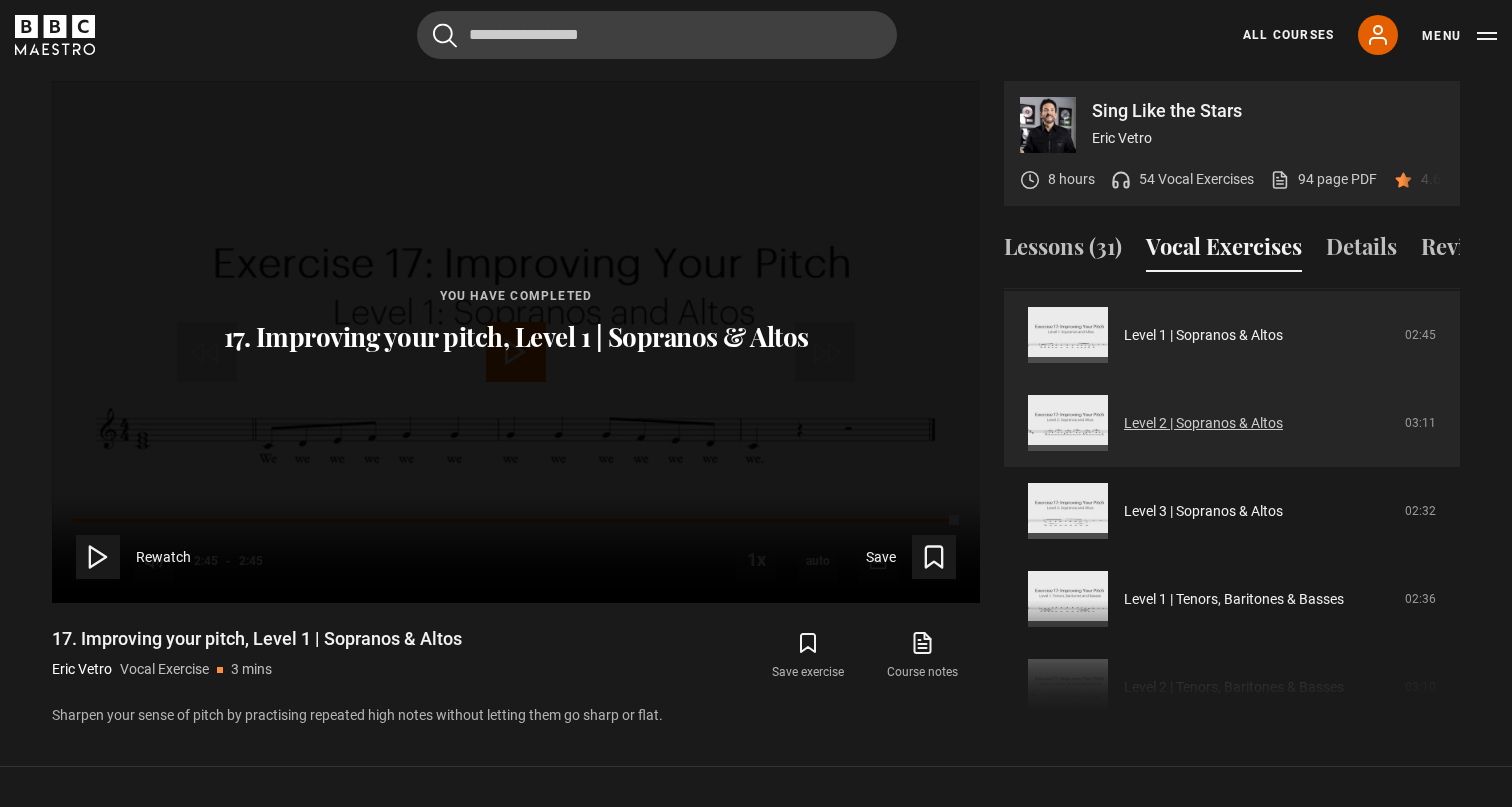 click on "Level 2 | Sopranos & Altos" at bounding box center [1203, 423] 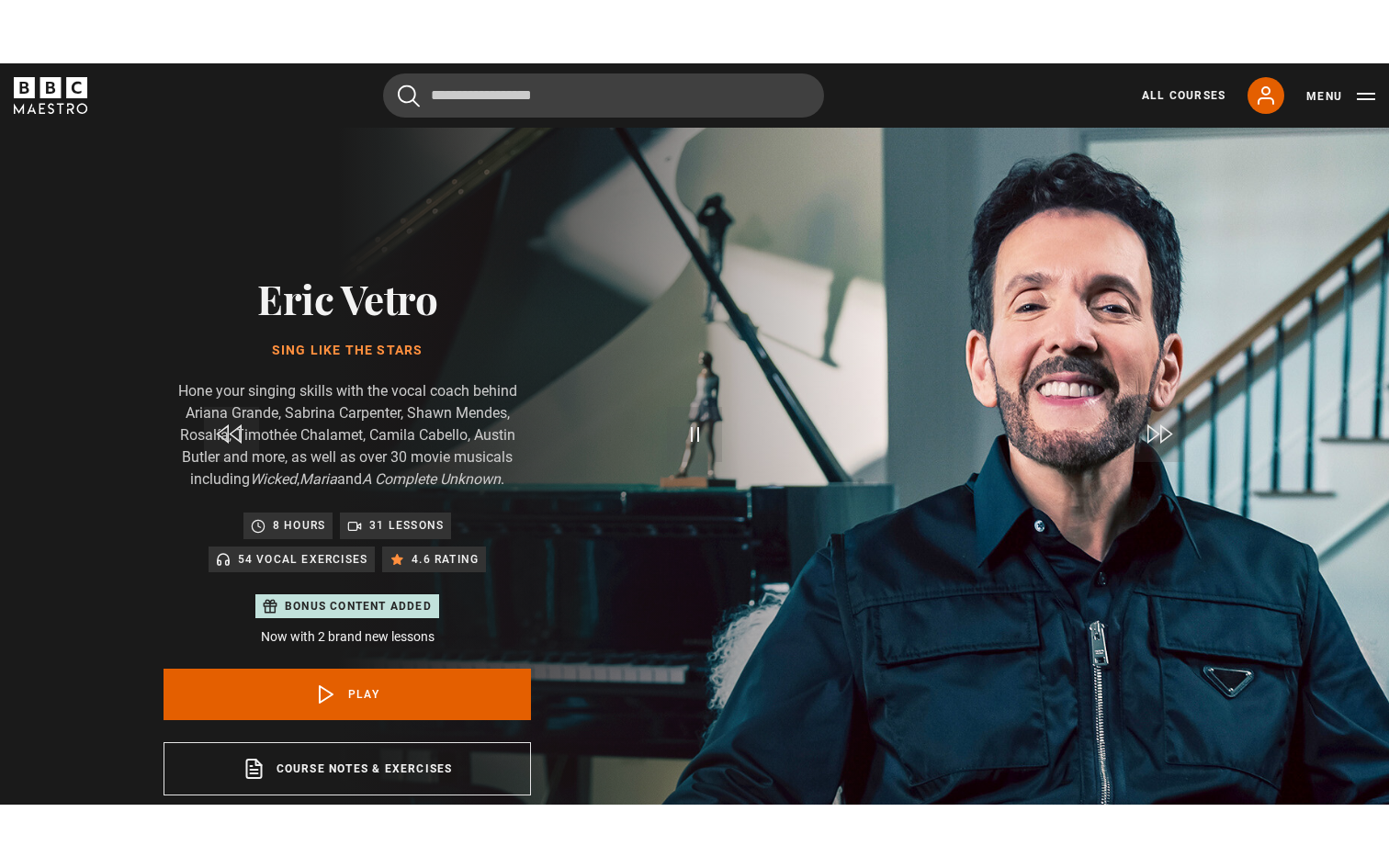 scroll, scrollTop: 878, scrollLeft: 0, axis: vertical 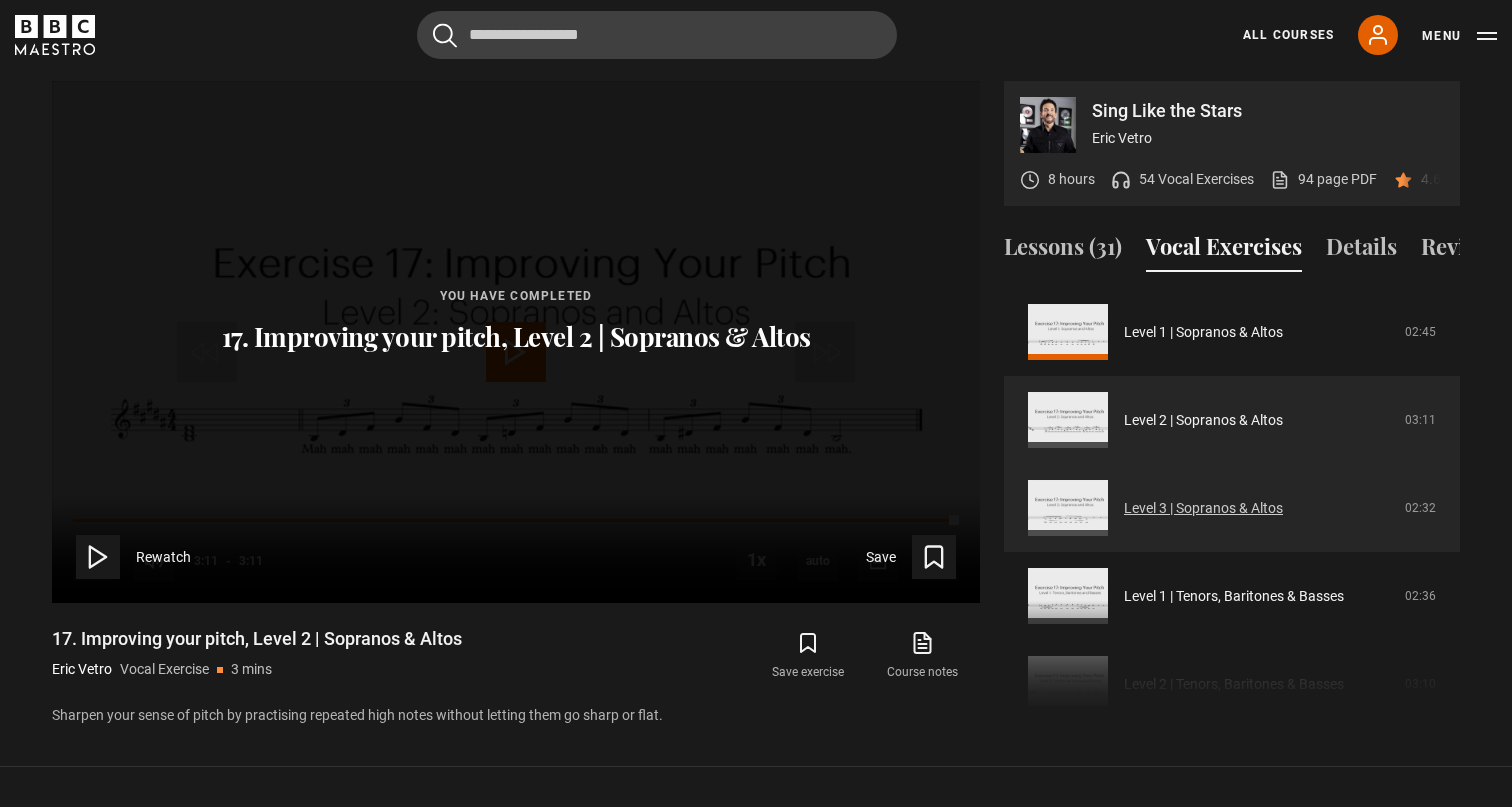 click on "Level 3 | Sopranos & Altos" at bounding box center [1203, 508] 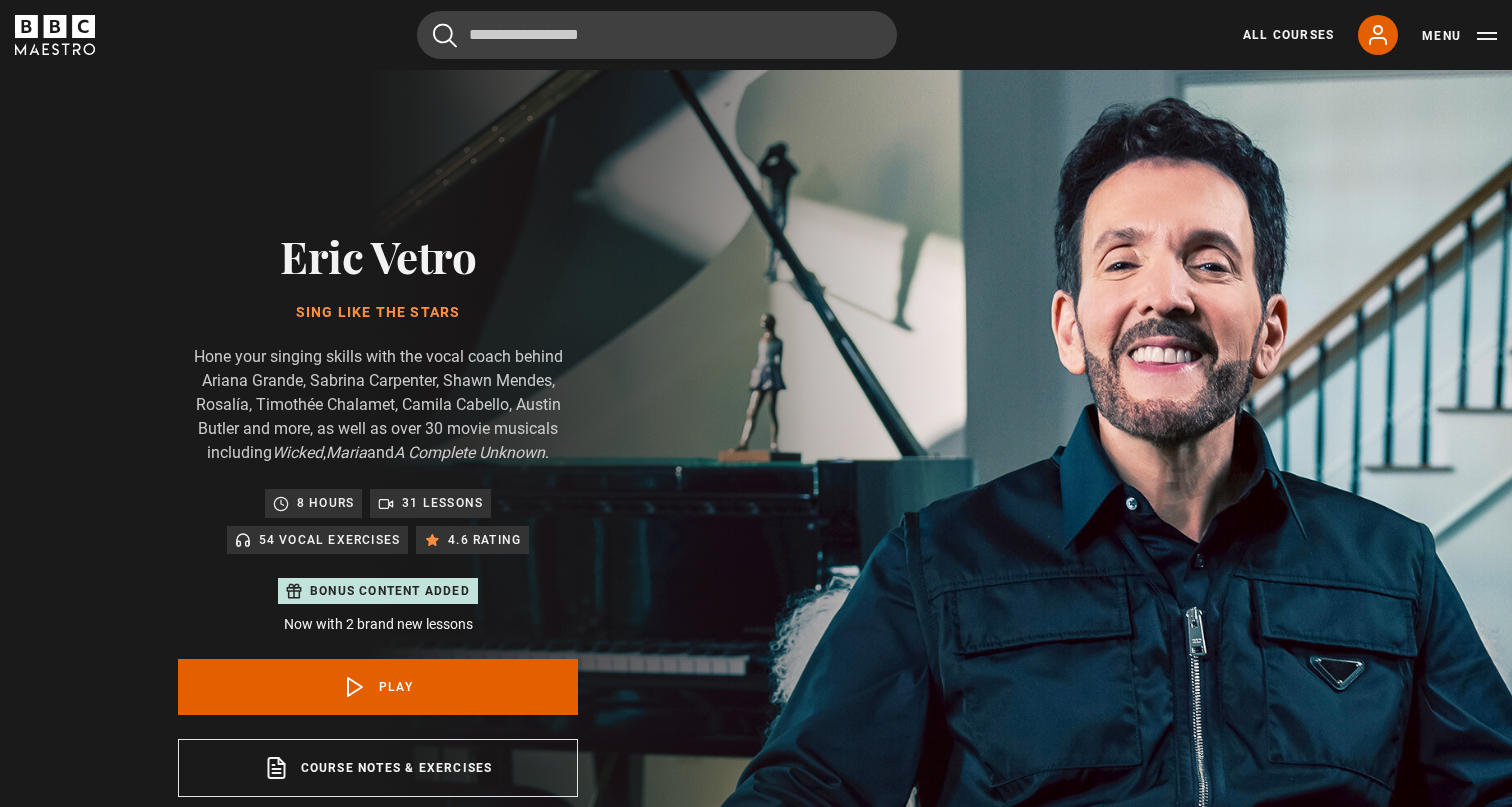 scroll, scrollTop: 956, scrollLeft: 0, axis: vertical 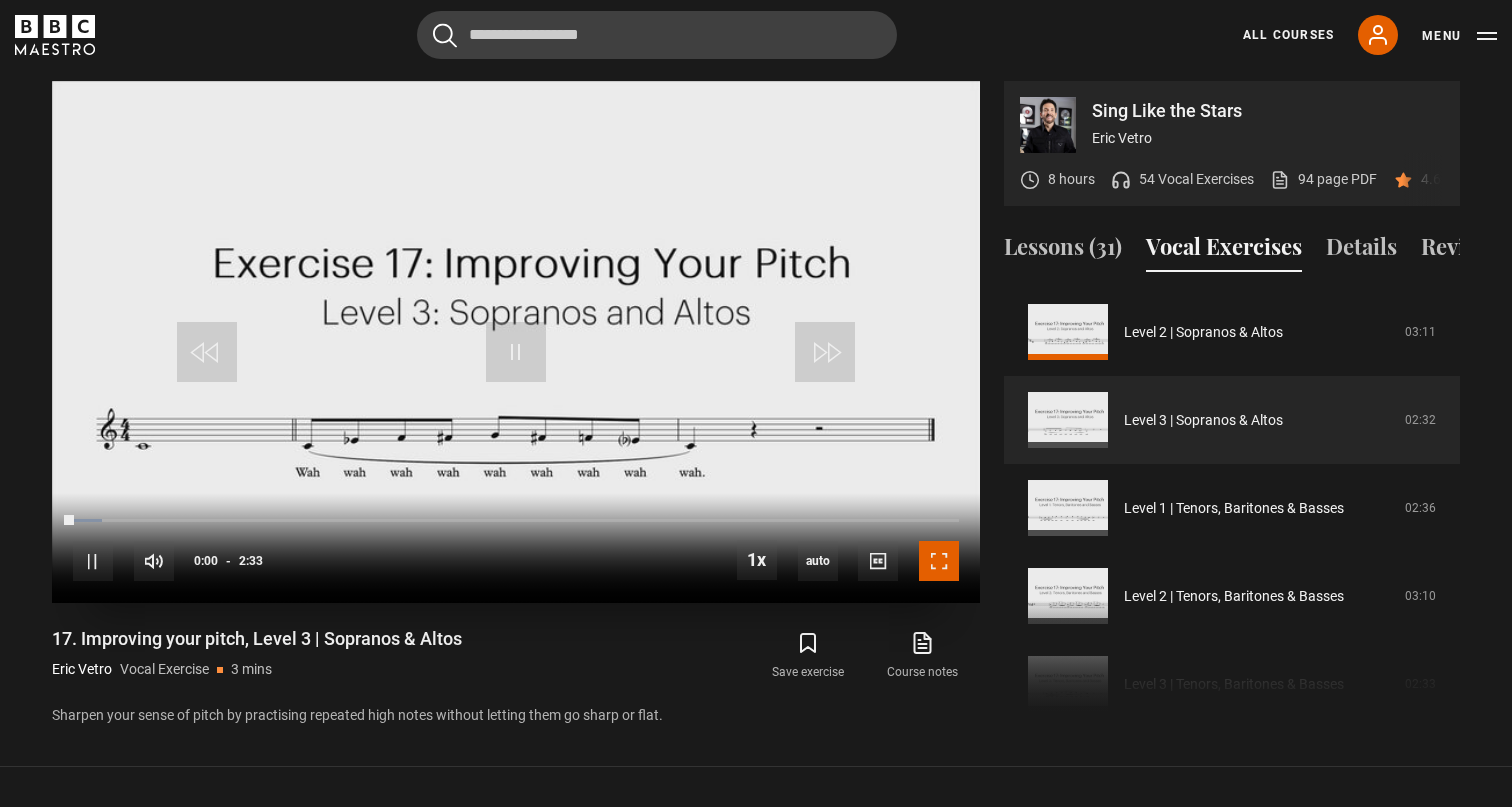 click at bounding box center [939, 561] 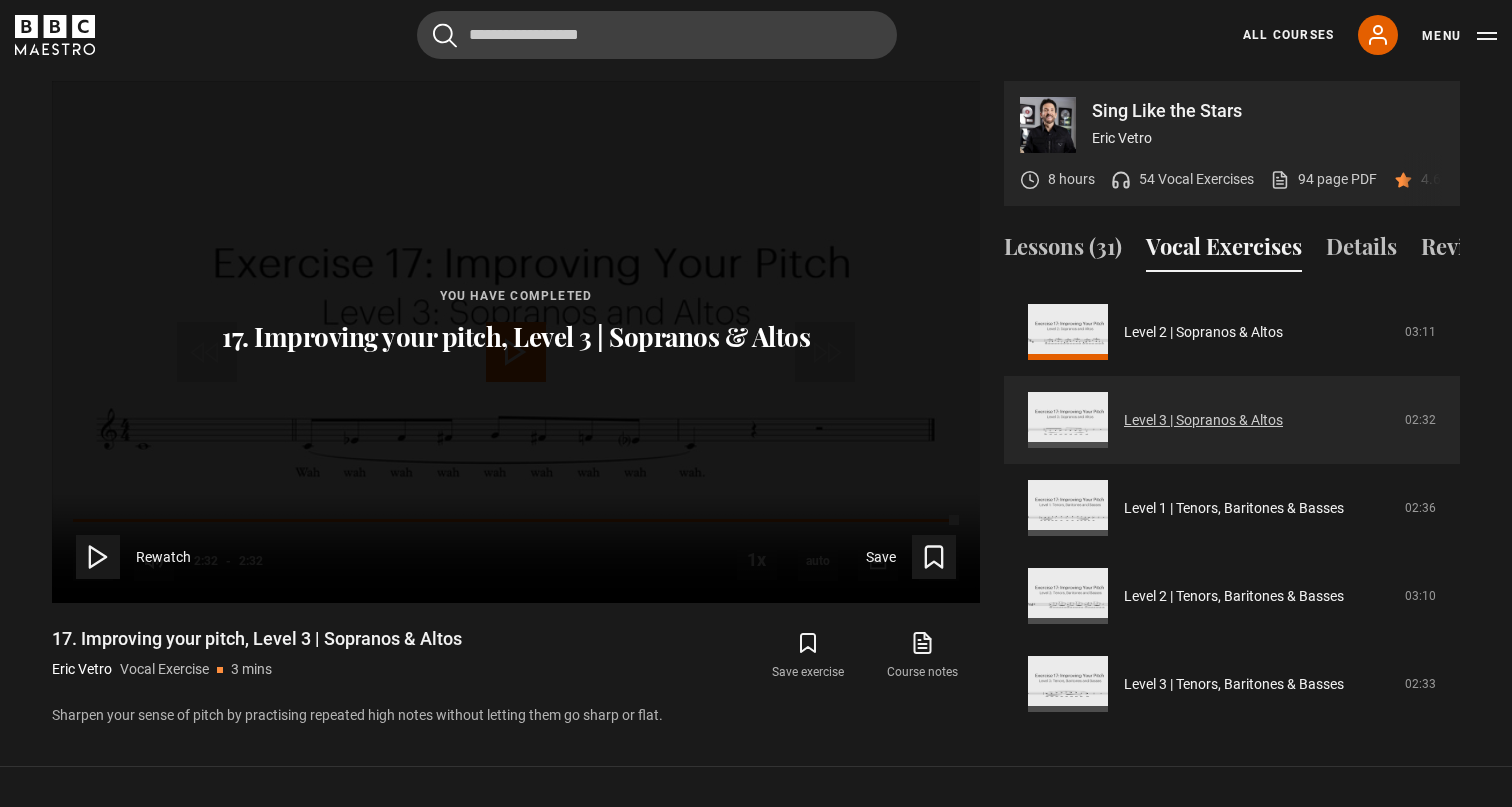 scroll, scrollTop: 1032, scrollLeft: 0, axis: vertical 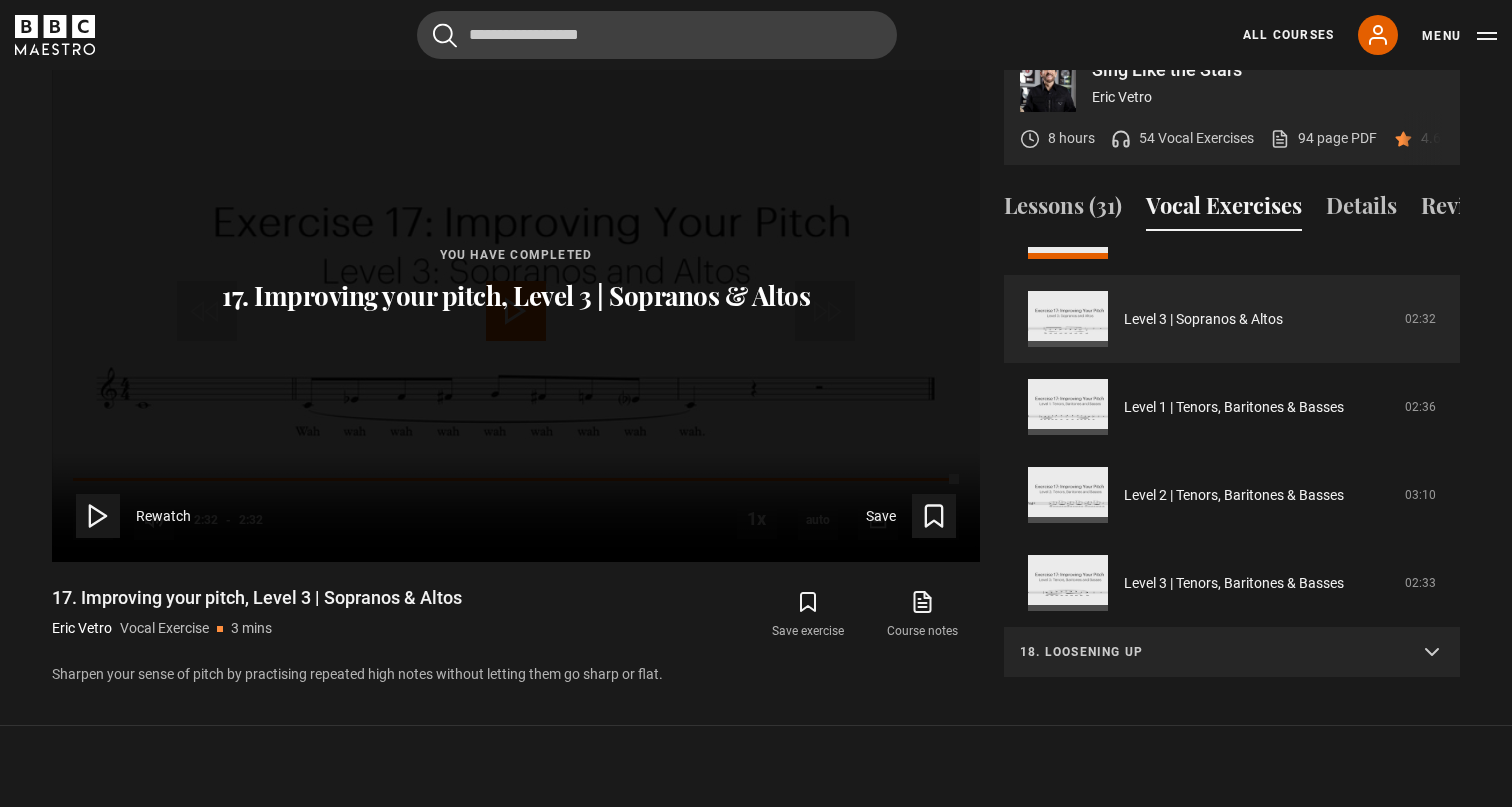 click on "18. Loosening up" at bounding box center (1232, 653) 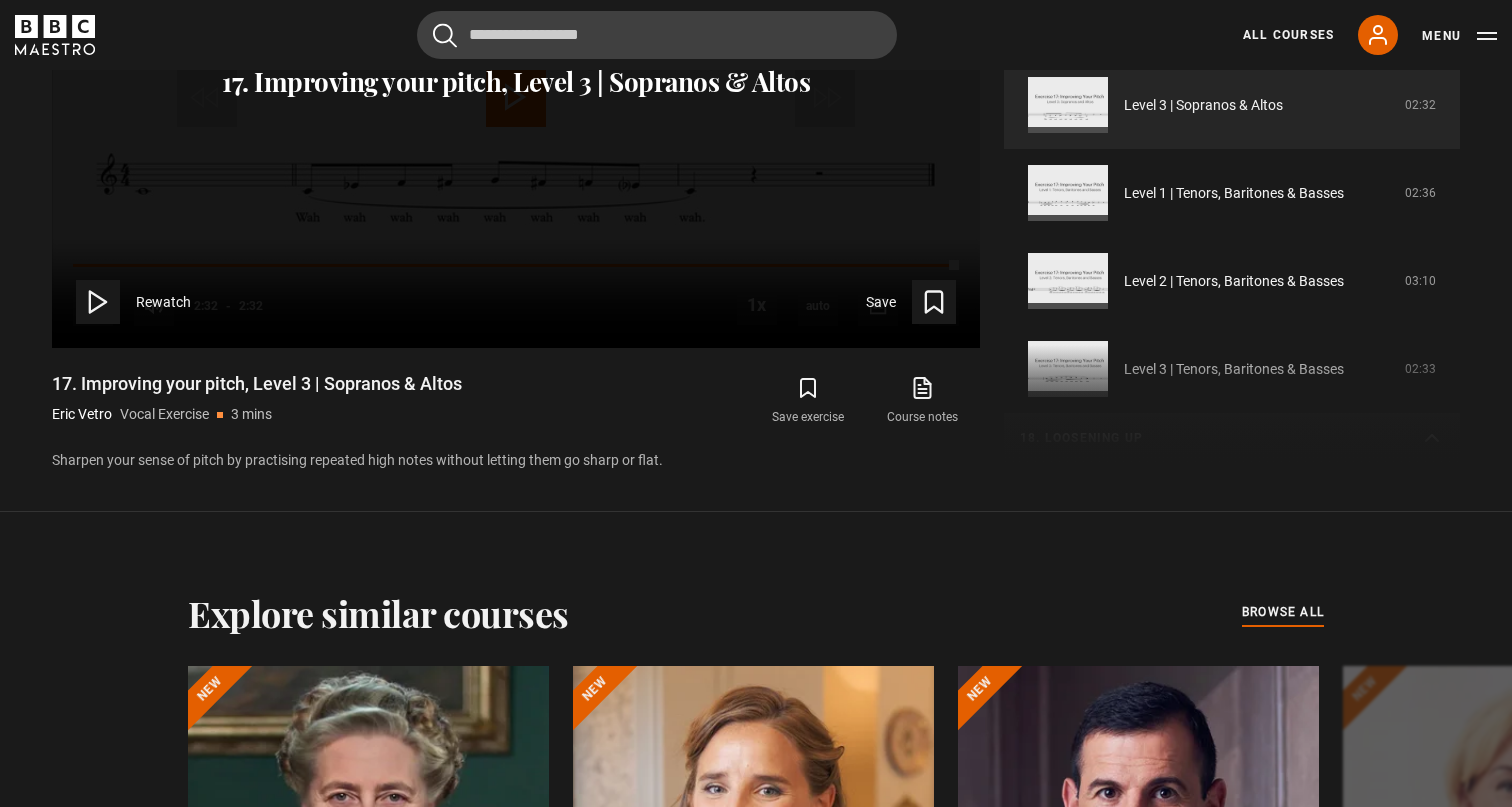 scroll, scrollTop: 1194, scrollLeft: 0, axis: vertical 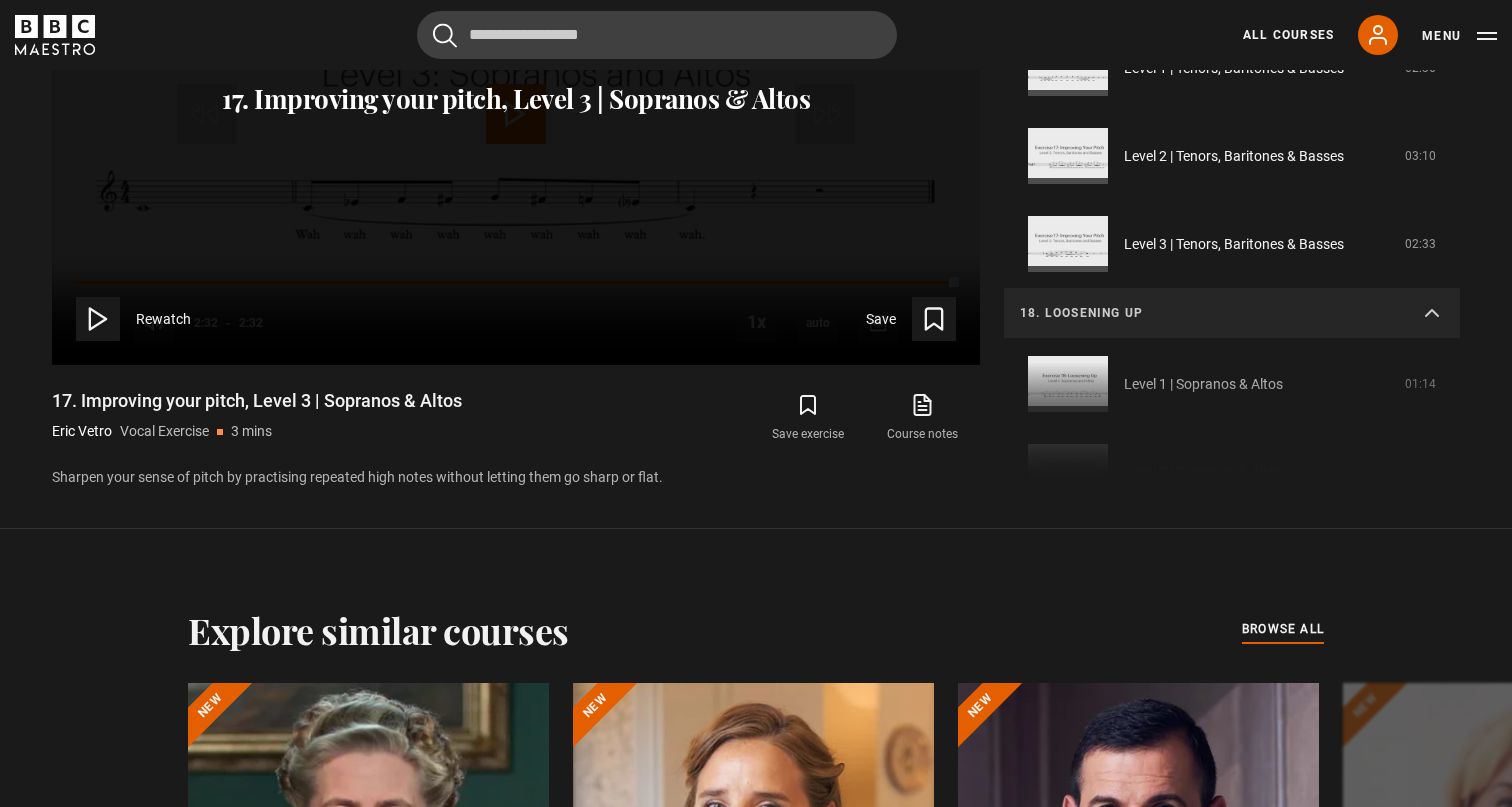 click on "1. Vocal slides
Level 1 | All Voices
04:23
Level 2 | All Voices
06:30
Level 3 | All Voices
01:53
2. Humming
Level 1 | Sopranos & Altos
02:31
Level 2 | Sopranos & Altos
01:44" at bounding box center [1232, 266] 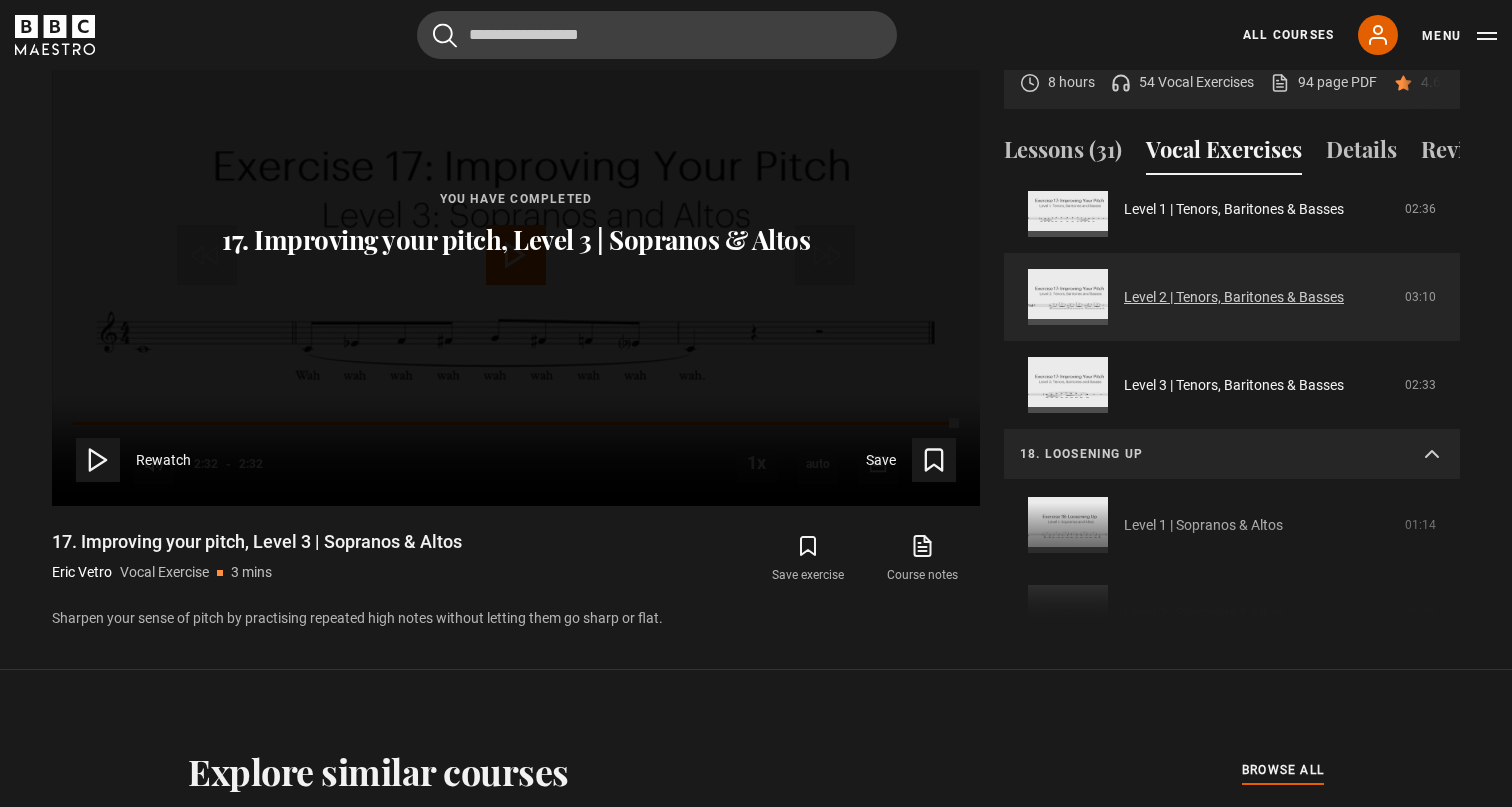 scroll, scrollTop: 1044, scrollLeft: 0, axis: vertical 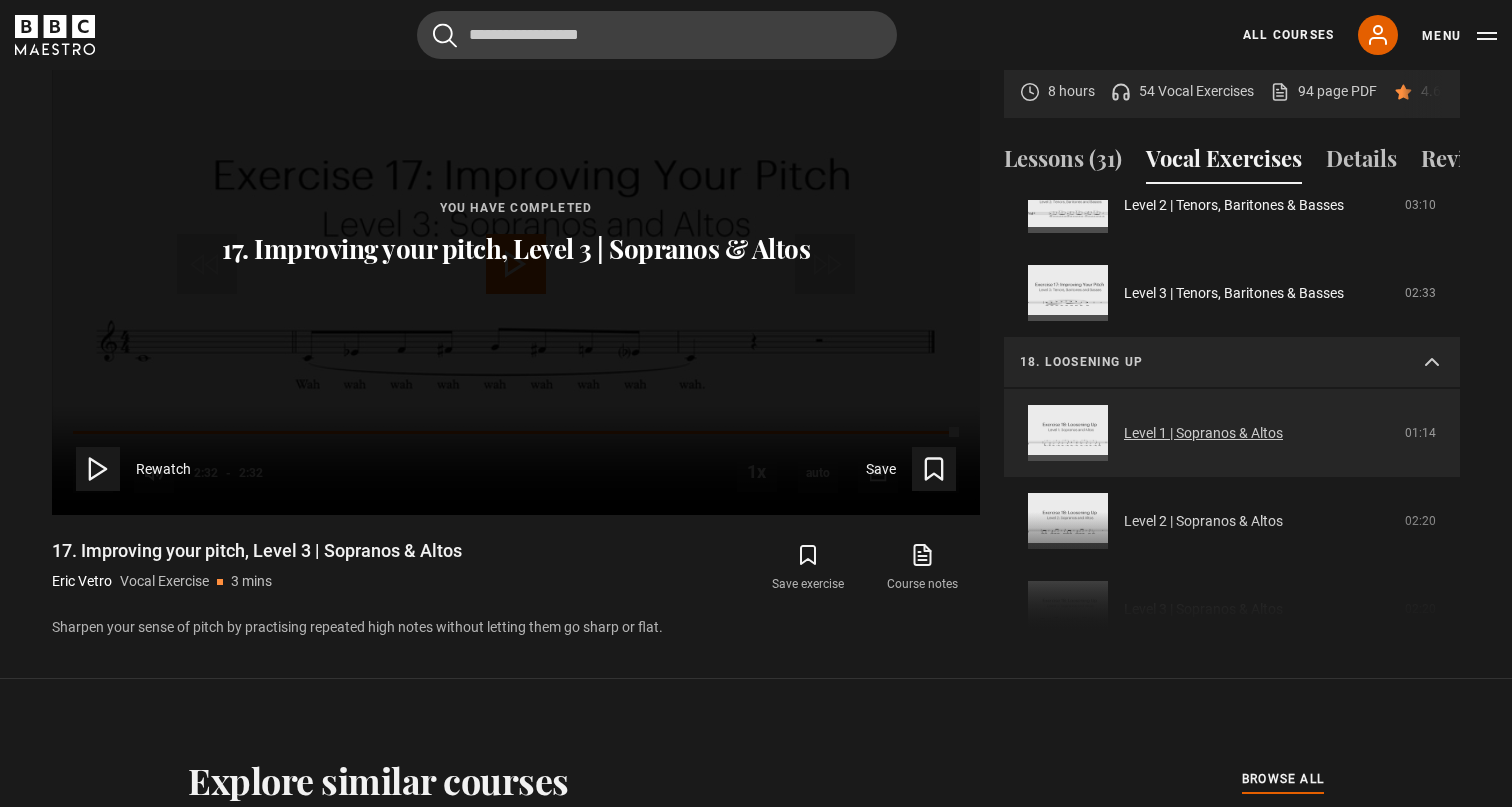click on "Level 1 | Sopranos & Altos" at bounding box center (1203, 433) 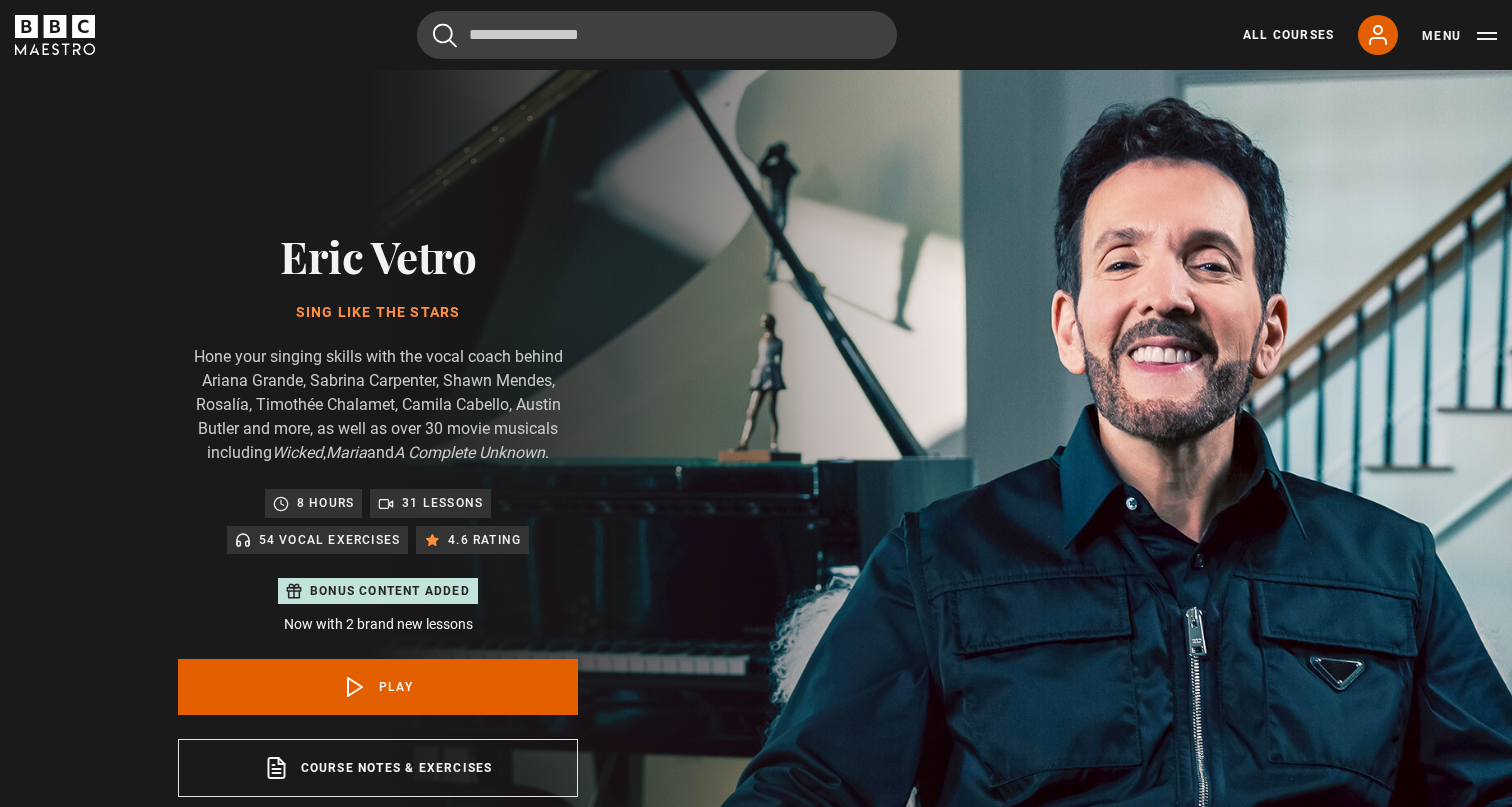 scroll, scrollTop: 956, scrollLeft: 0, axis: vertical 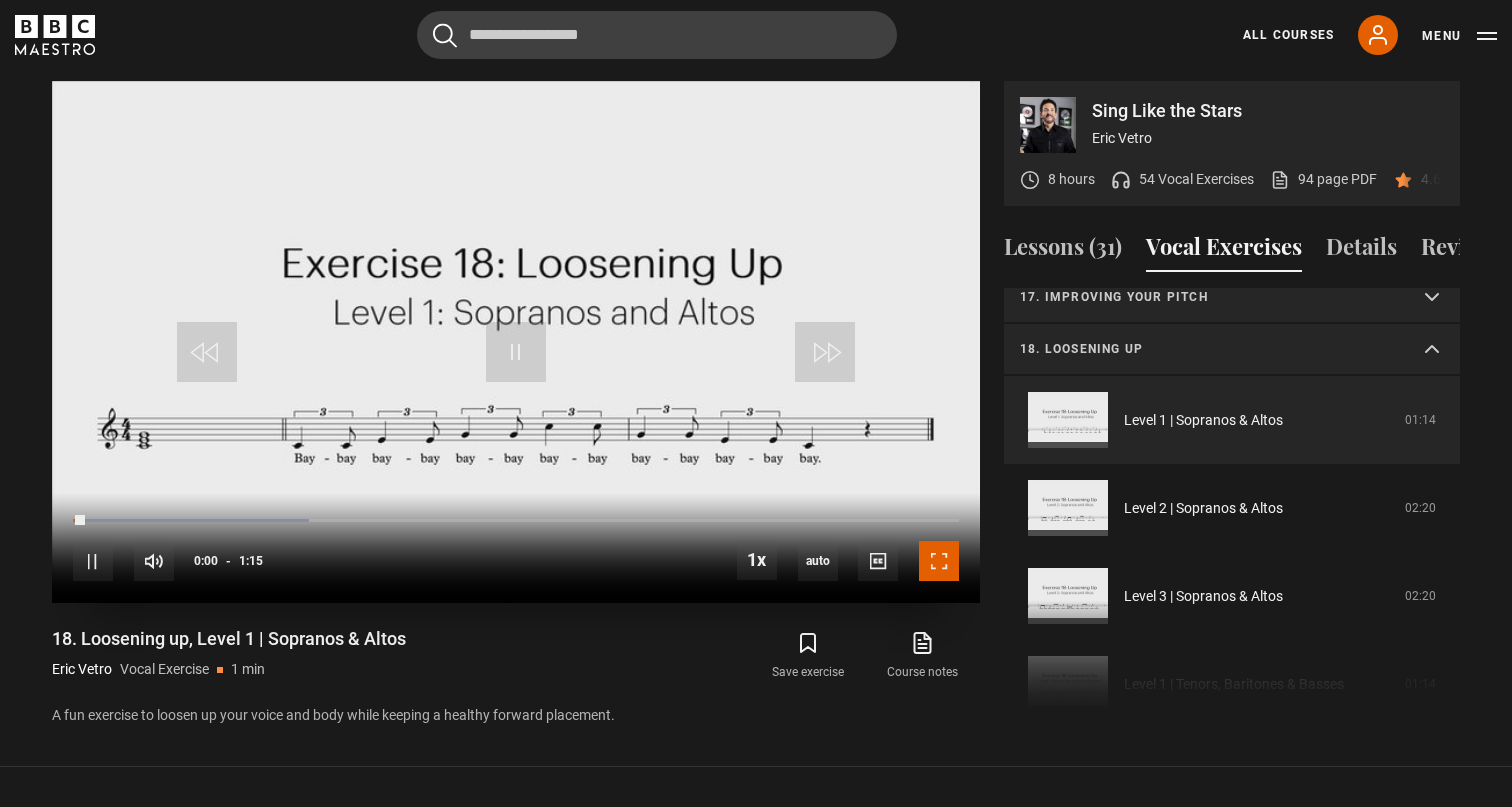 click at bounding box center (939, 561) 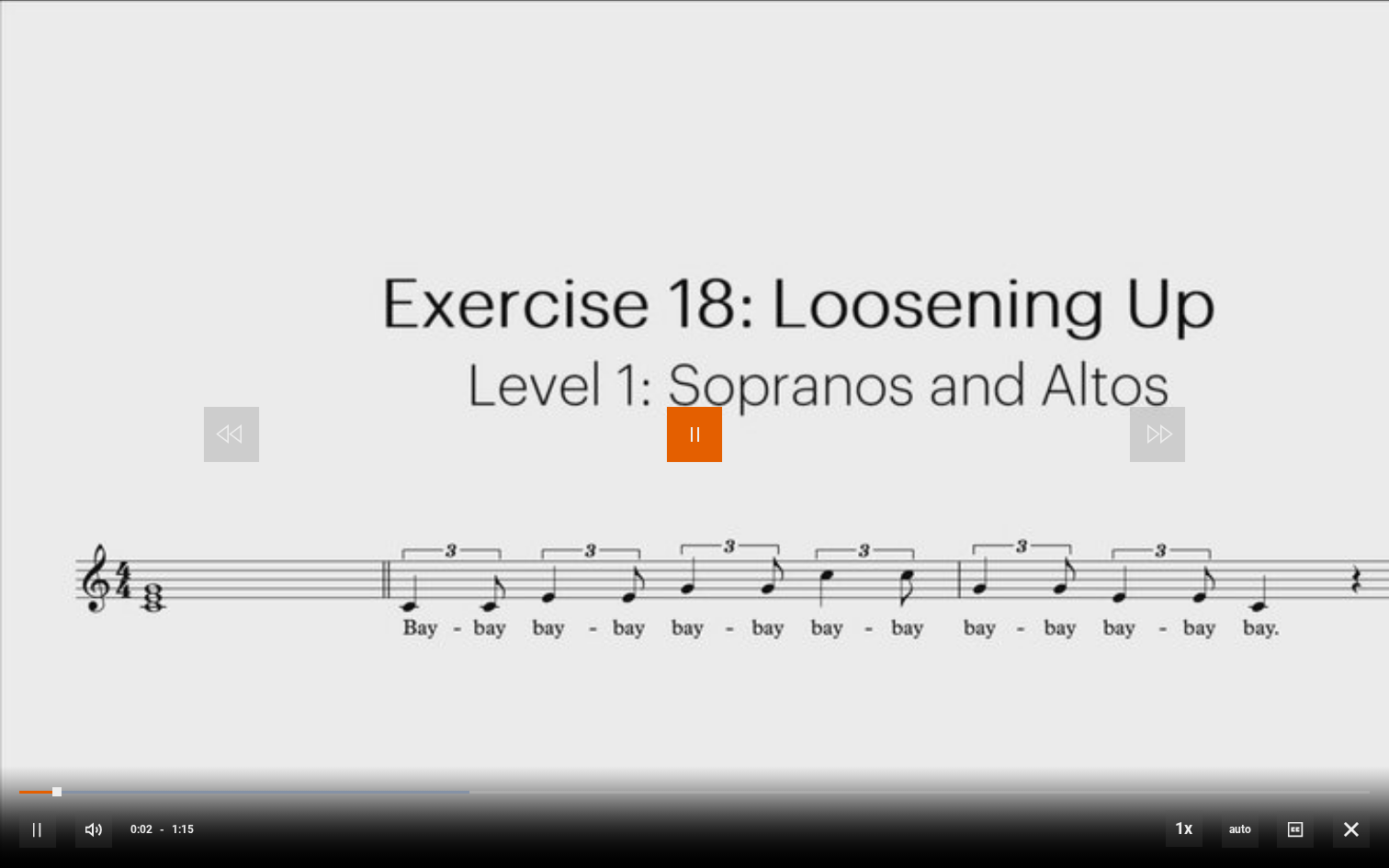 click at bounding box center [694, 434] 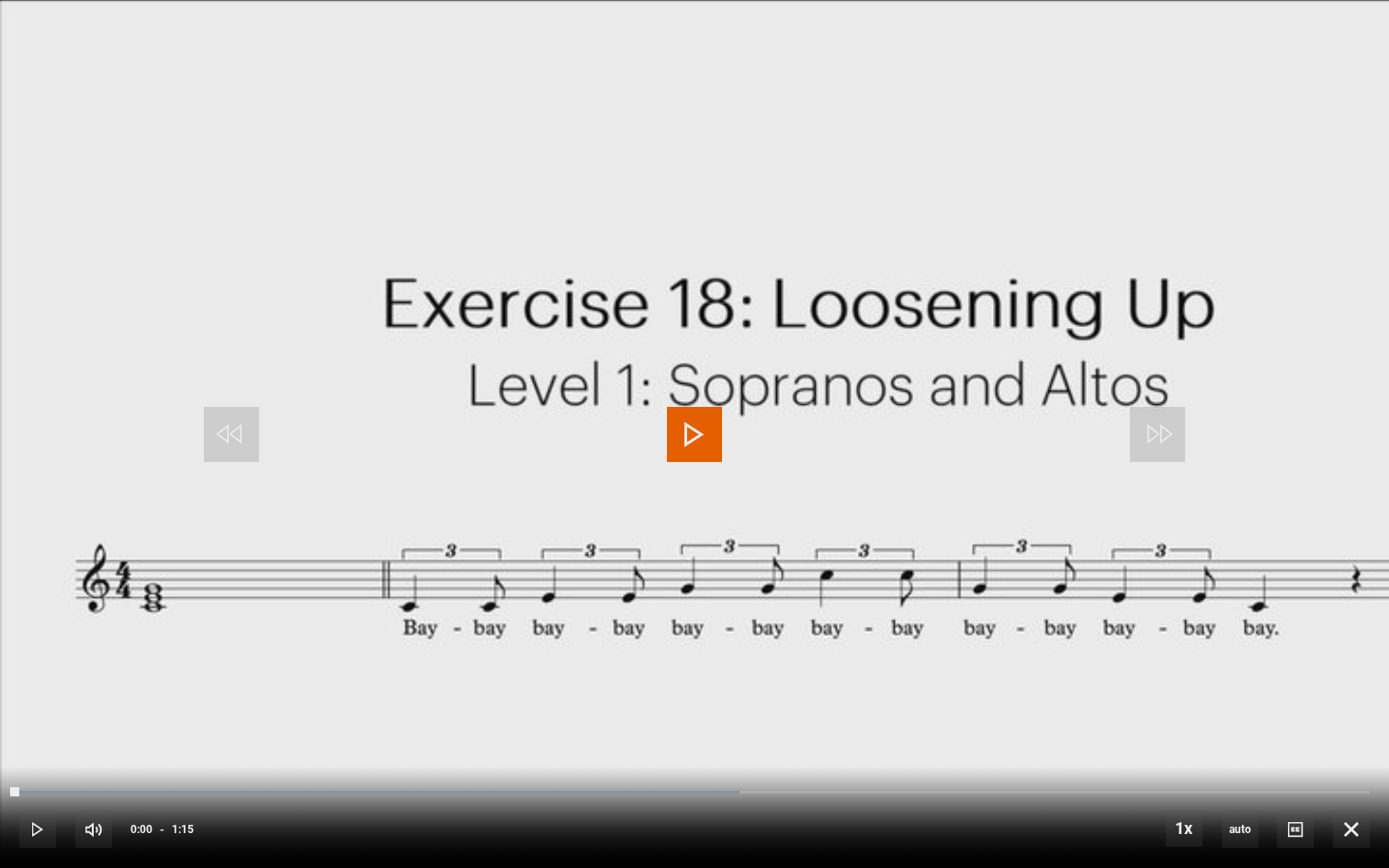 click at bounding box center [694, 434] 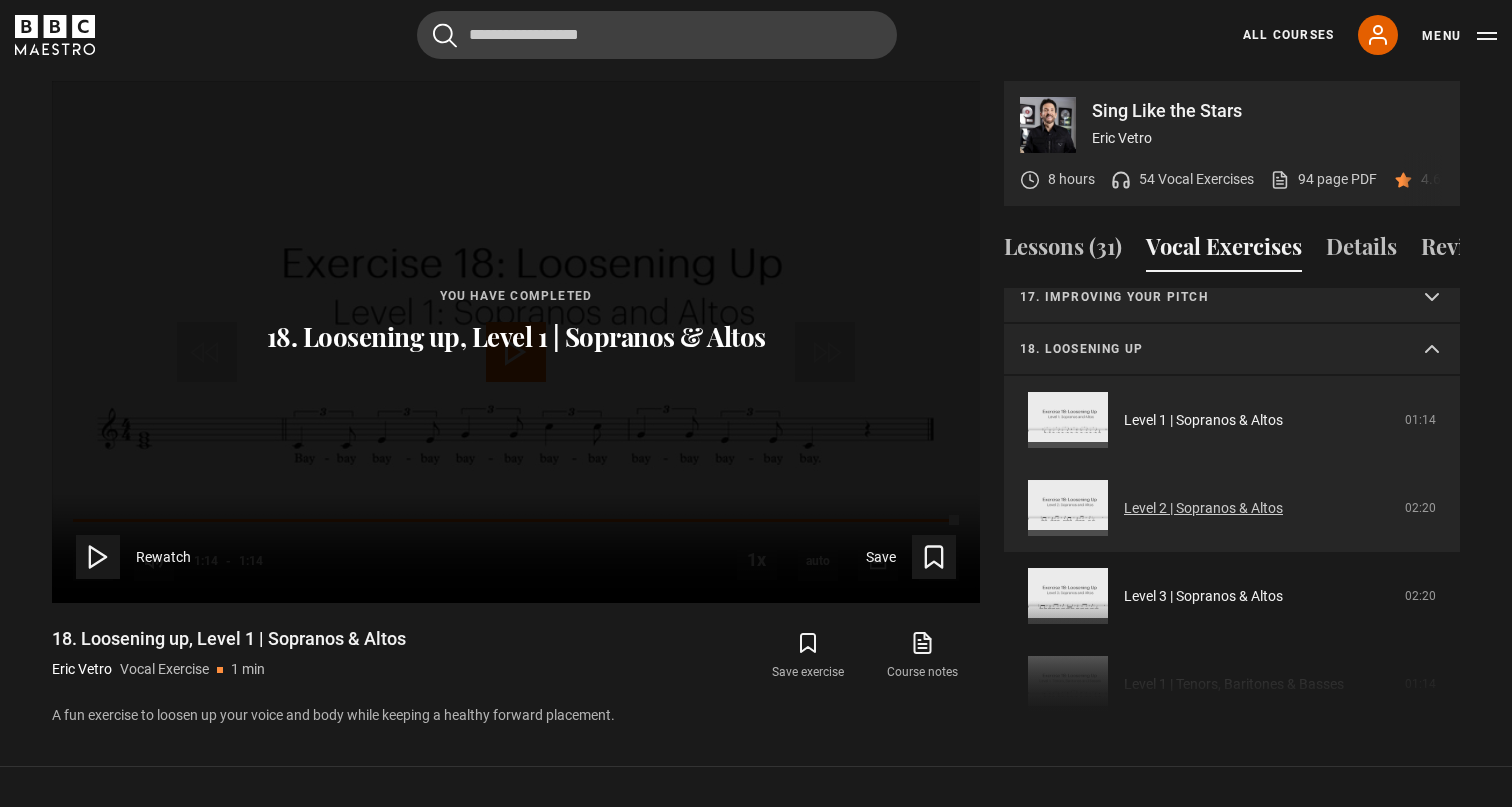 click on "Level 2 | Sopranos & Altos" at bounding box center (1203, 508) 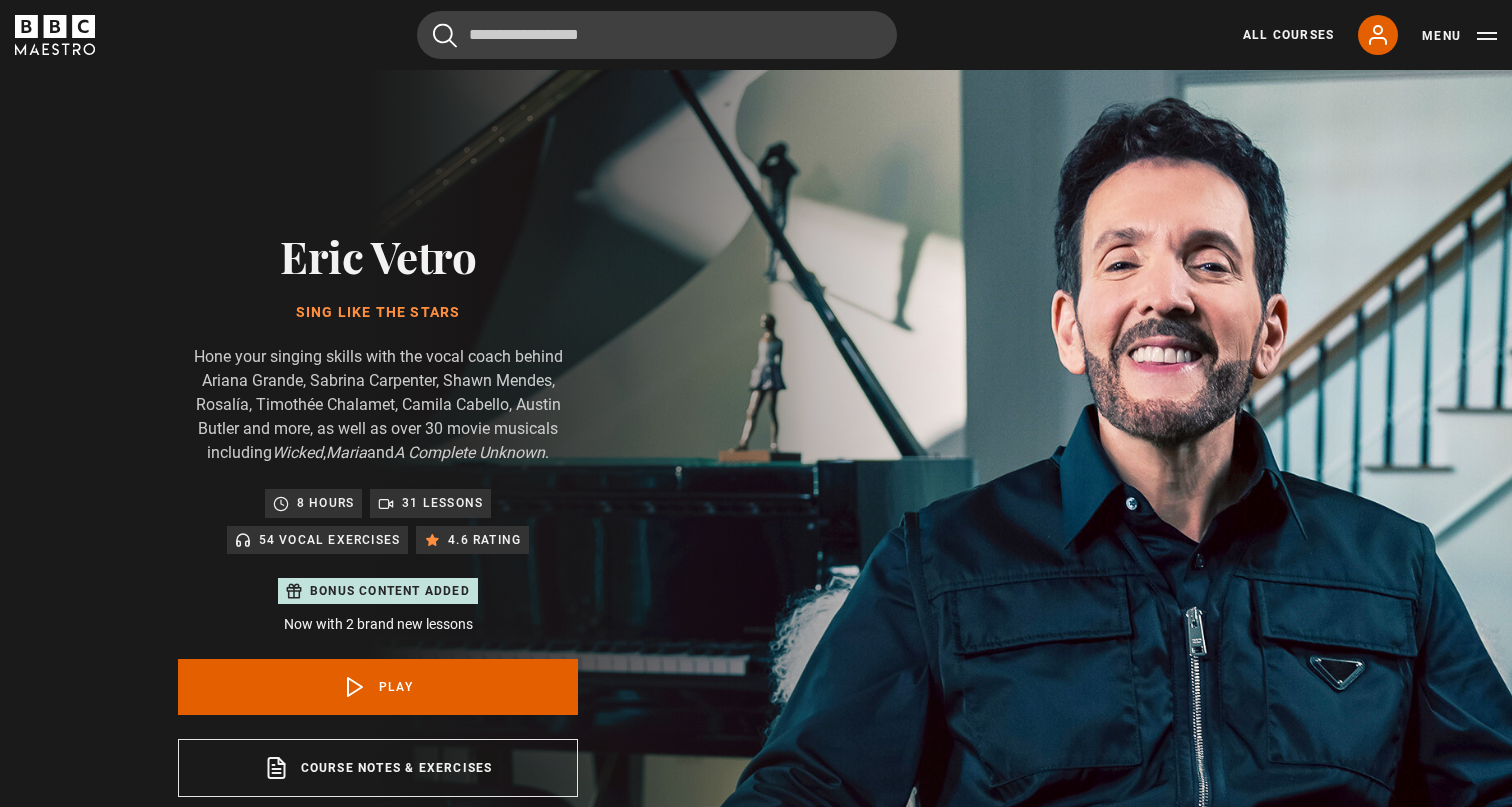 scroll, scrollTop: 956, scrollLeft: 0, axis: vertical 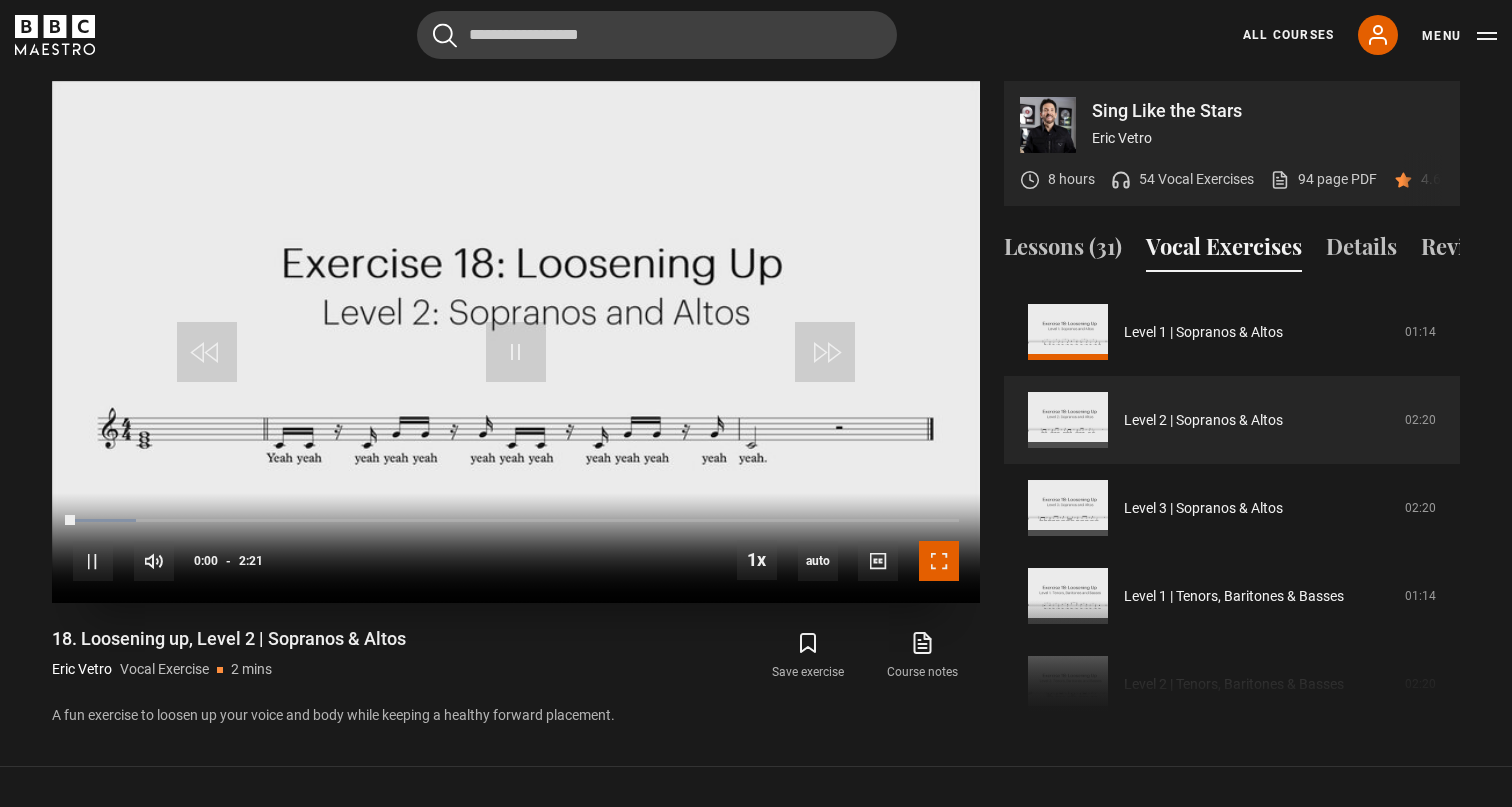 click at bounding box center (939, 561) 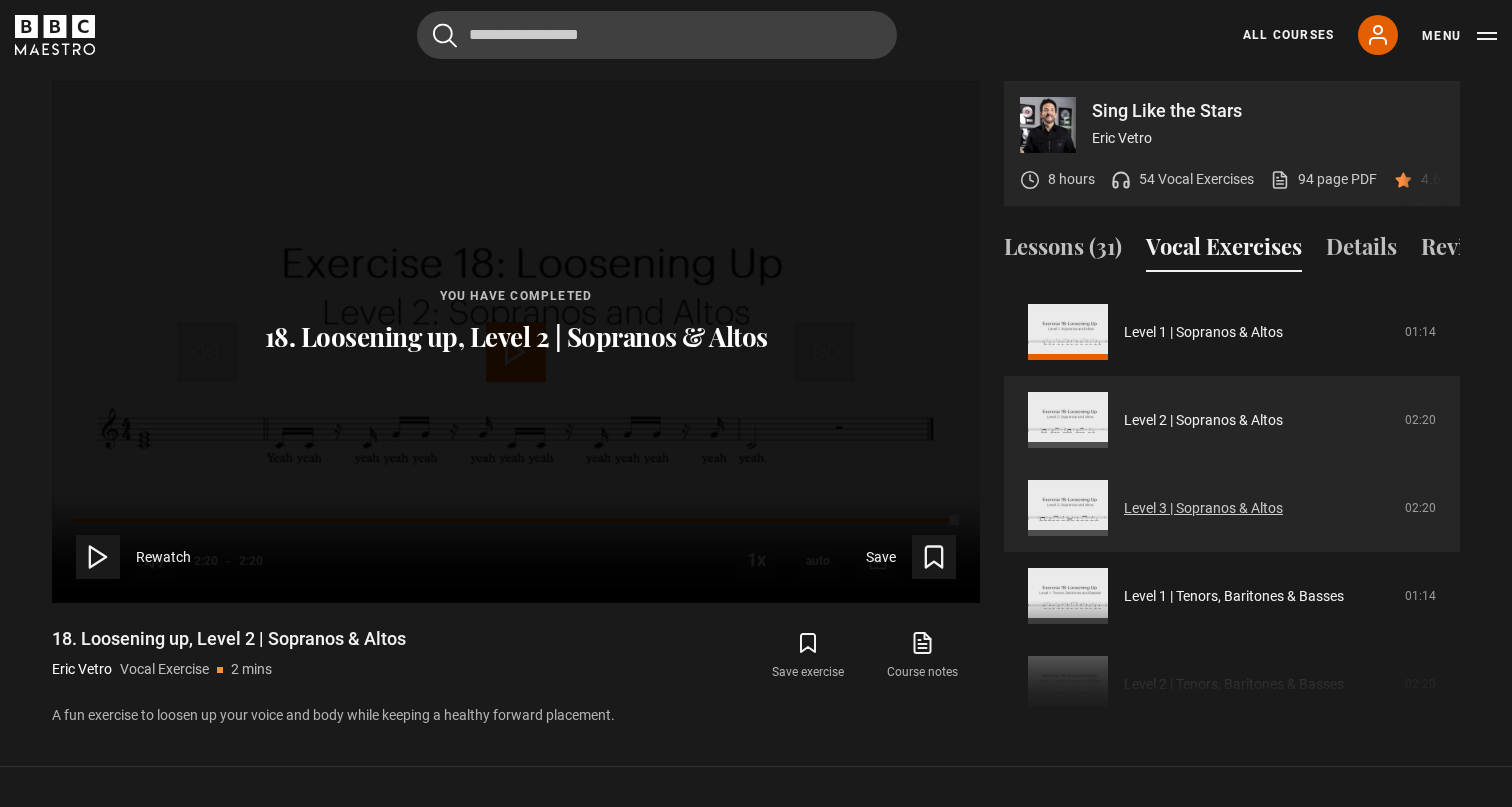 click on "Level 3 | Sopranos & Altos" at bounding box center [1203, 508] 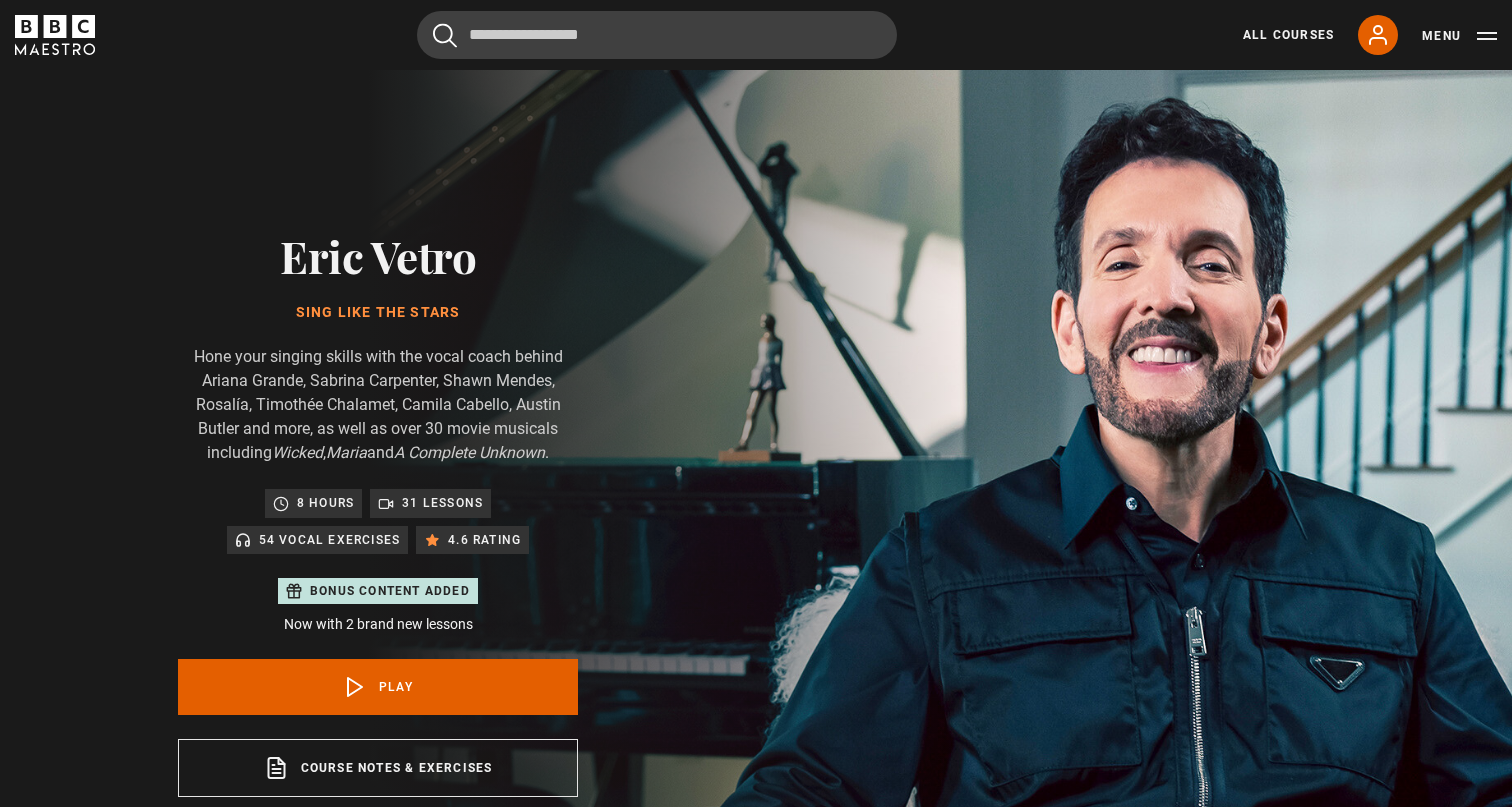 scroll, scrollTop: 956, scrollLeft: 0, axis: vertical 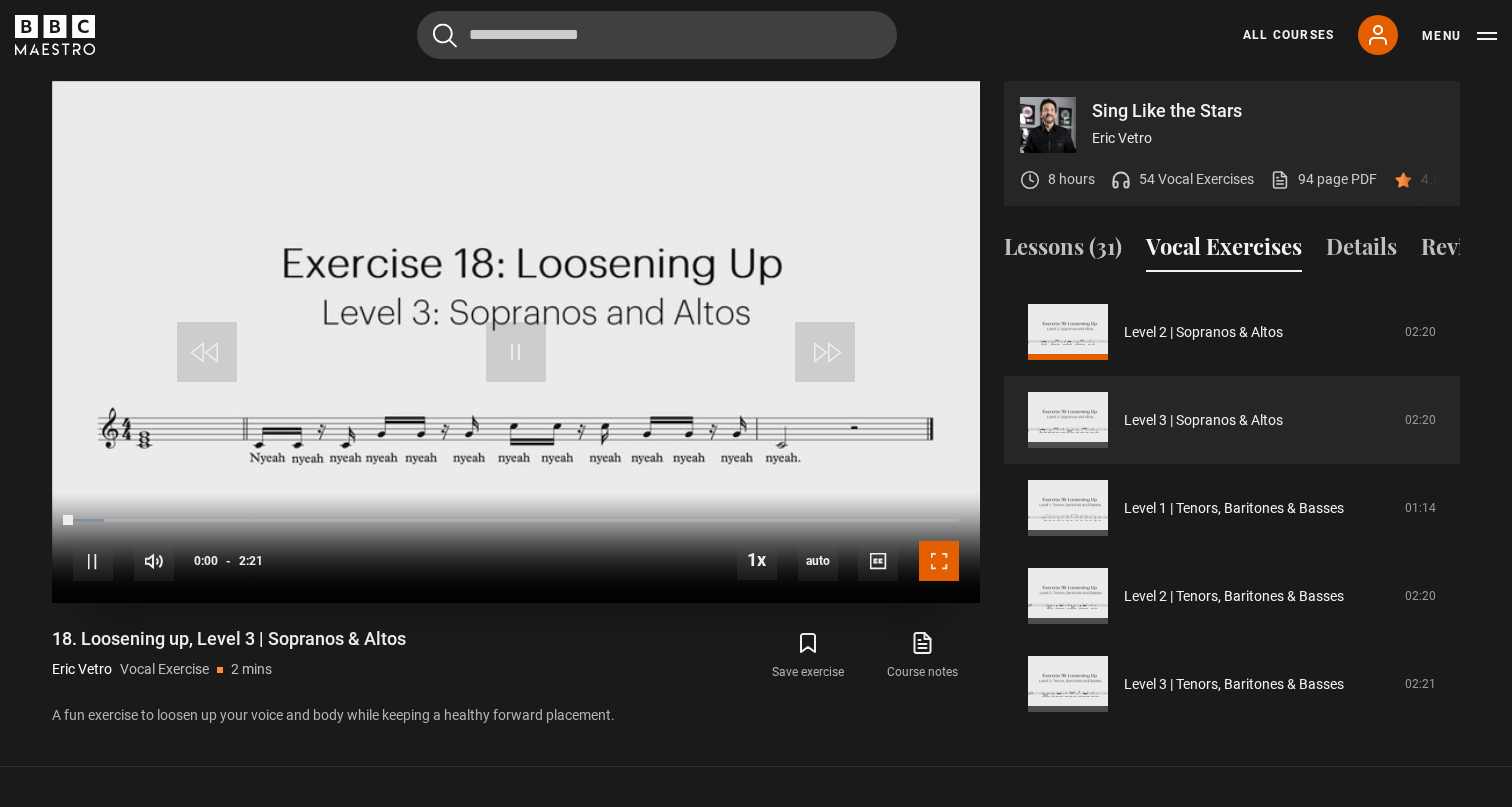 click at bounding box center (939, 561) 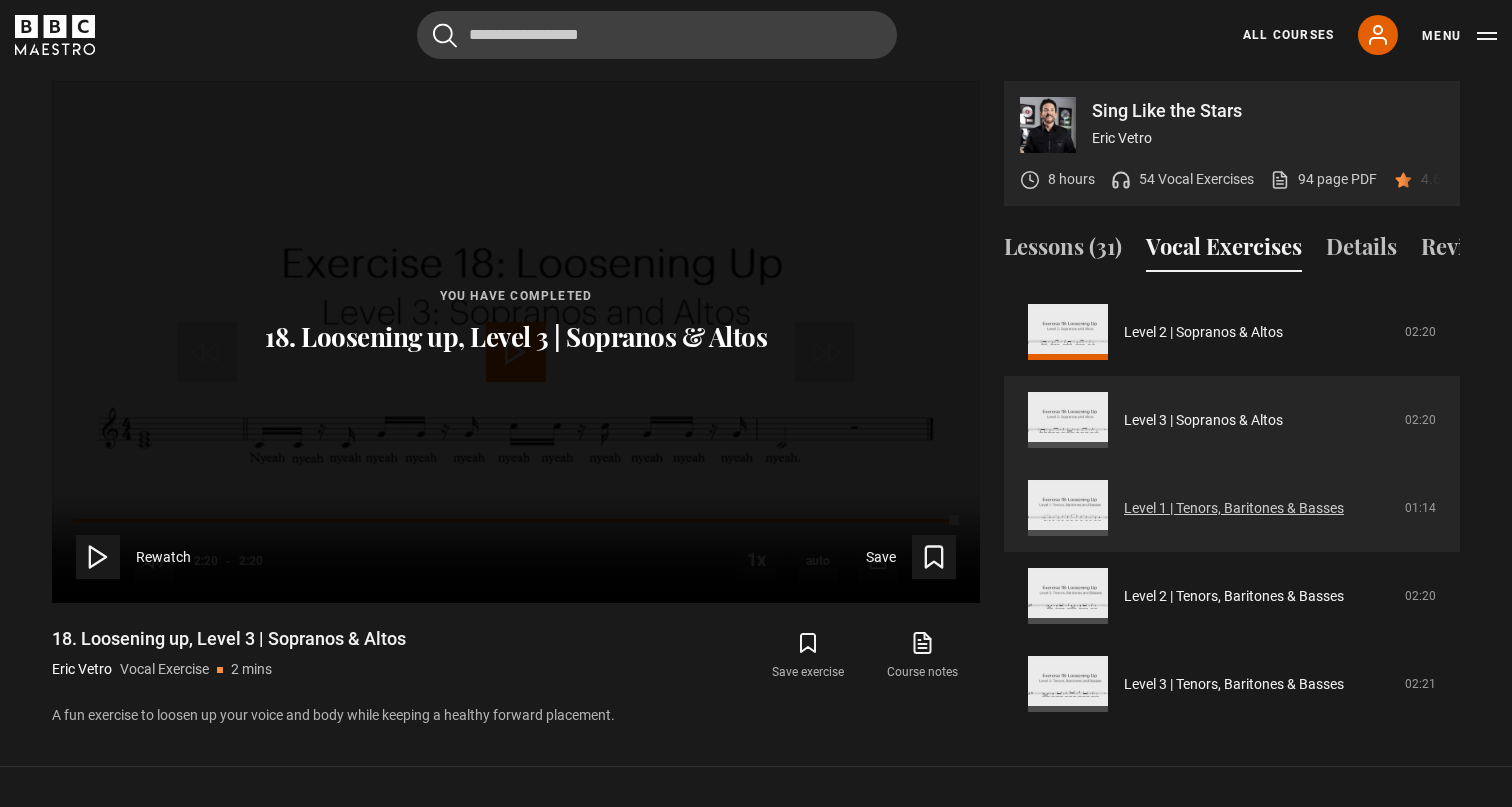 scroll, scrollTop: 1032, scrollLeft: 0, axis: vertical 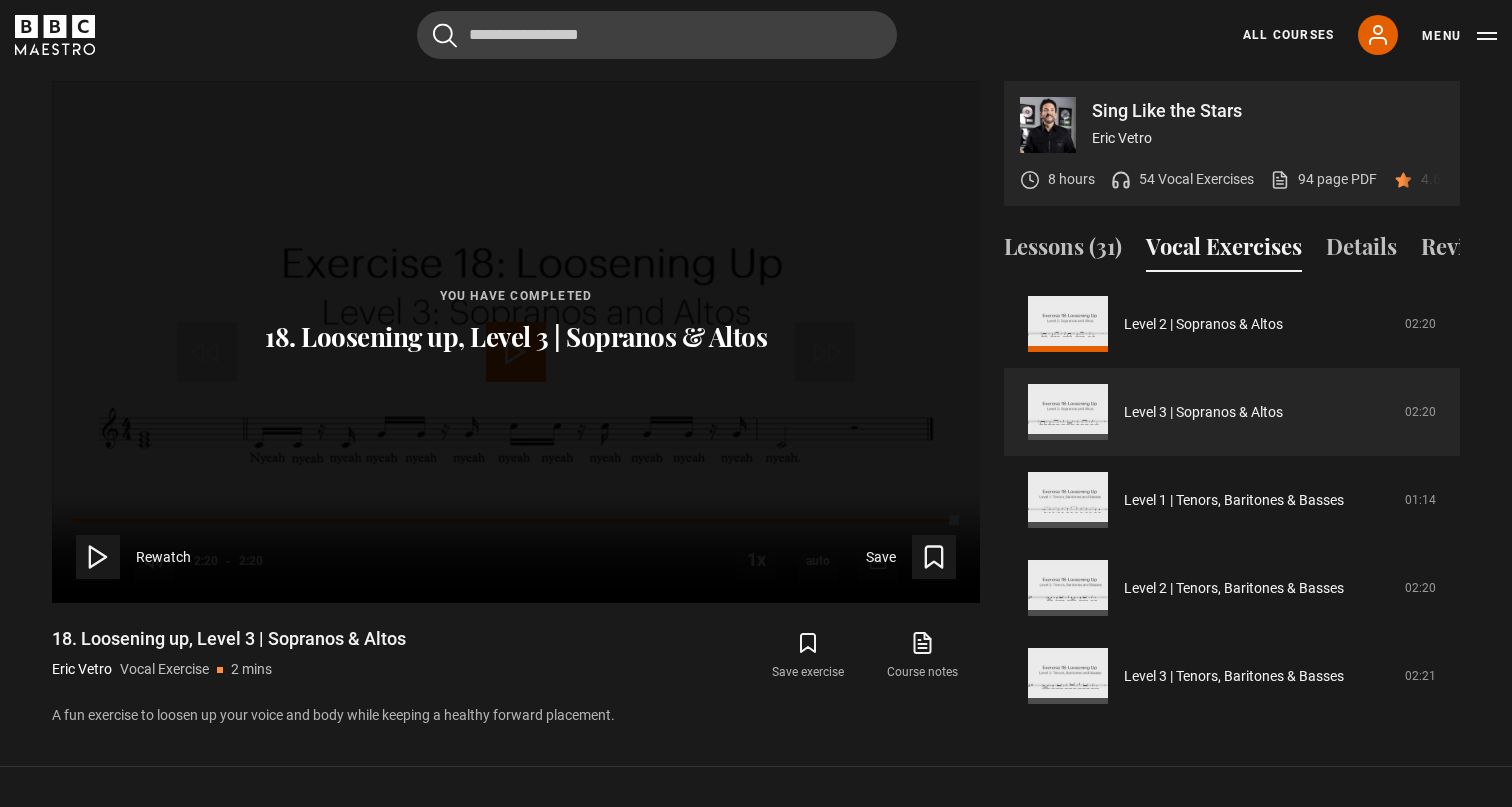 click on "Sing Like the Stars" at bounding box center (1268, 111) 